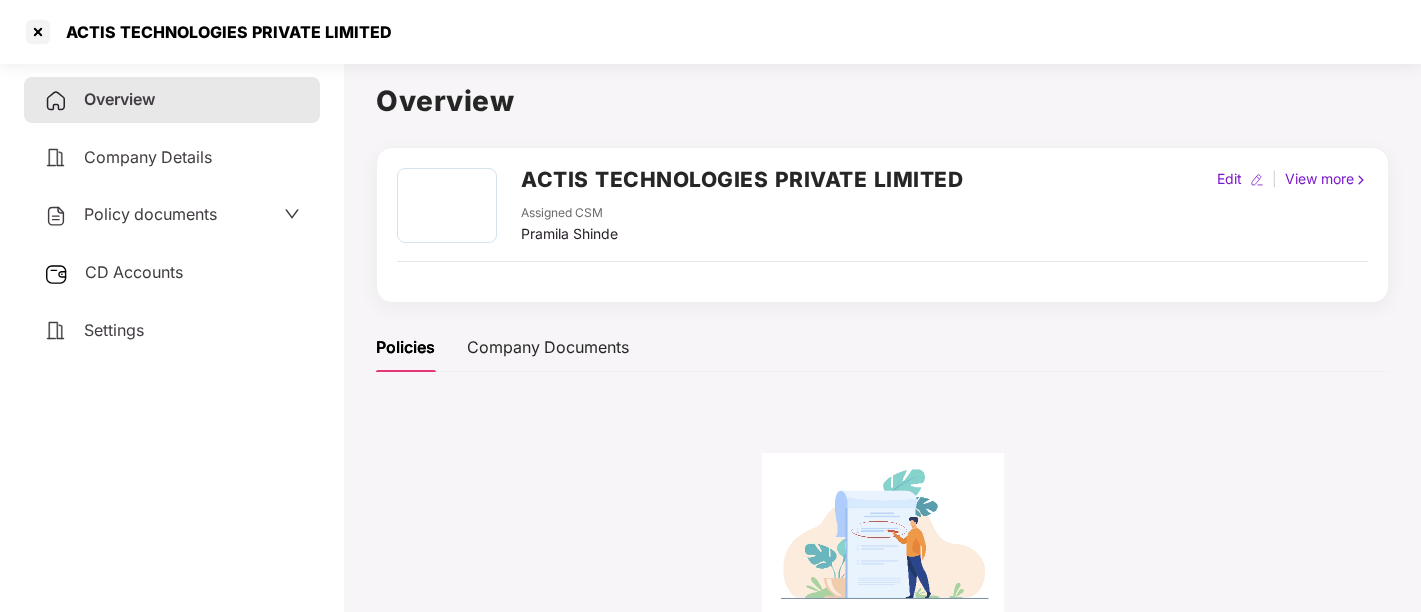 scroll, scrollTop: 0, scrollLeft: 0, axis: both 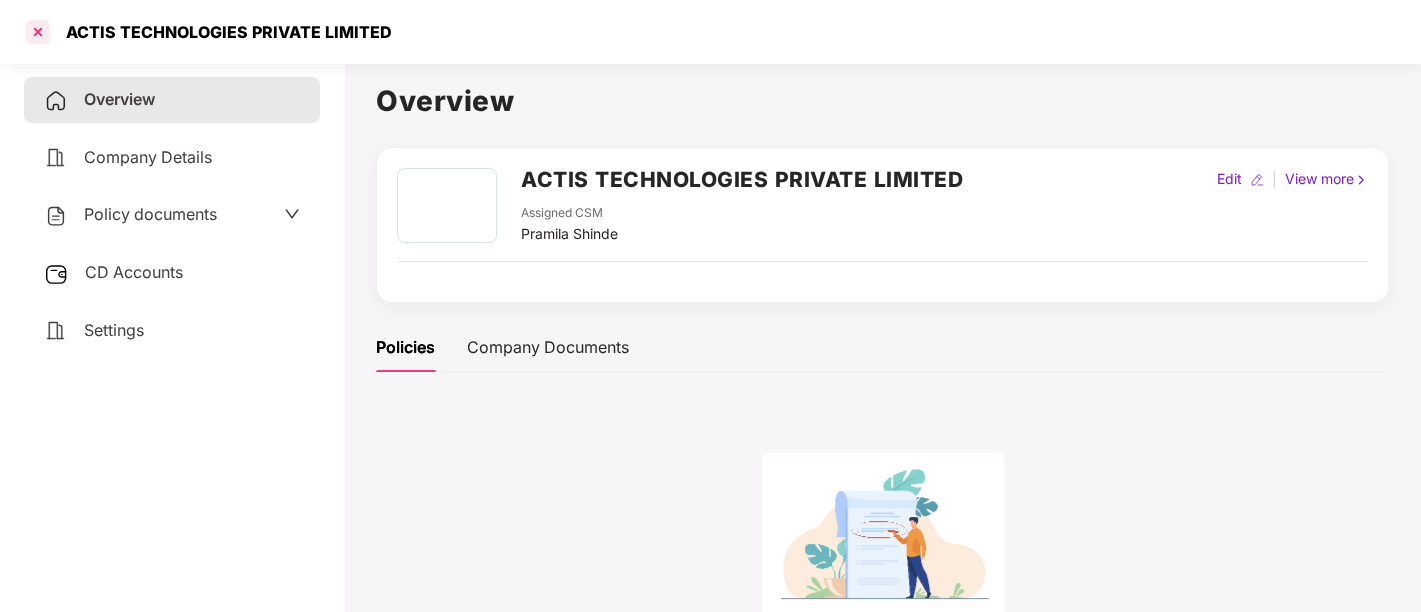 click at bounding box center (38, 32) 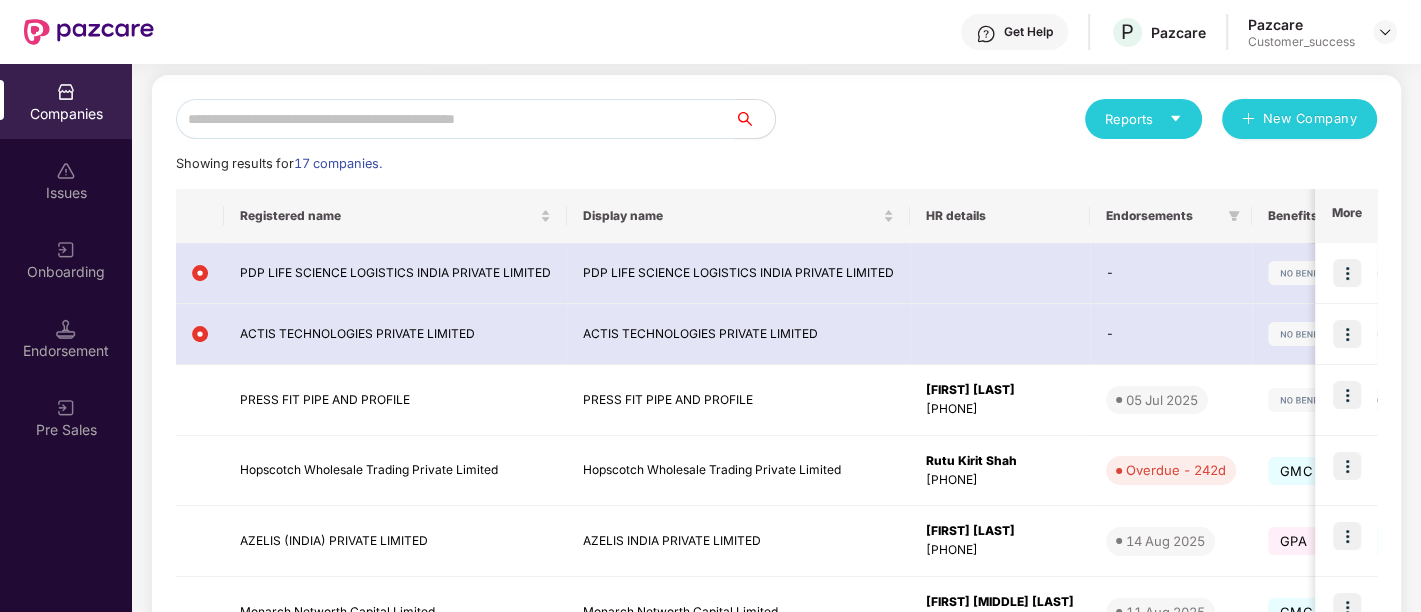 scroll, scrollTop: 220, scrollLeft: 0, axis: vertical 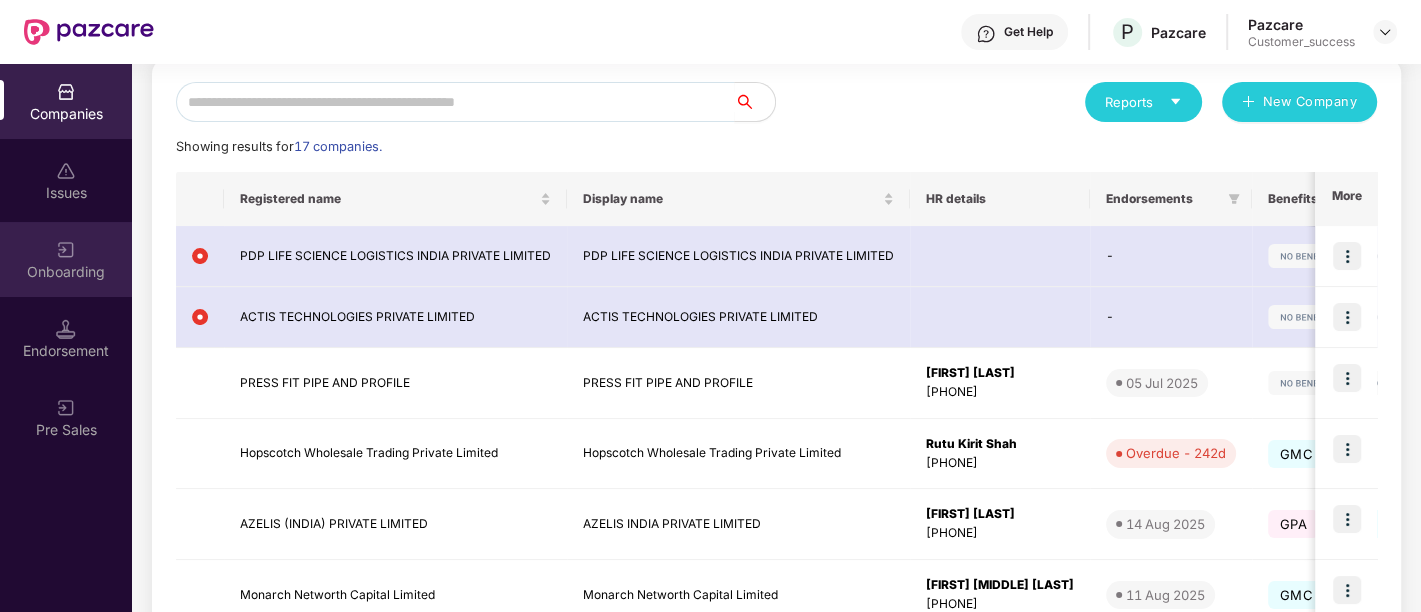 click on "Onboarding" at bounding box center (66, 259) 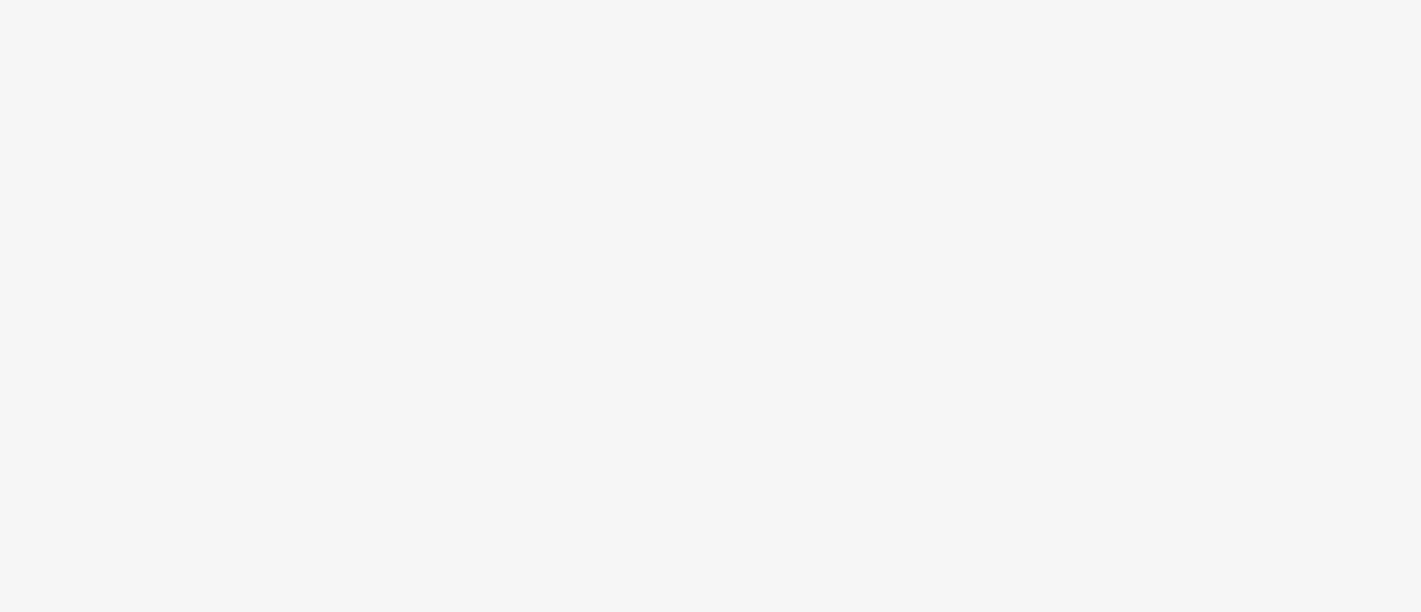 scroll, scrollTop: 0, scrollLeft: 0, axis: both 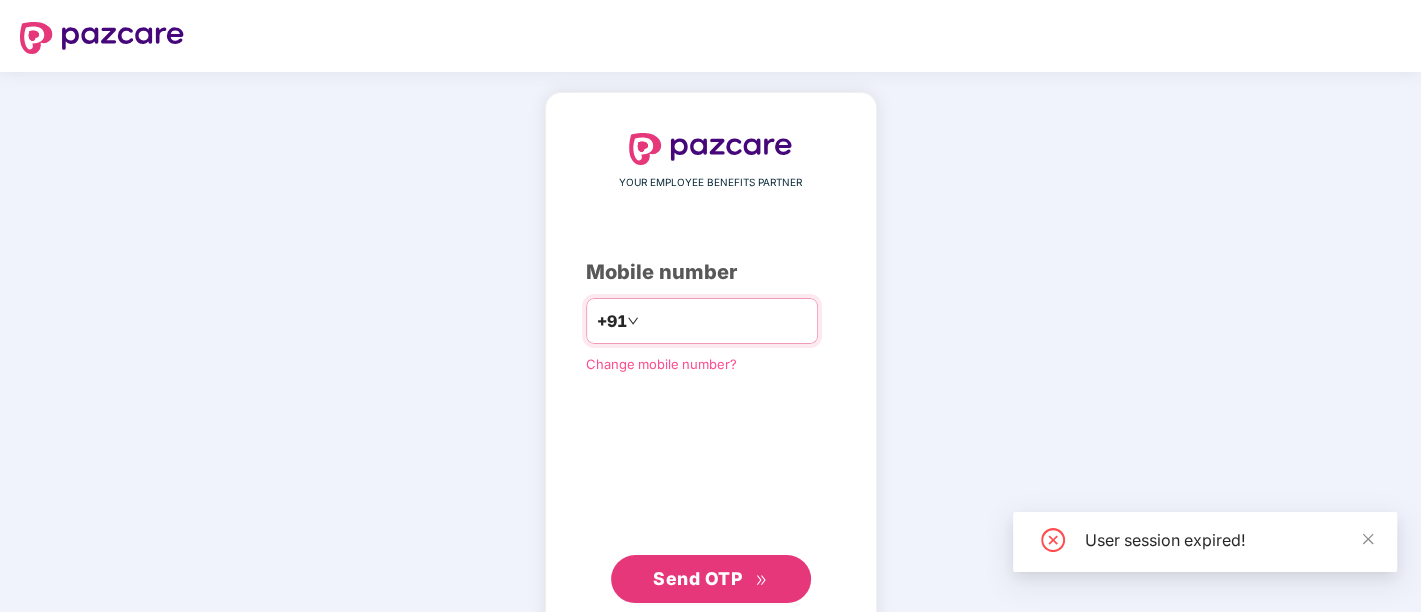 click at bounding box center (725, 321) 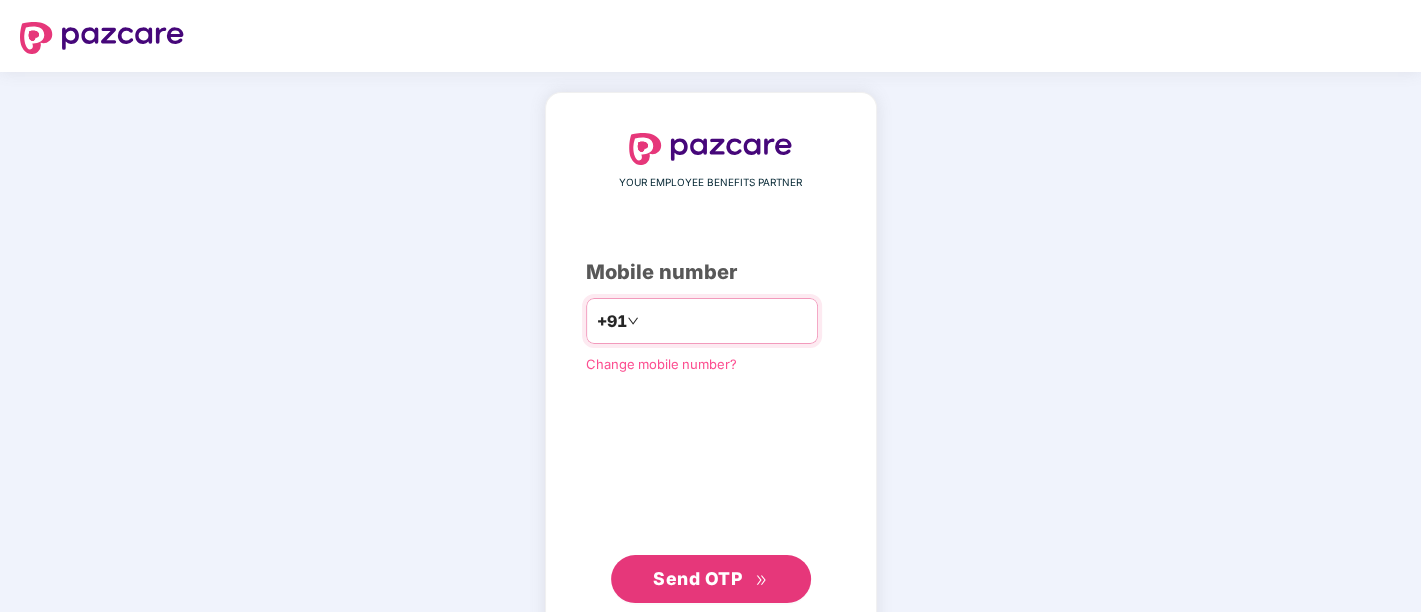 type on "**********" 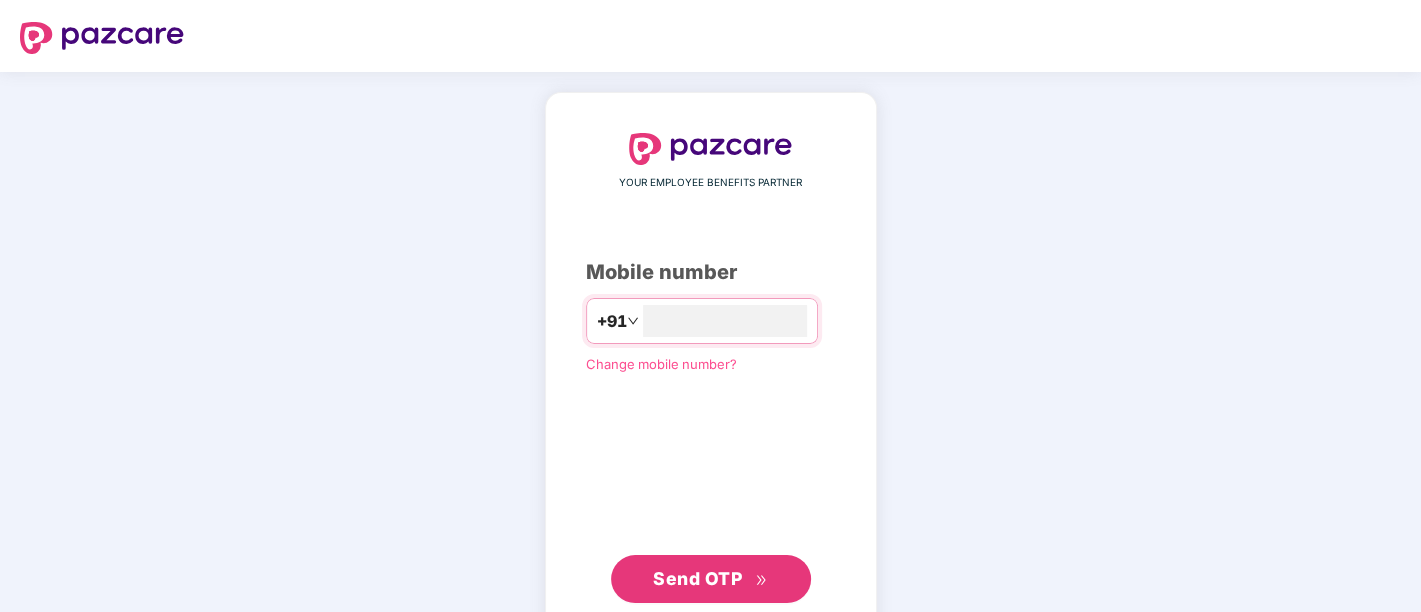 click on "Send OTP" at bounding box center [697, 578] 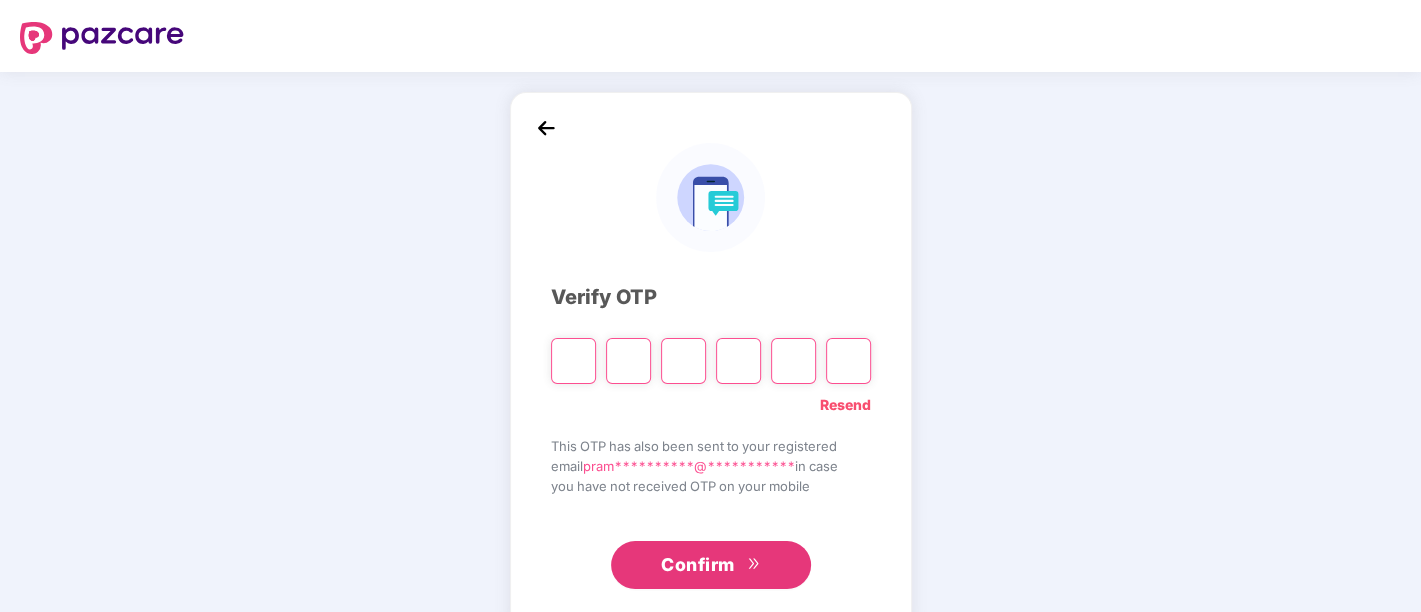 paste on "*" 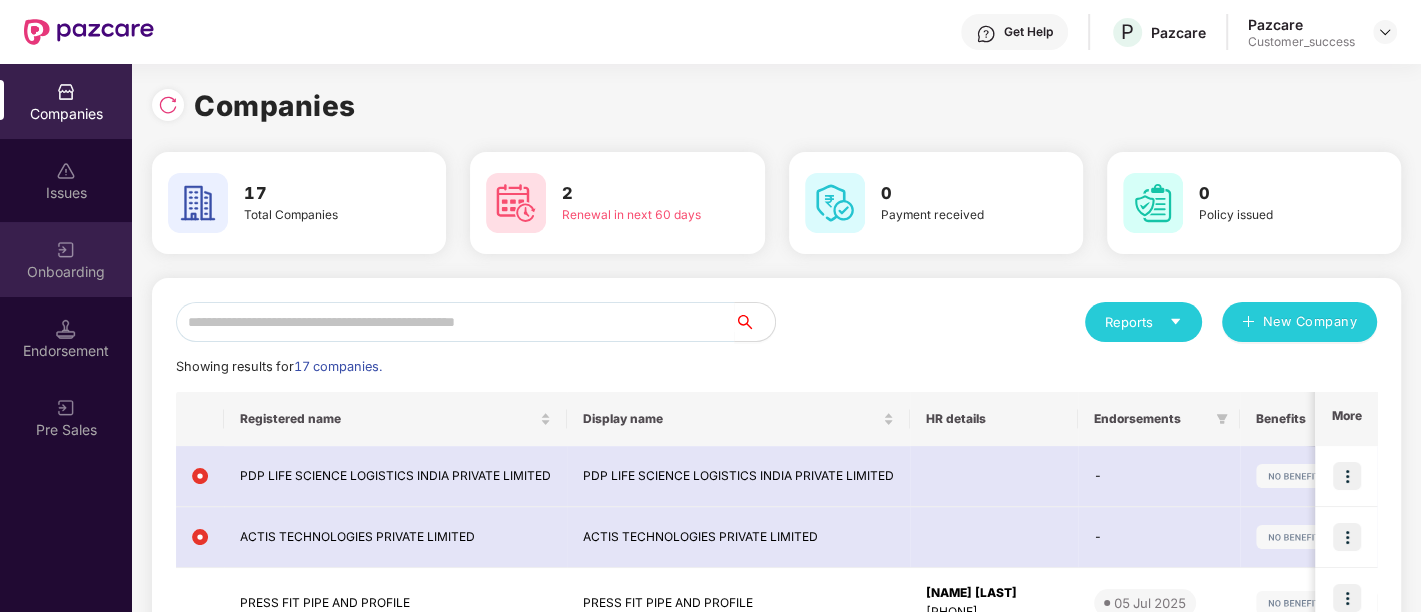 click on "Onboarding" at bounding box center (66, 272) 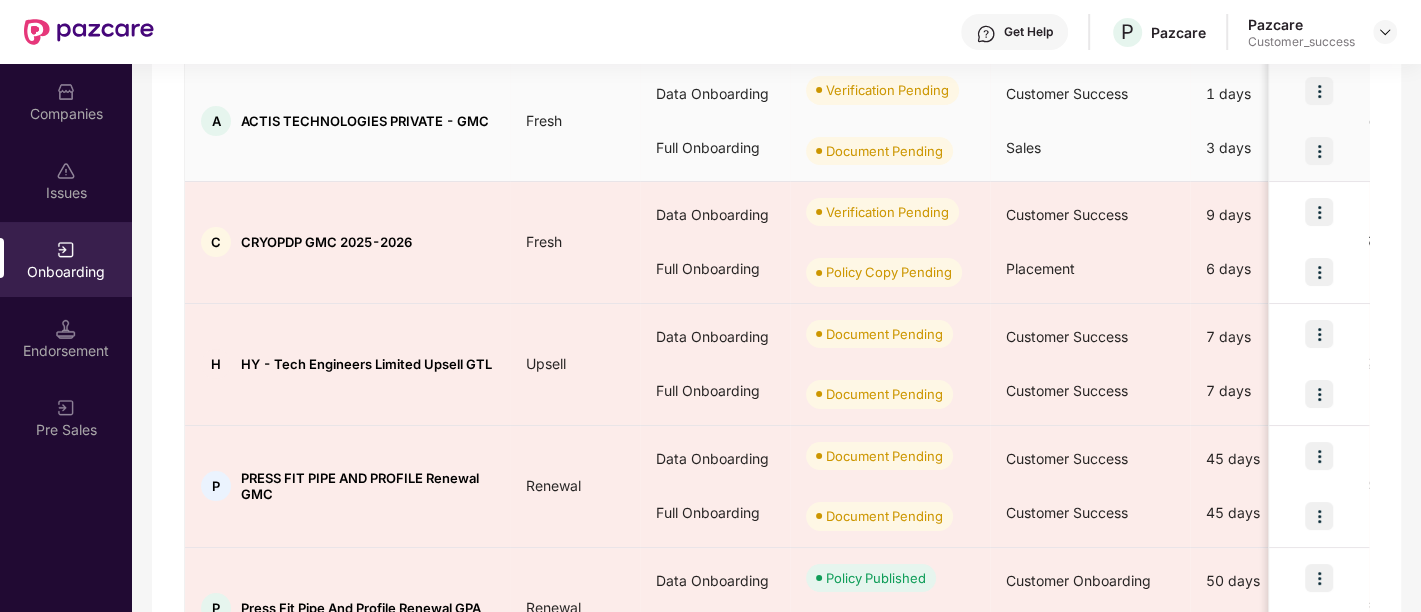 scroll, scrollTop: 246, scrollLeft: 0, axis: vertical 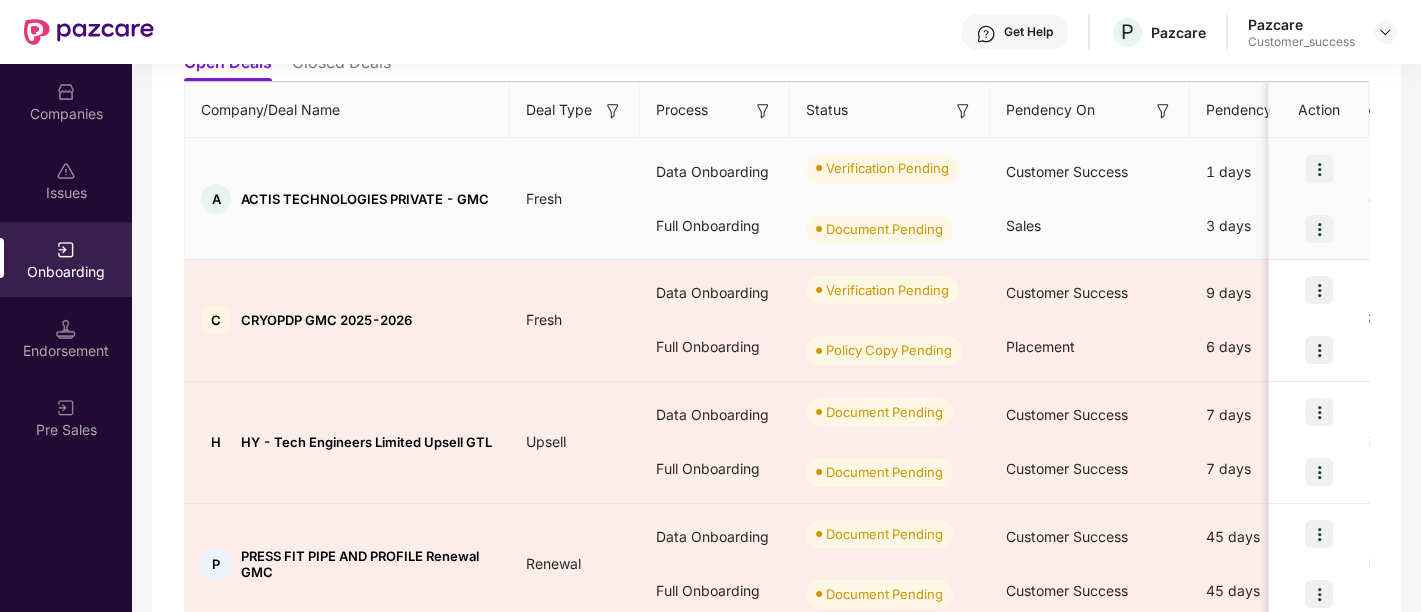 click at bounding box center (1319, 169) 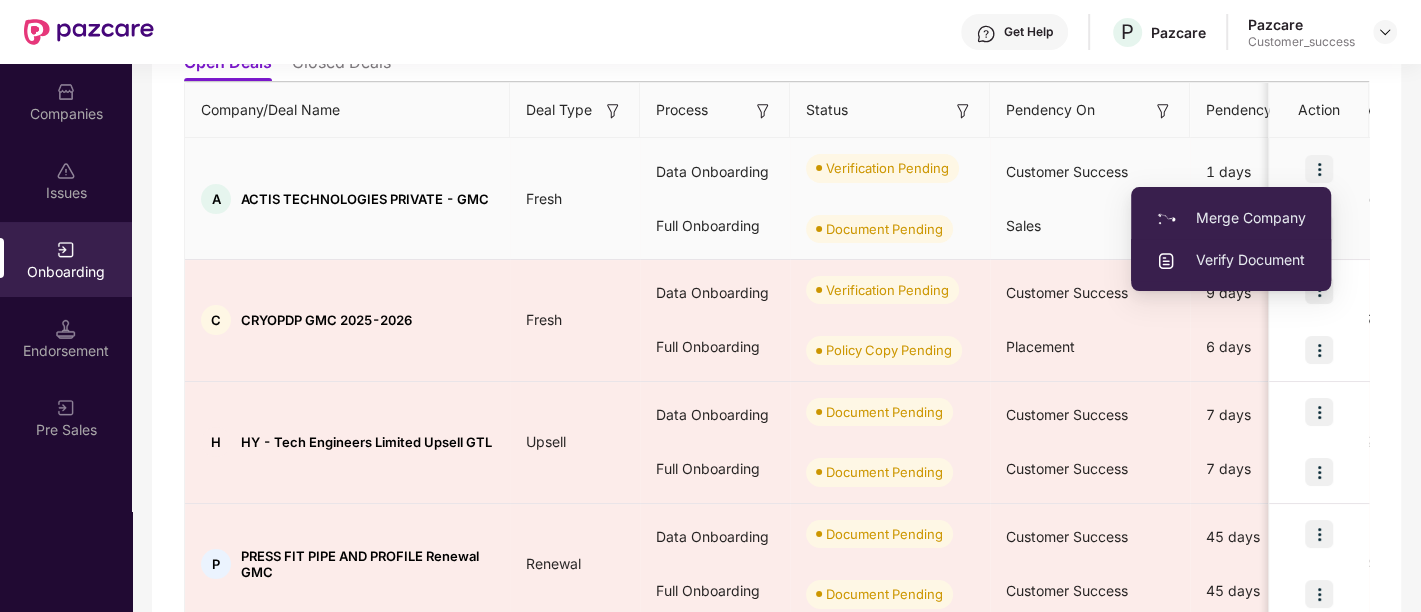 click on "Verify Document" at bounding box center [1231, 260] 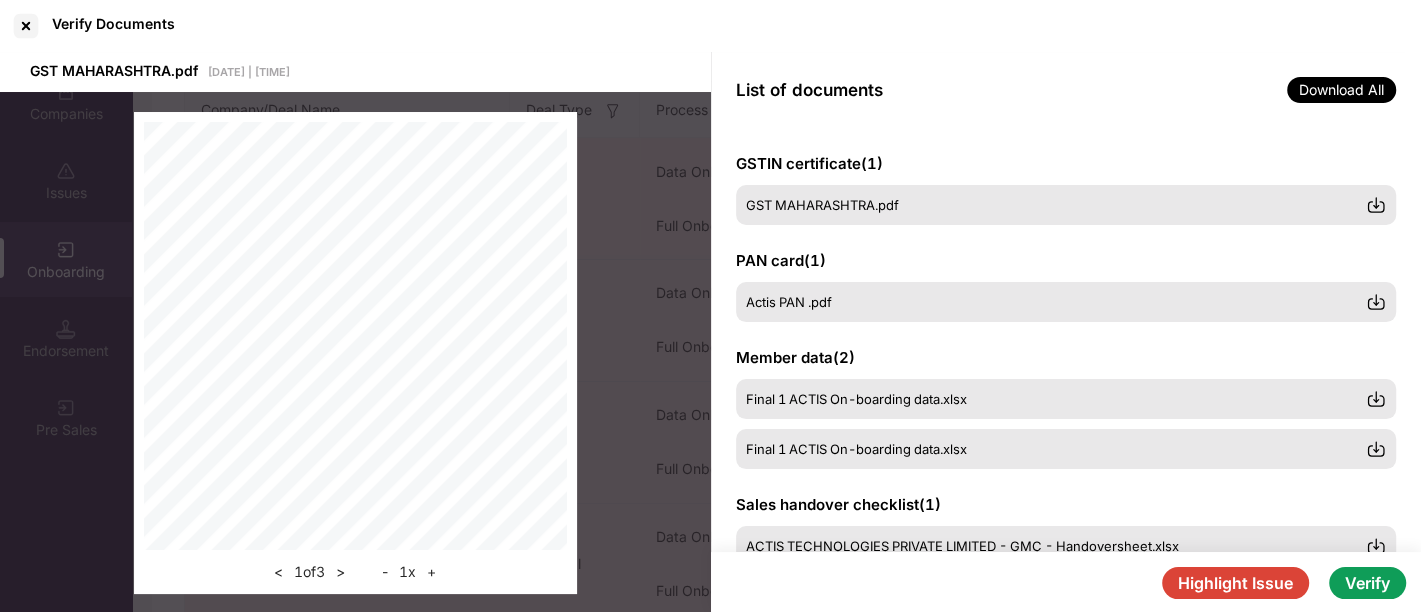 scroll, scrollTop: 73, scrollLeft: 0, axis: vertical 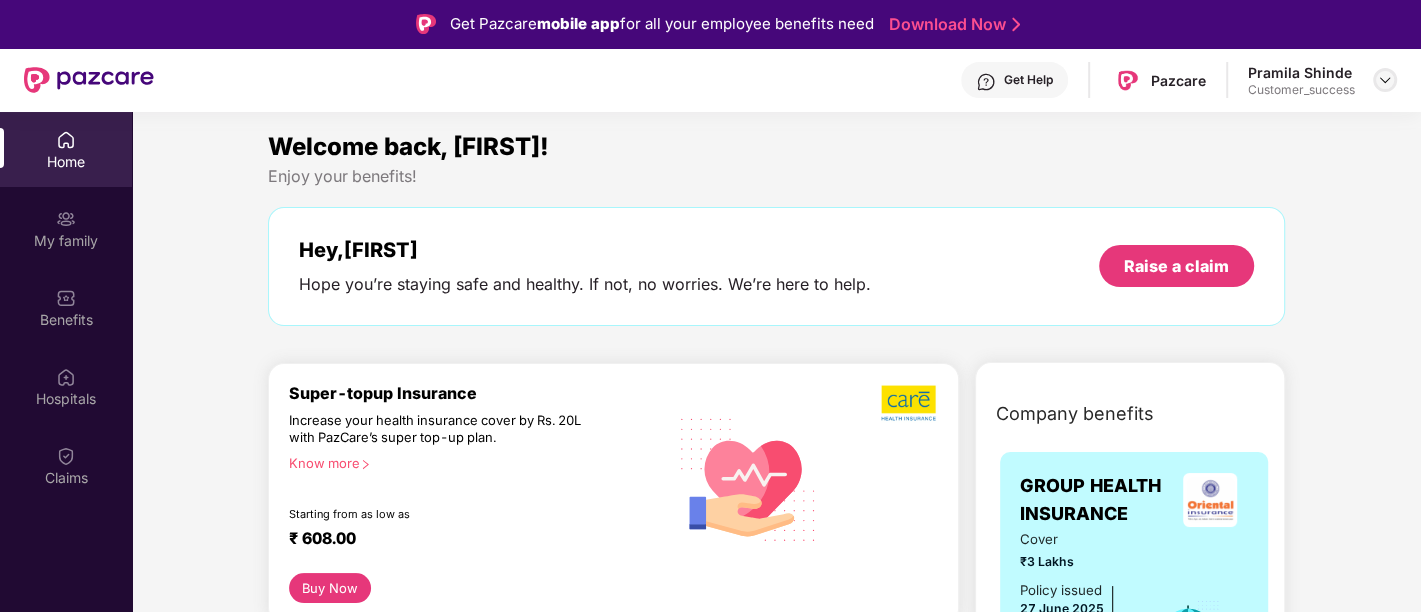 click at bounding box center (1385, 80) 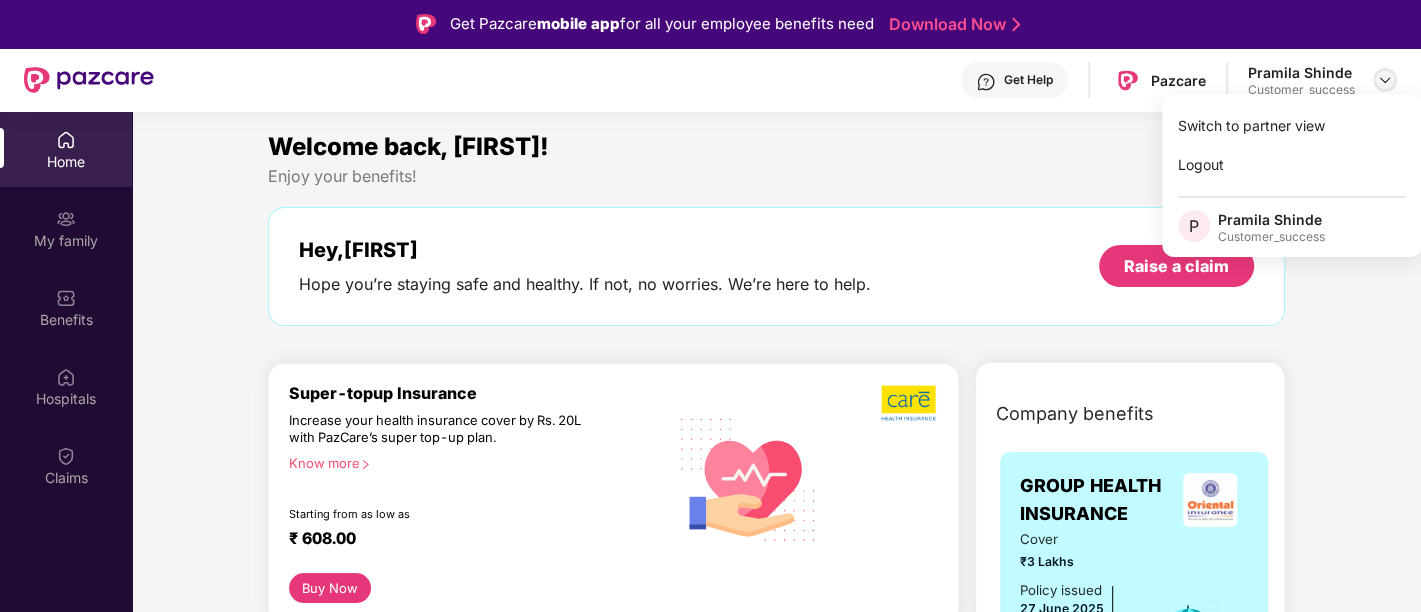 click at bounding box center [1385, 80] 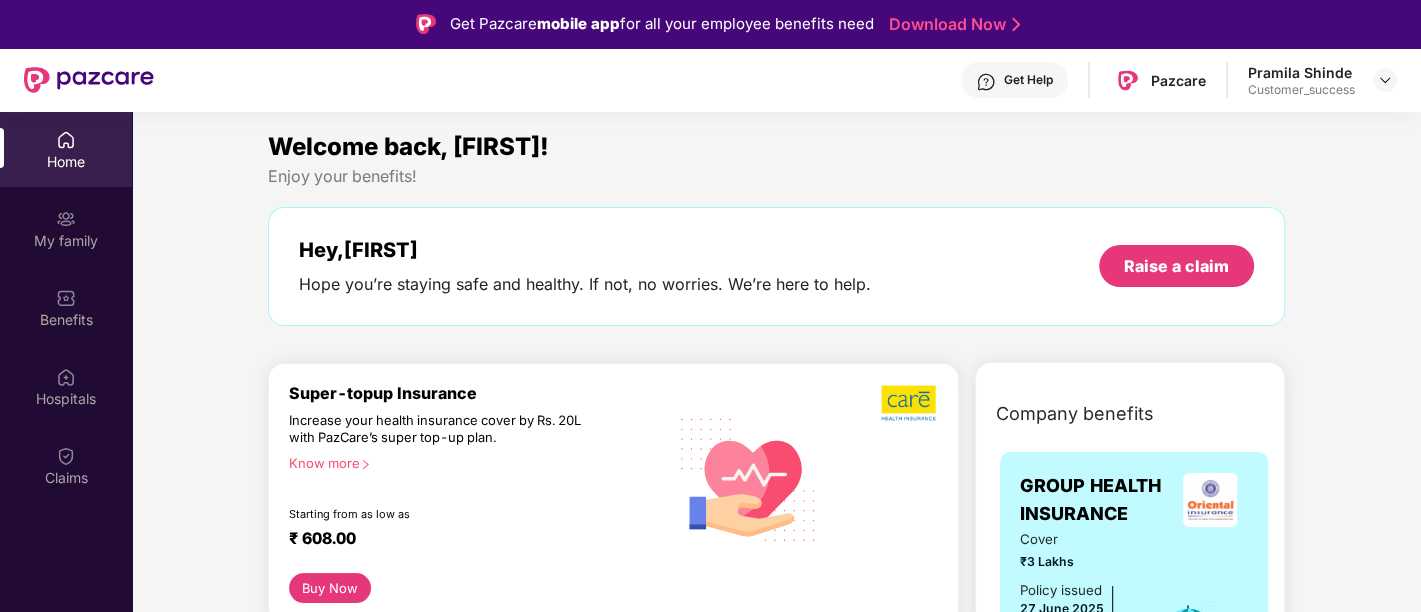 click on "Customer_success" at bounding box center (1301, 90) 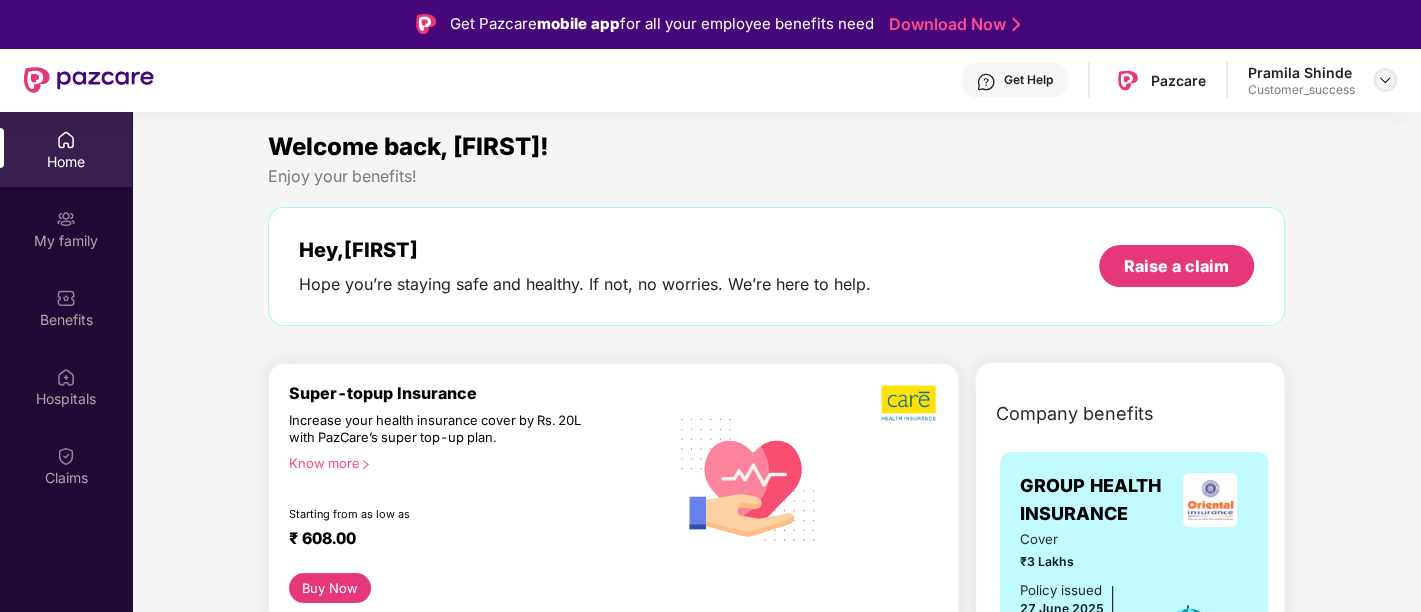 click at bounding box center [1385, 80] 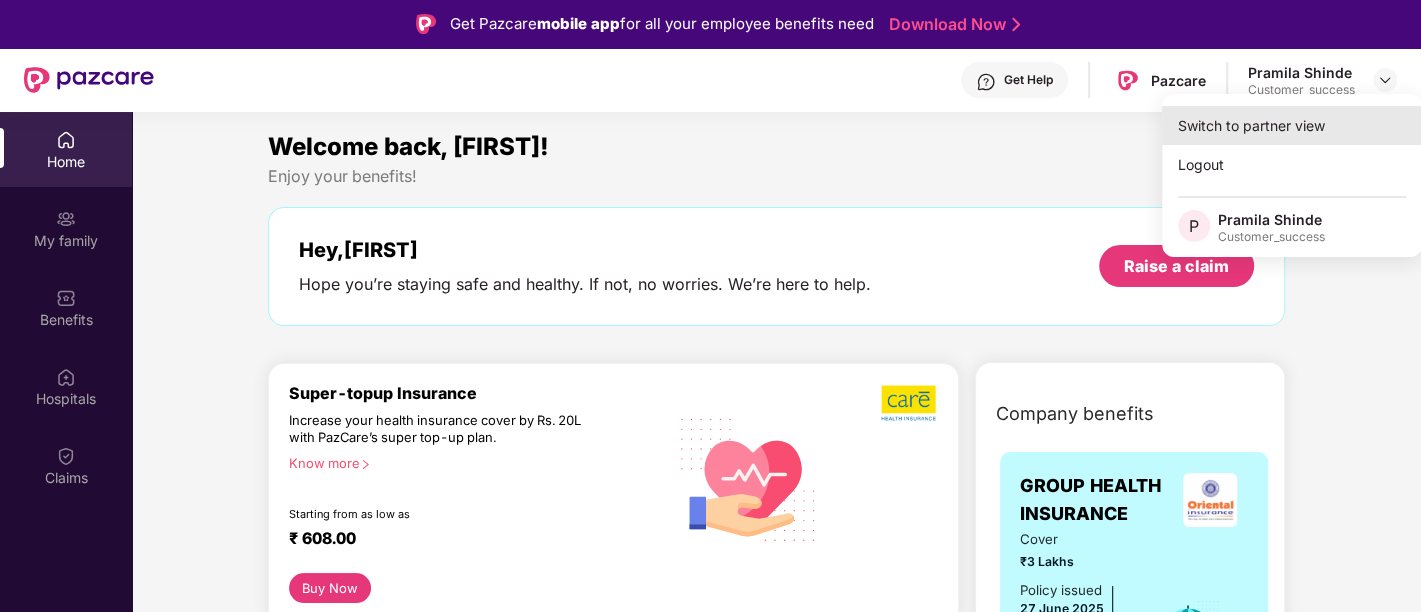 click on "Switch to partner view" at bounding box center (1292, 125) 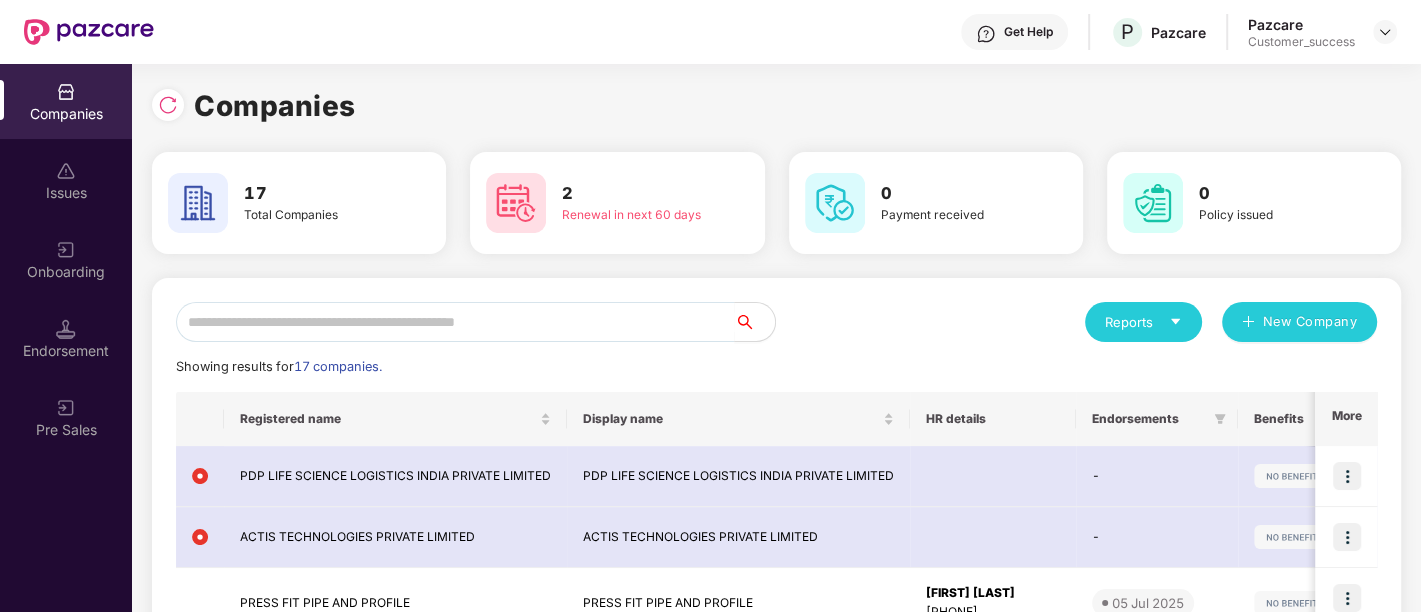 click on "Onboarding" at bounding box center [66, 272] 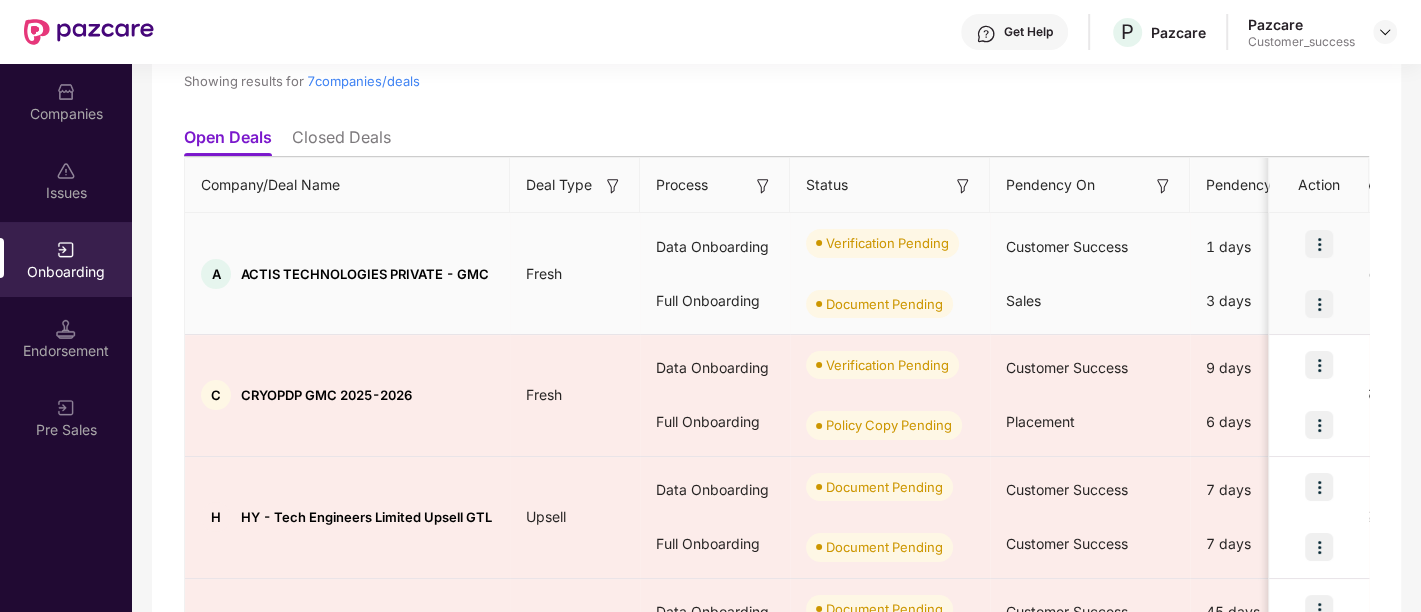 scroll, scrollTop: 213, scrollLeft: 0, axis: vertical 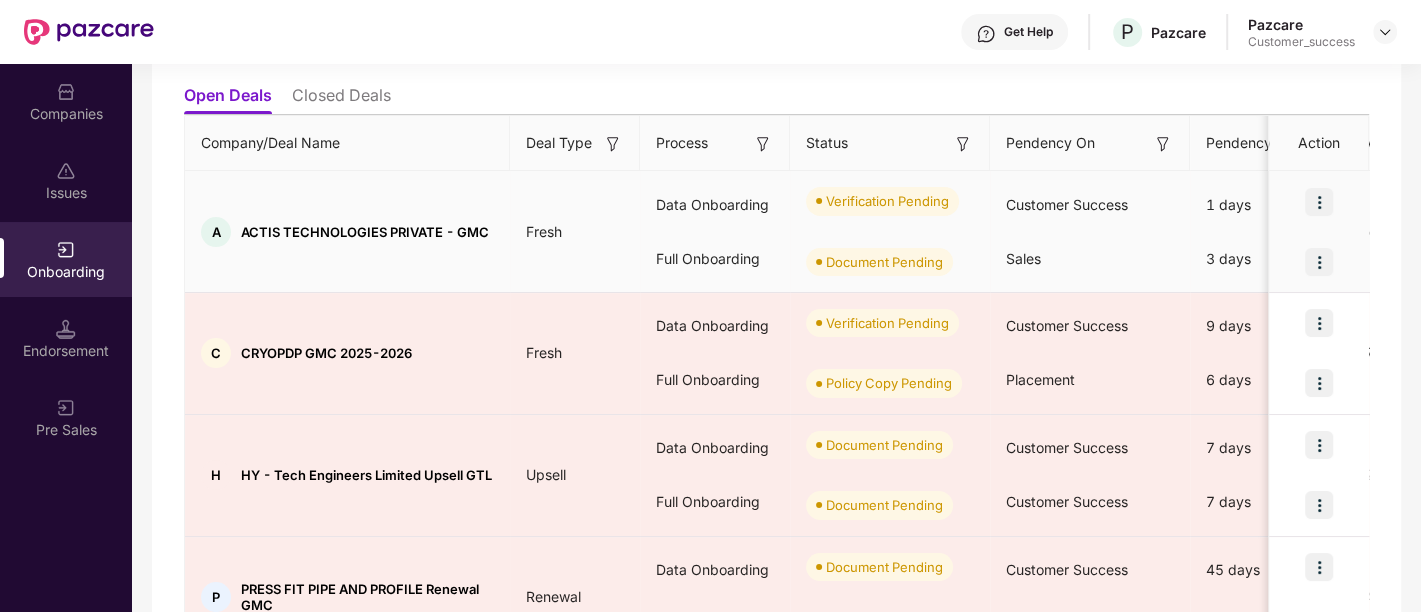 click at bounding box center [1319, 202] 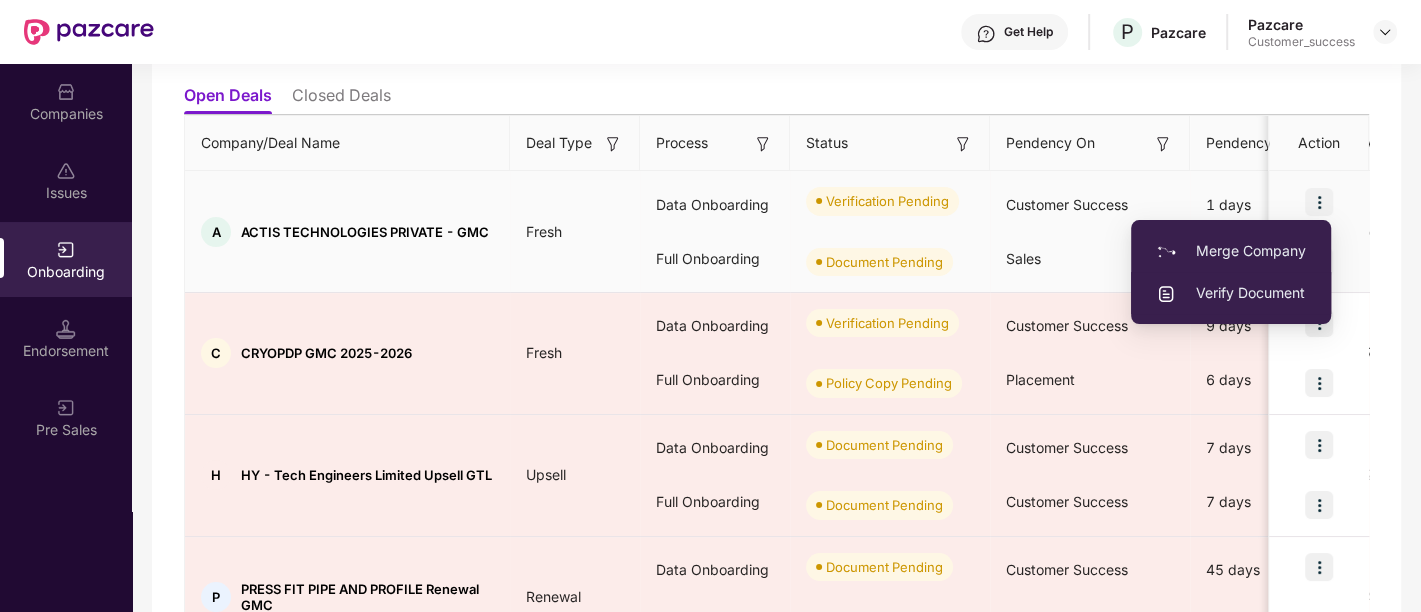 click on "Verify Document" at bounding box center [1231, 293] 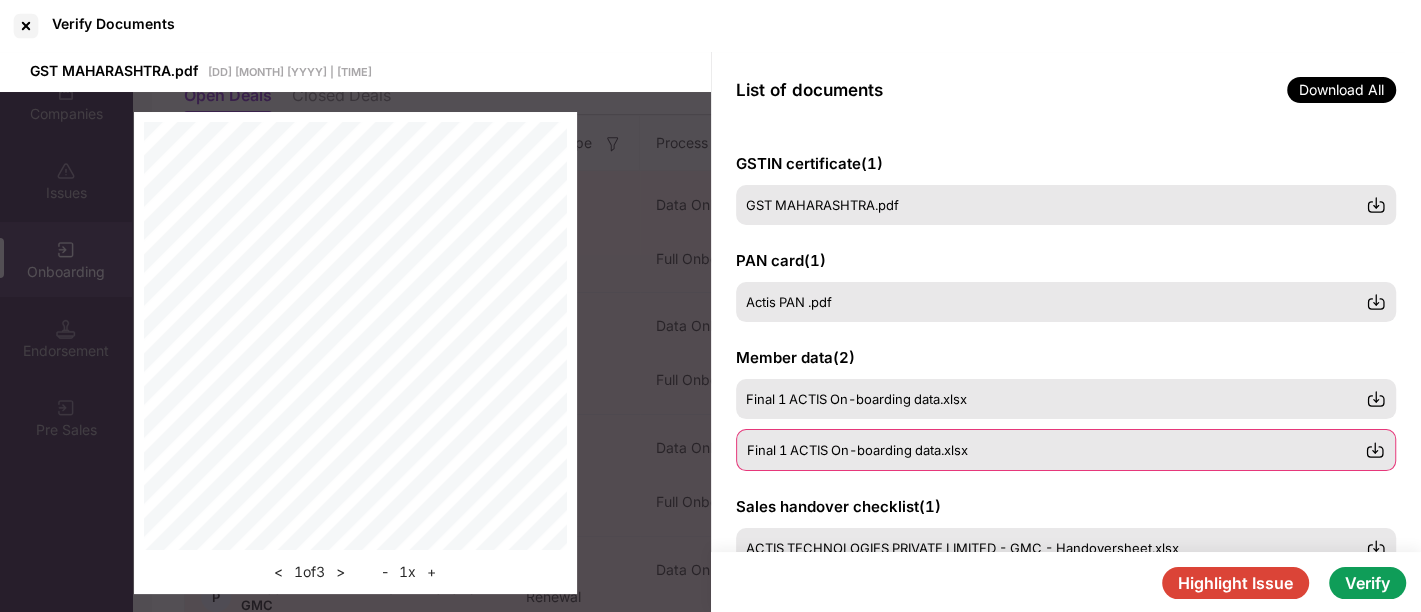 click on "Final 1 ACTIS On-boarding data.xlsx" at bounding box center [1066, 450] 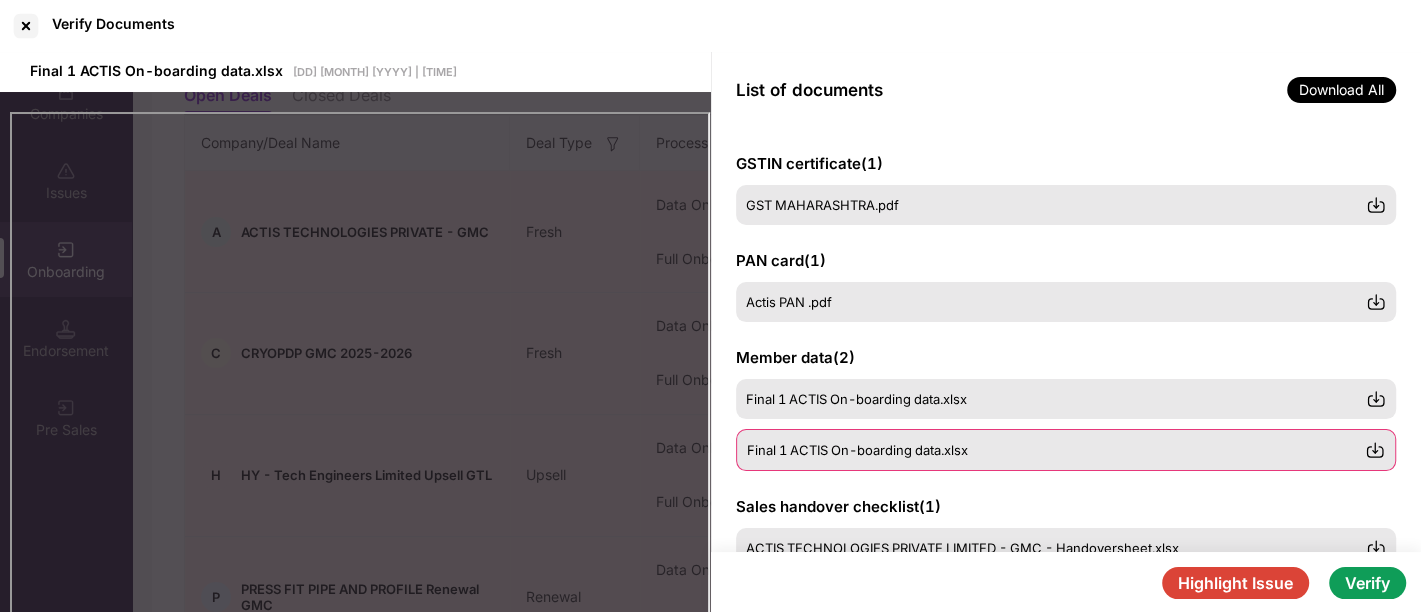 click on "Final 1 ACTIS On-boarding data.xlsx" at bounding box center (1066, 450) 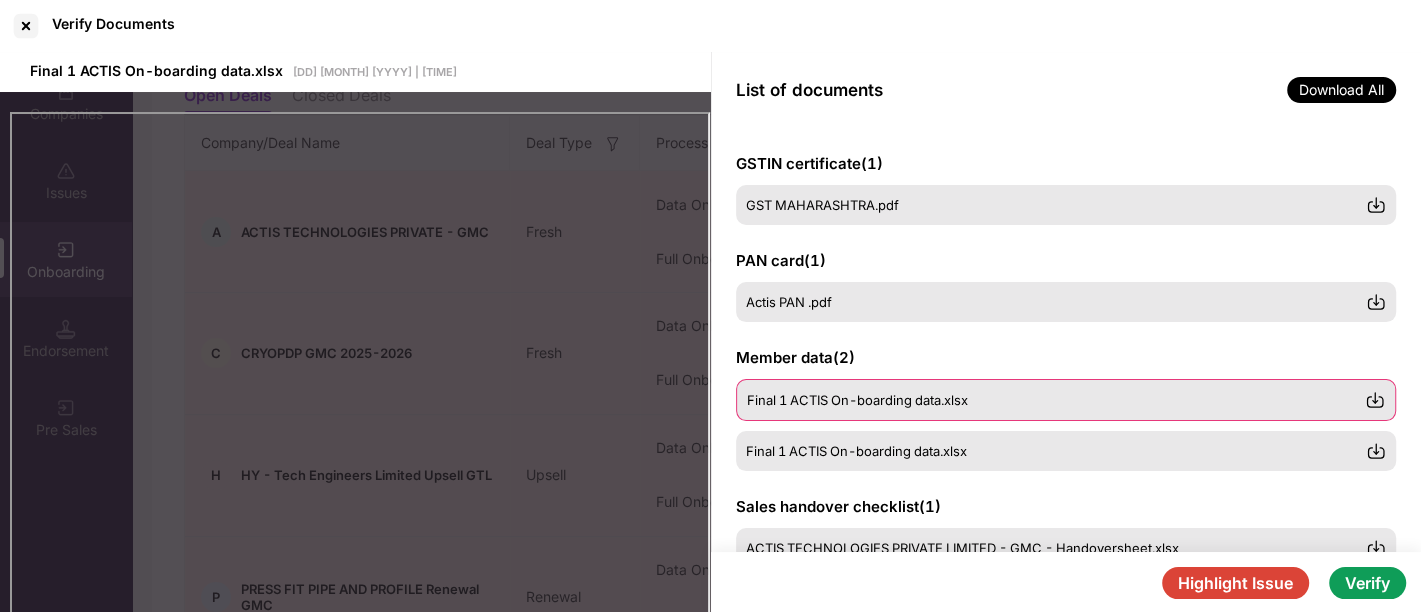 click at bounding box center [1375, 400] 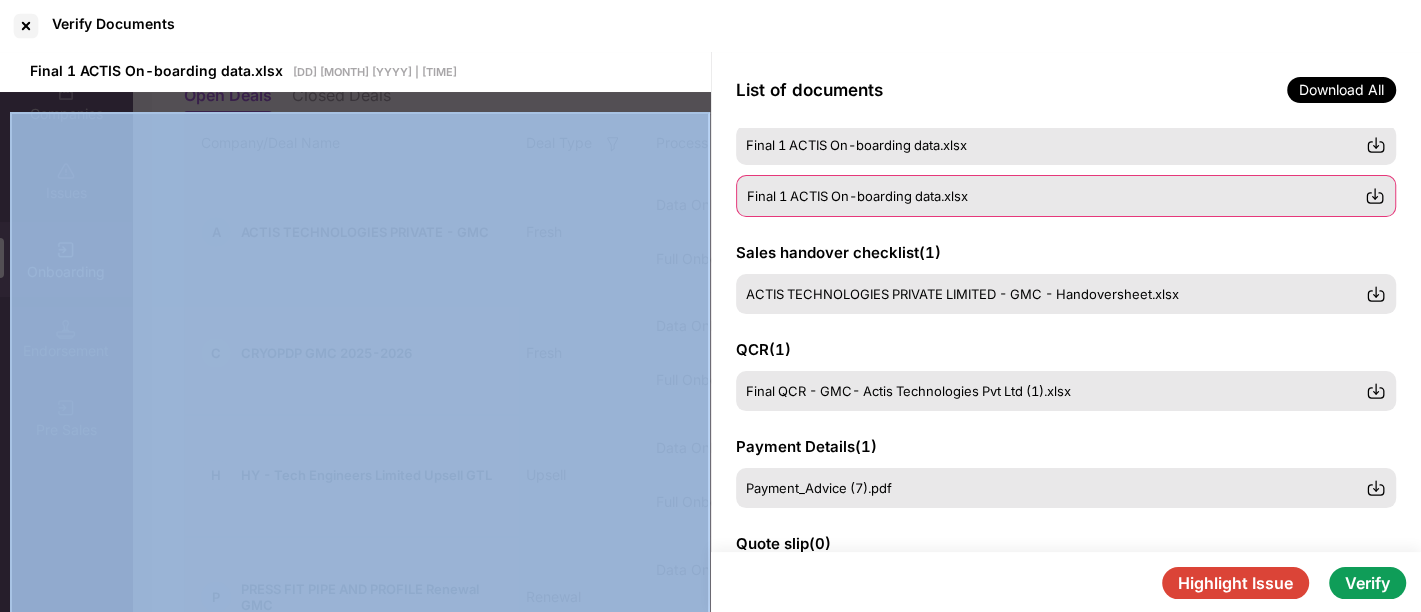 scroll, scrollTop: 261, scrollLeft: 0, axis: vertical 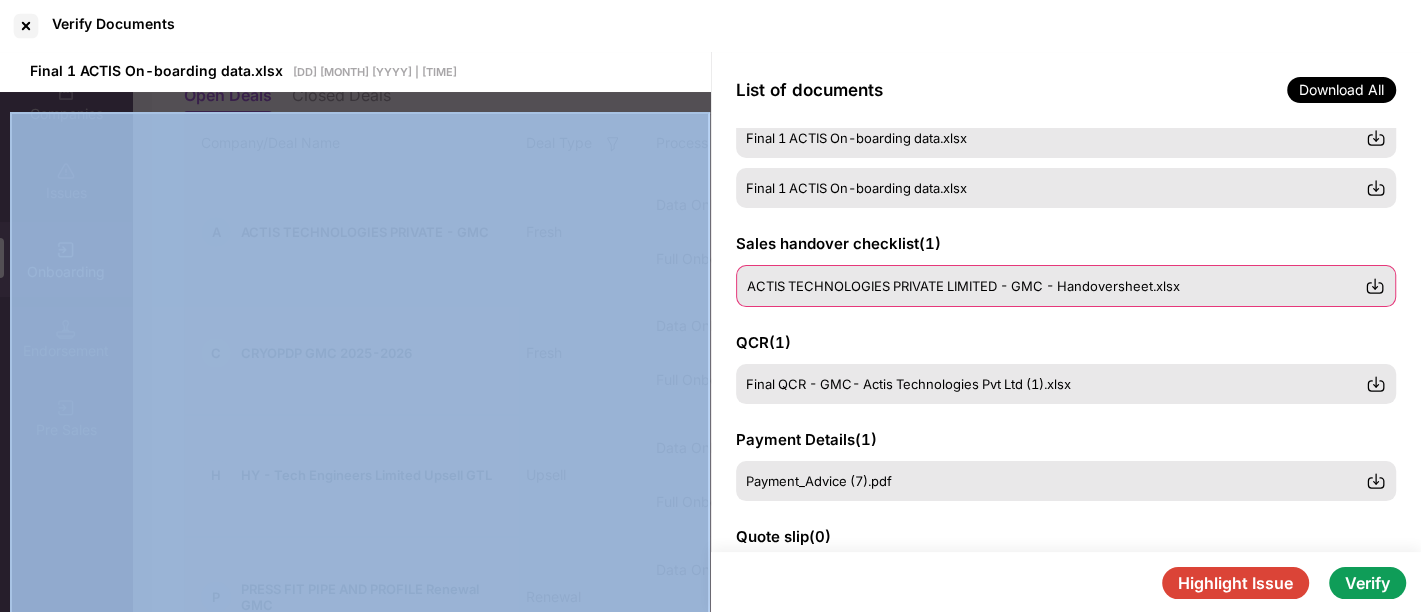 click at bounding box center [1375, 286] 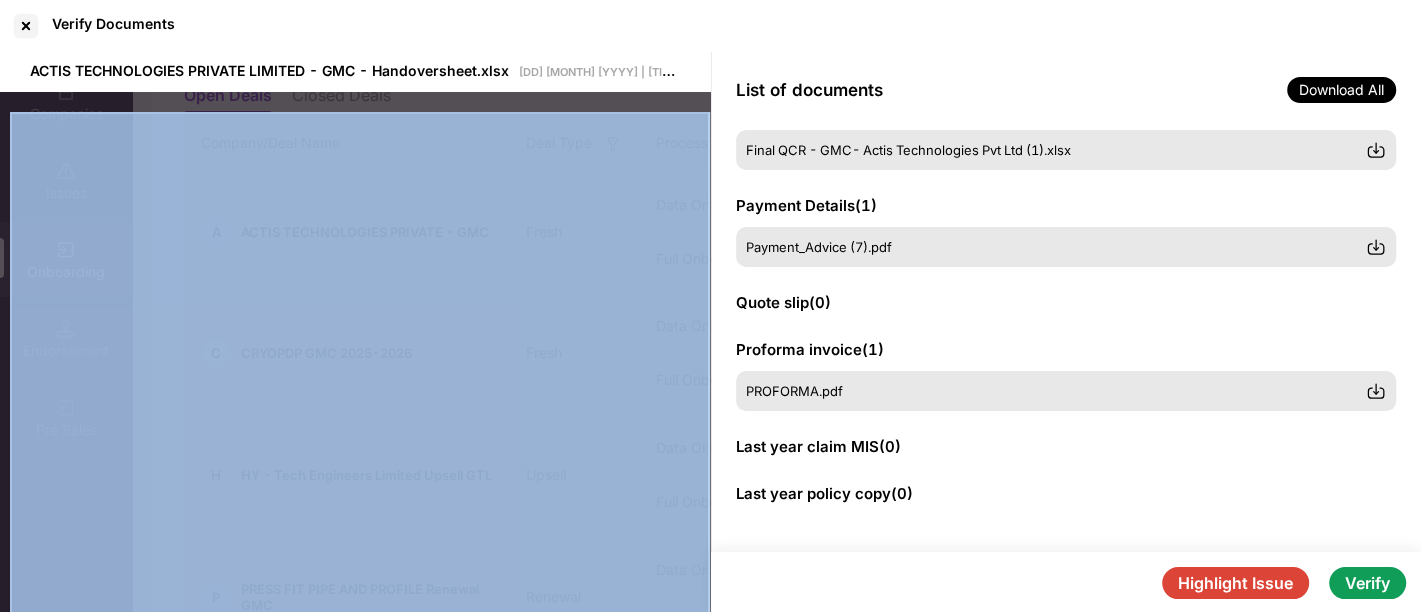 scroll, scrollTop: 494, scrollLeft: 0, axis: vertical 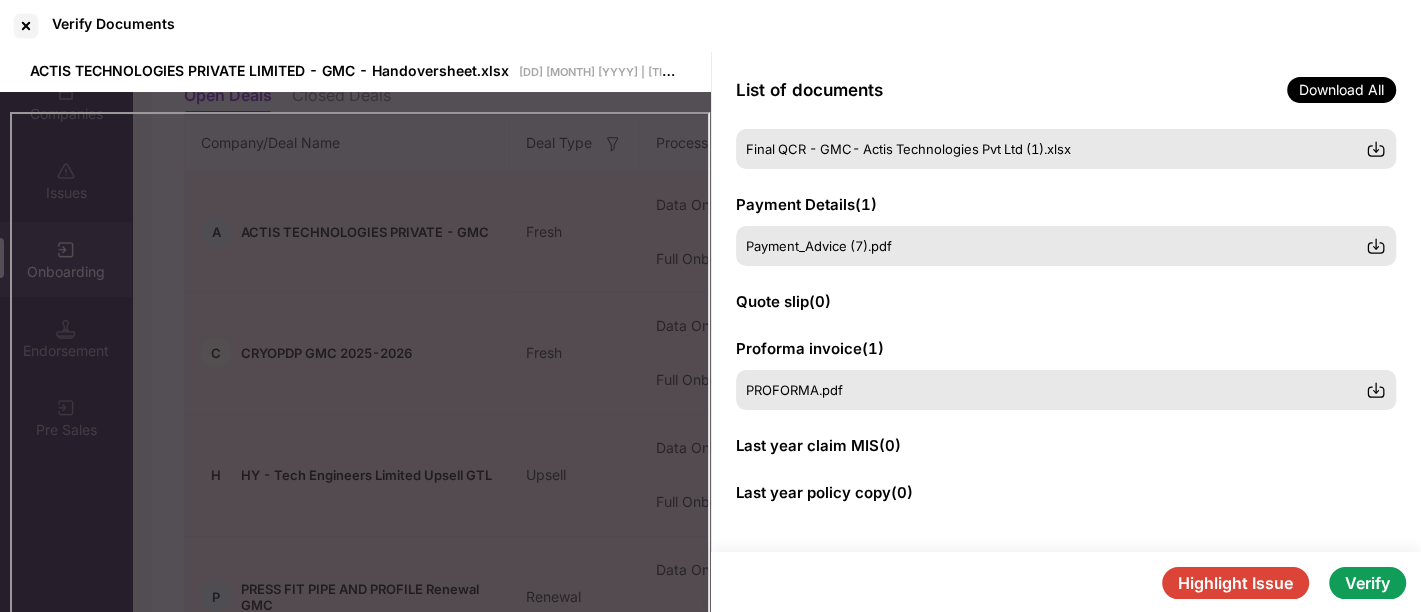 click on "Last year policy copy  ( 0 )" at bounding box center [824, 492] 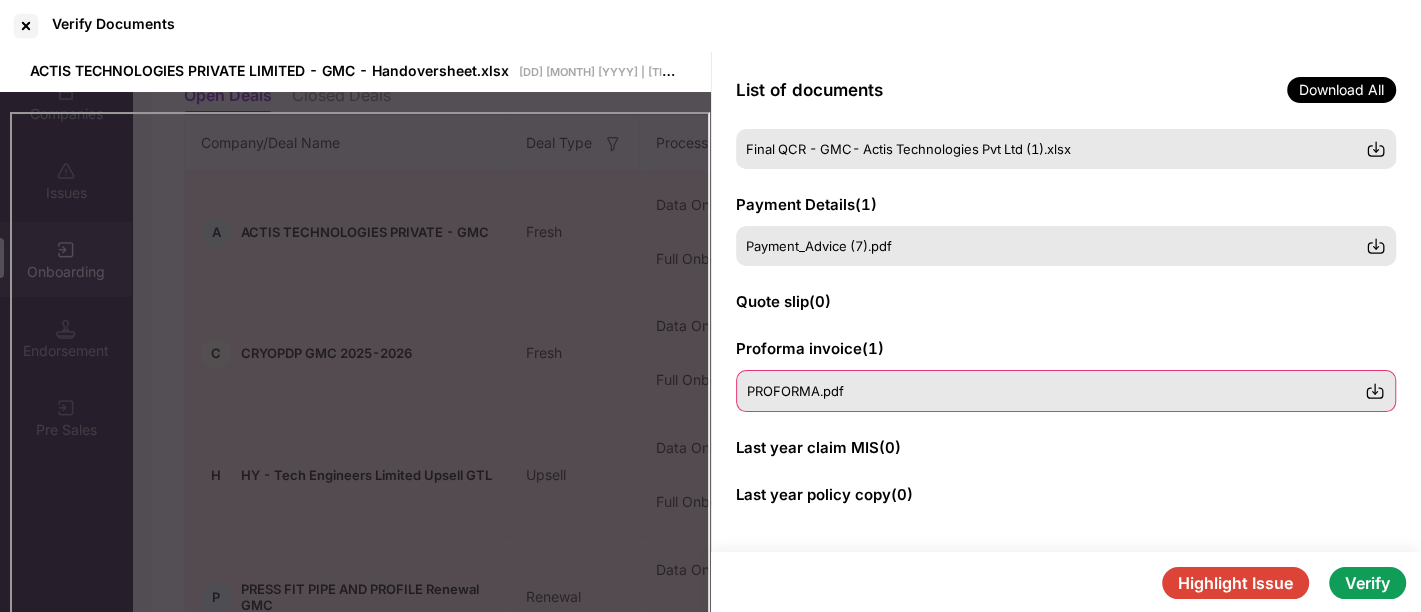 click at bounding box center (1375, 391) 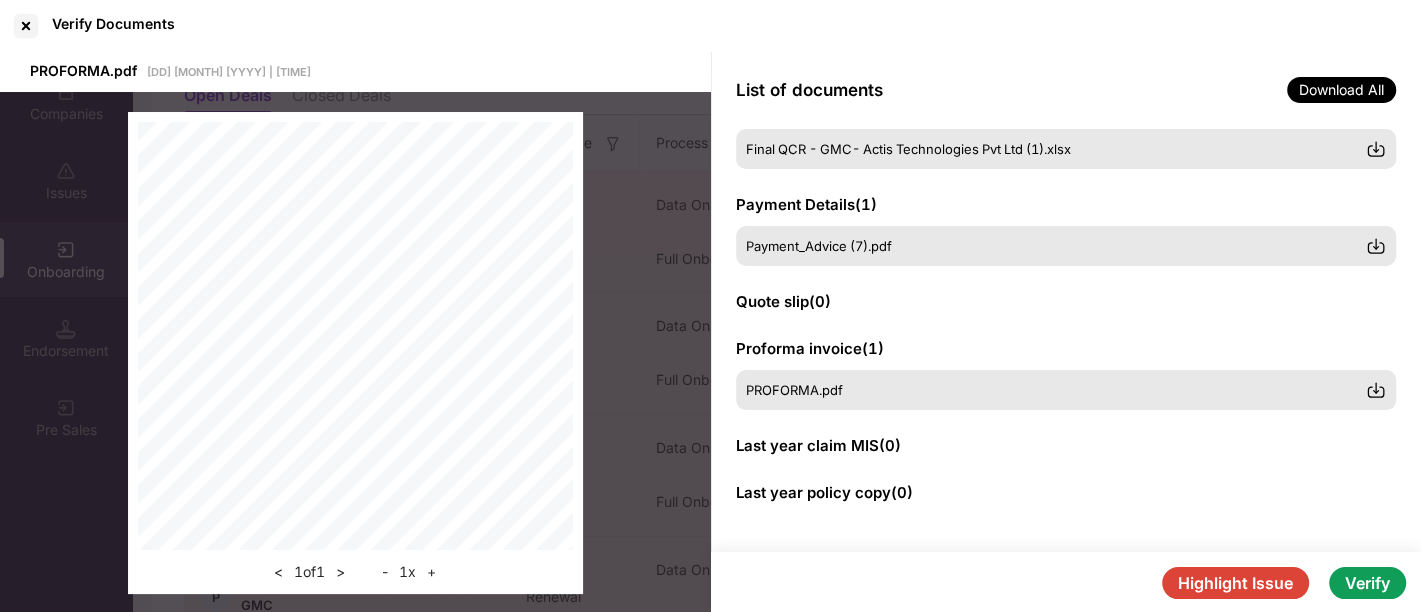 scroll, scrollTop: 494, scrollLeft: 0, axis: vertical 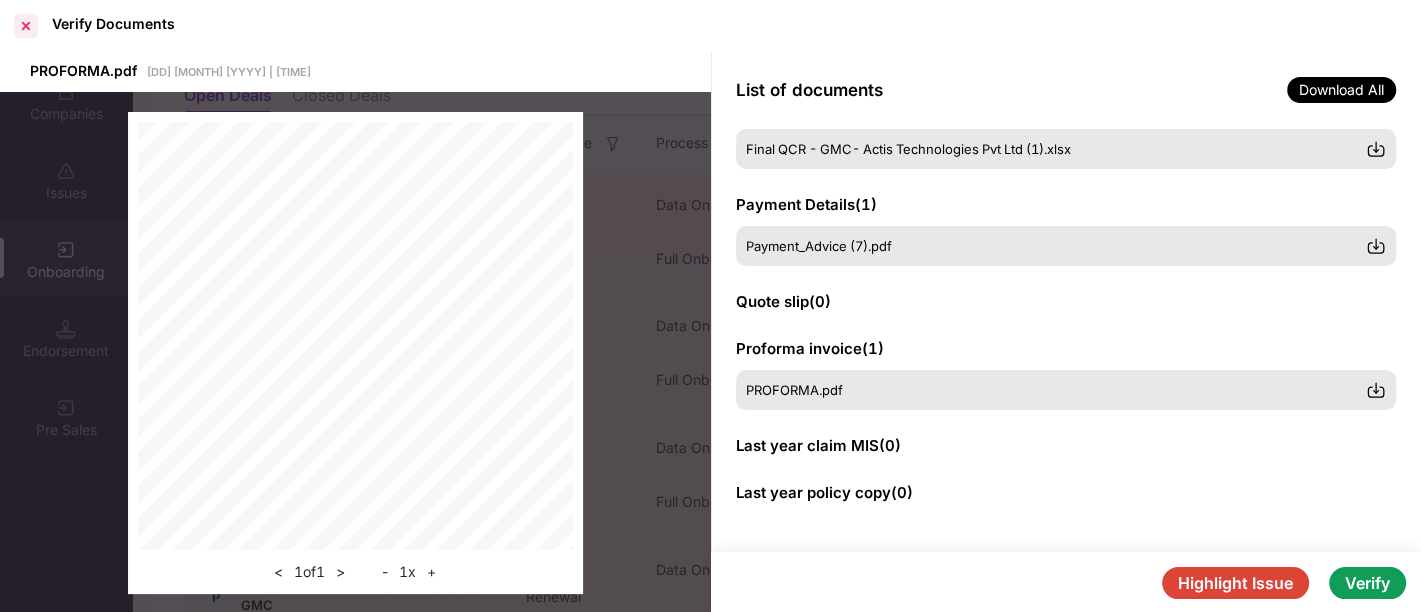 click at bounding box center (26, 26) 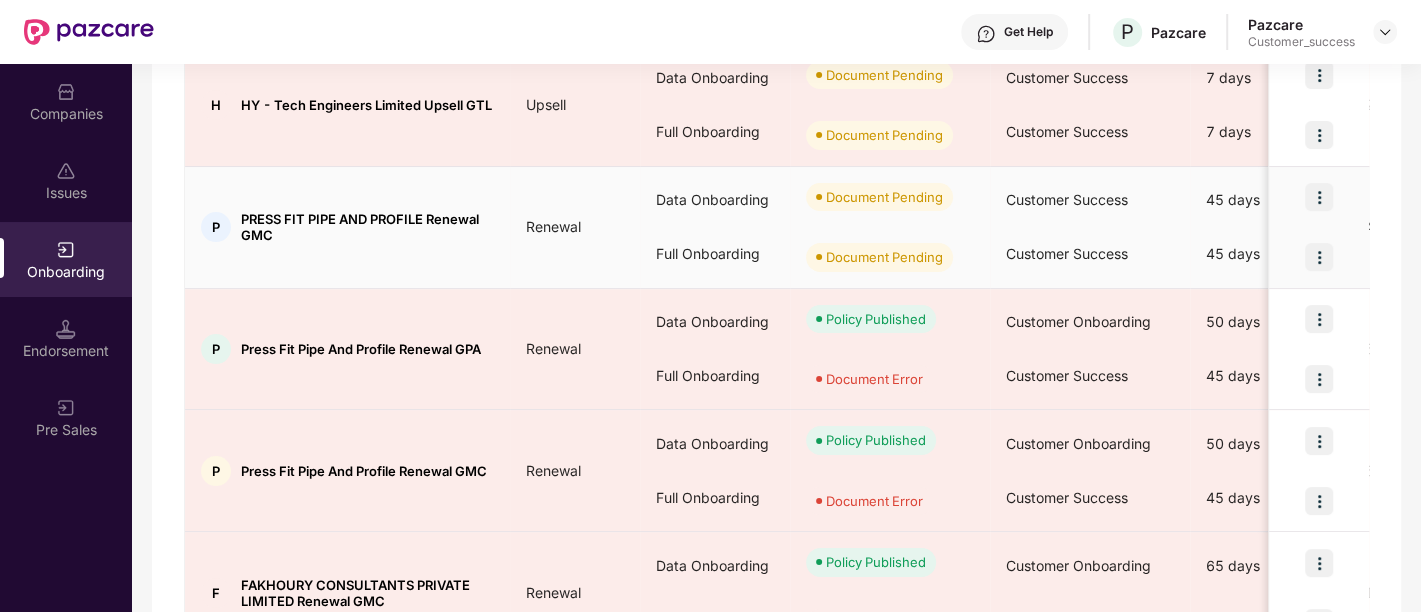 scroll, scrollTop: 584, scrollLeft: 0, axis: vertical 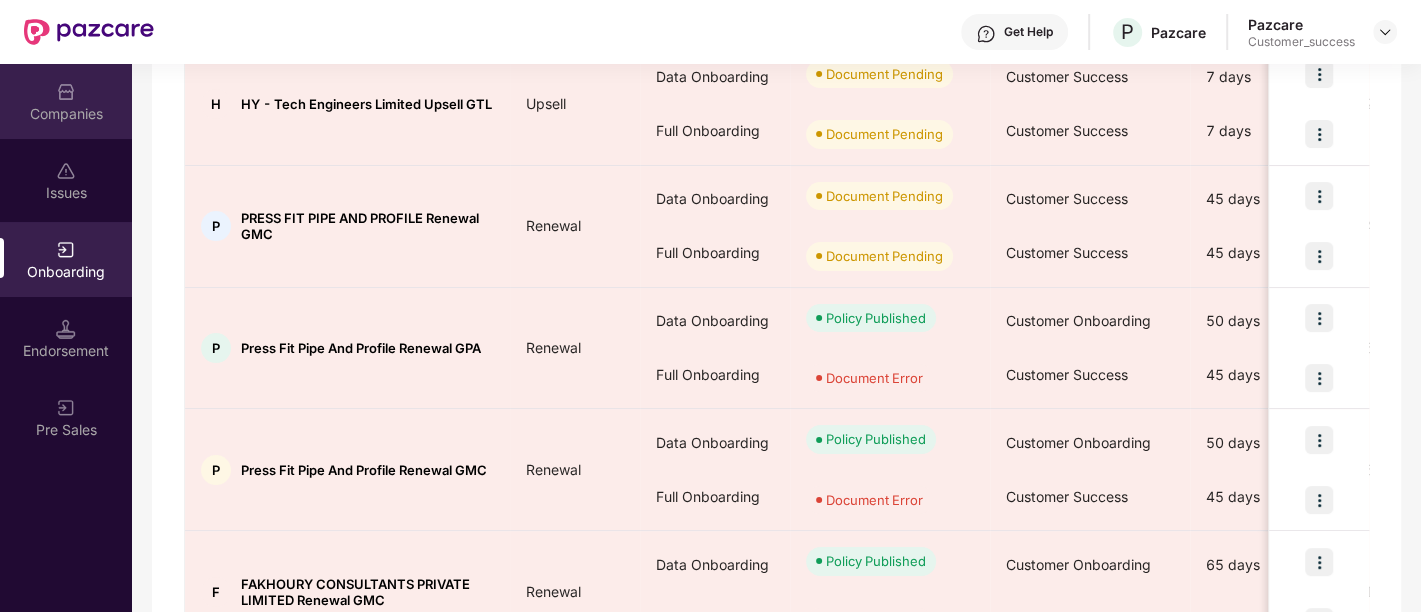 click on "Companies" at bounding box center (66, 101) 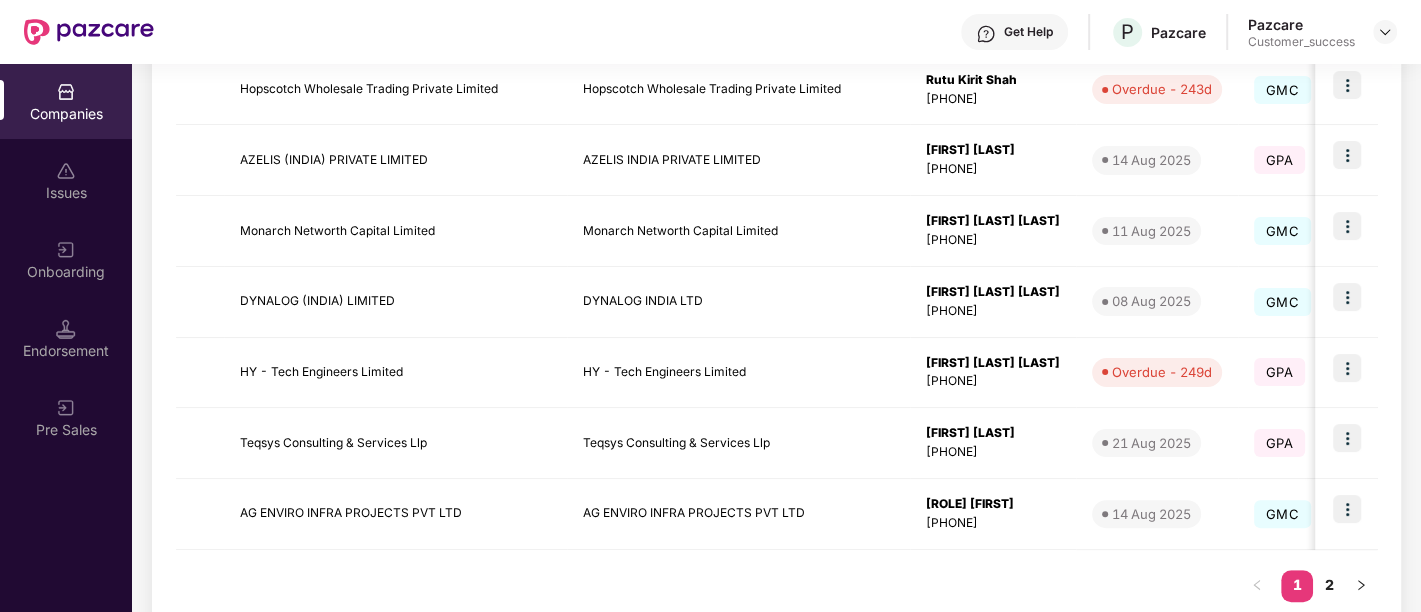 scroll, scrollTop: 0, scrollLeft: 0, axis: both 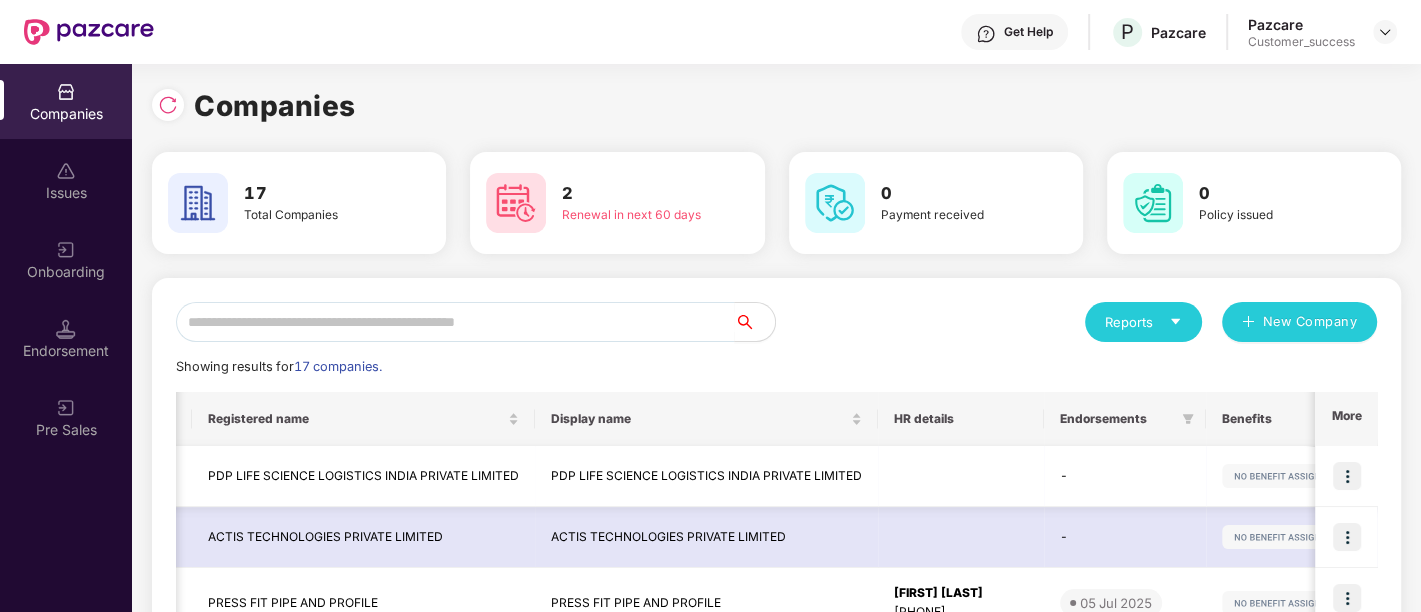 click at bounding box center [1347, 476] 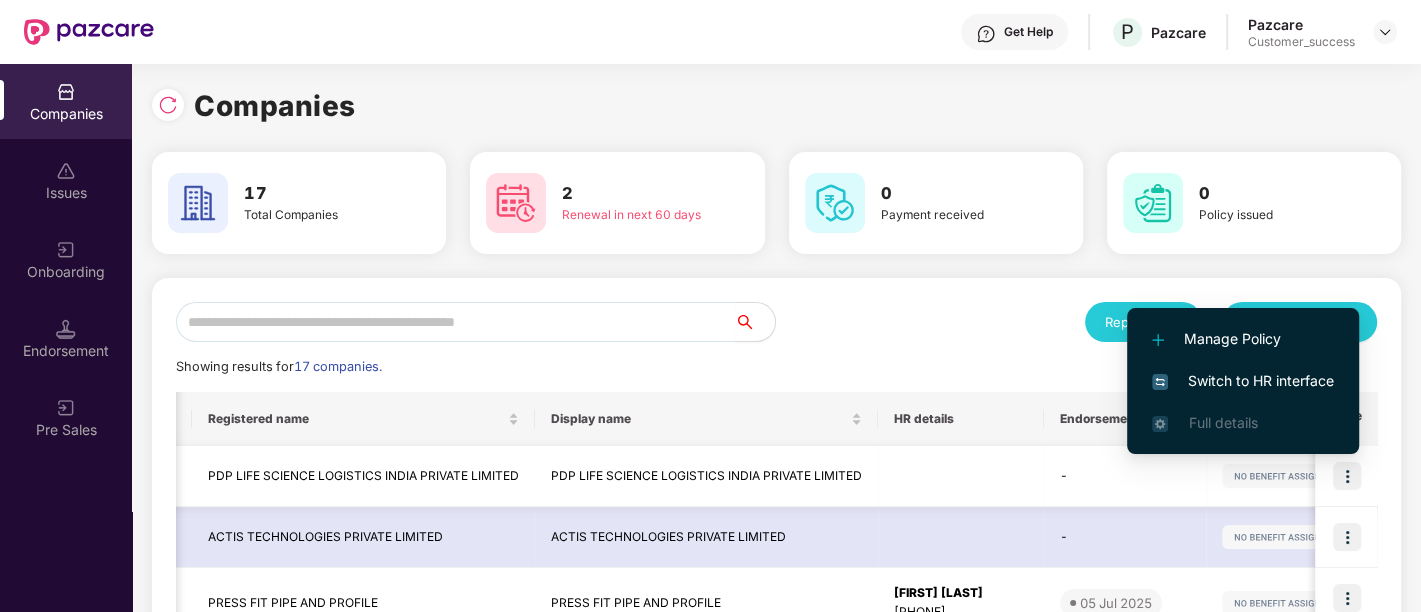 click at bounding box center [961, 476] 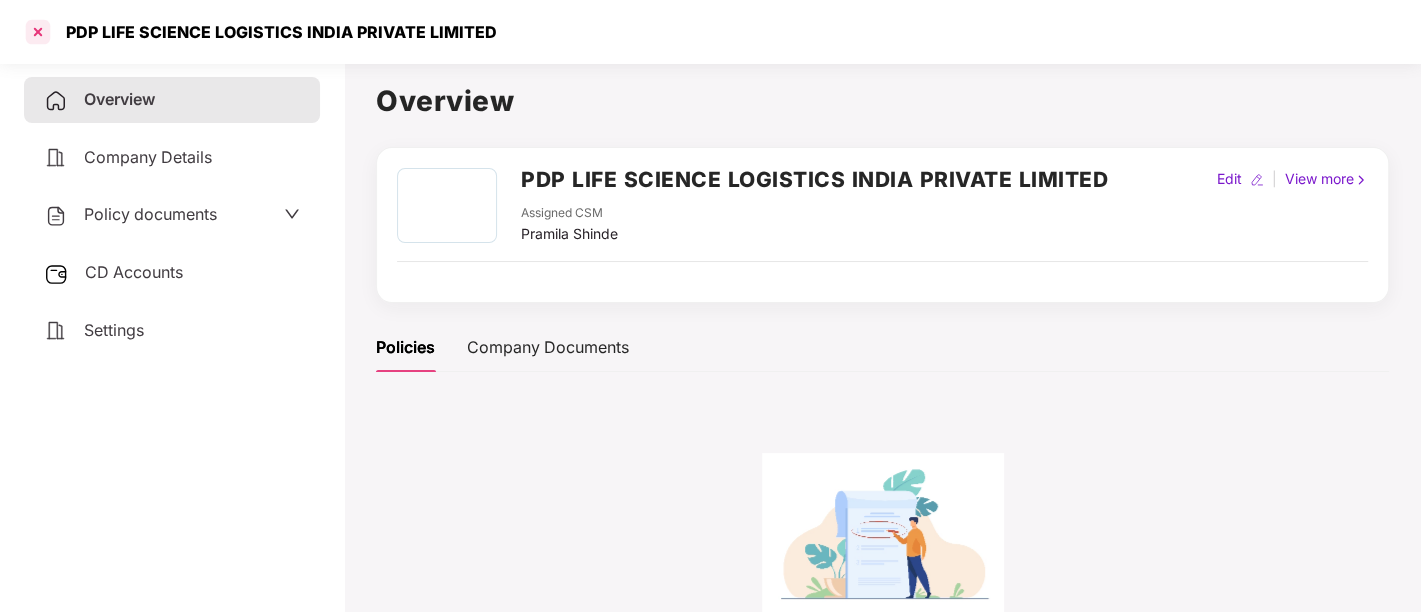 click at bounding box center (38, 32) 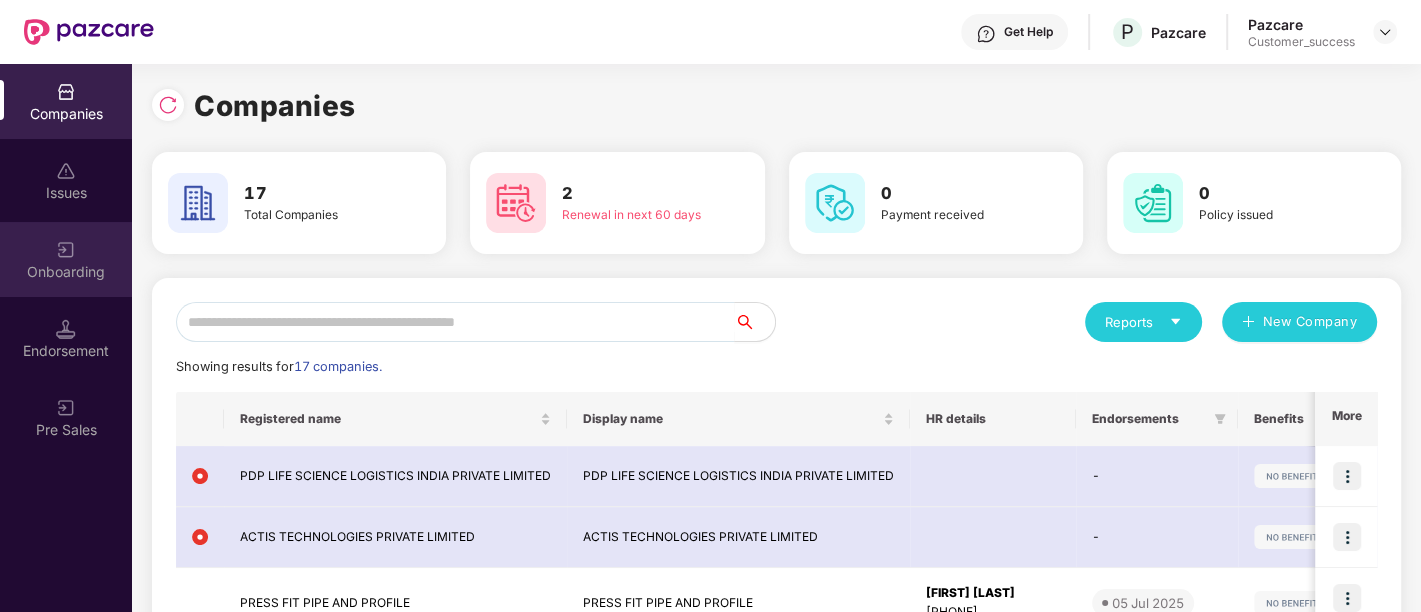 click on "Onboarding" at bounding box center (66, 272) 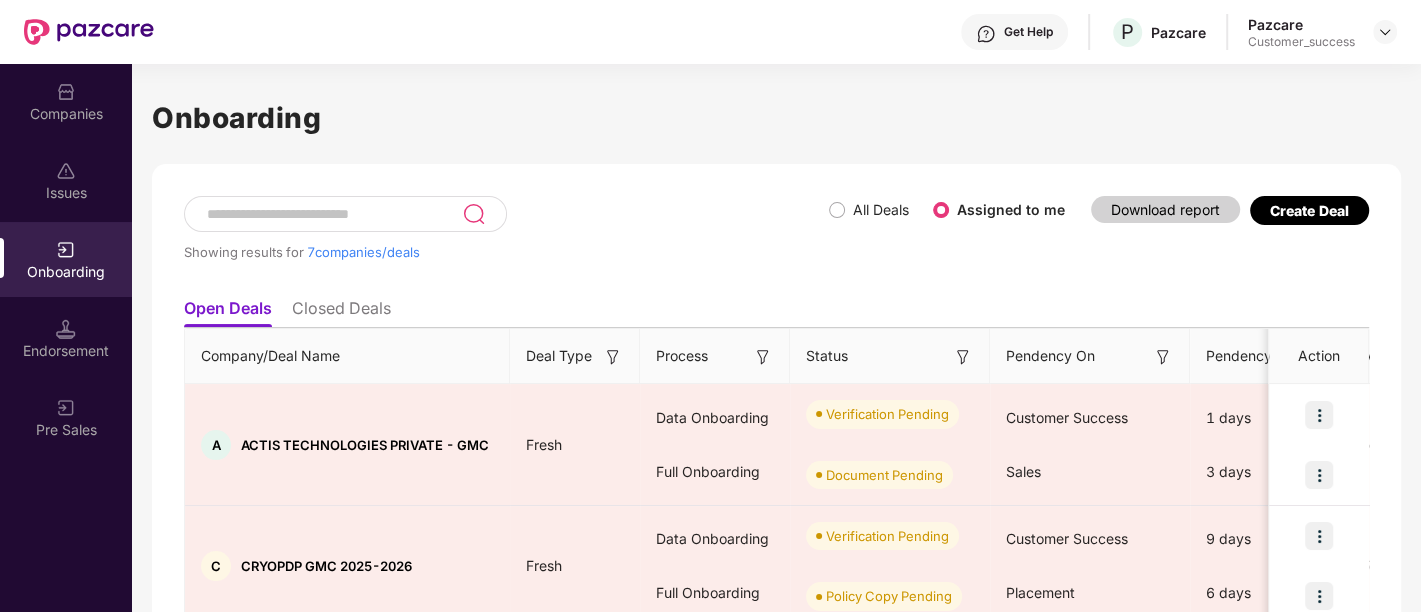 scroll, scrollTop: 204, scrollLeft: 0, axis: vertical 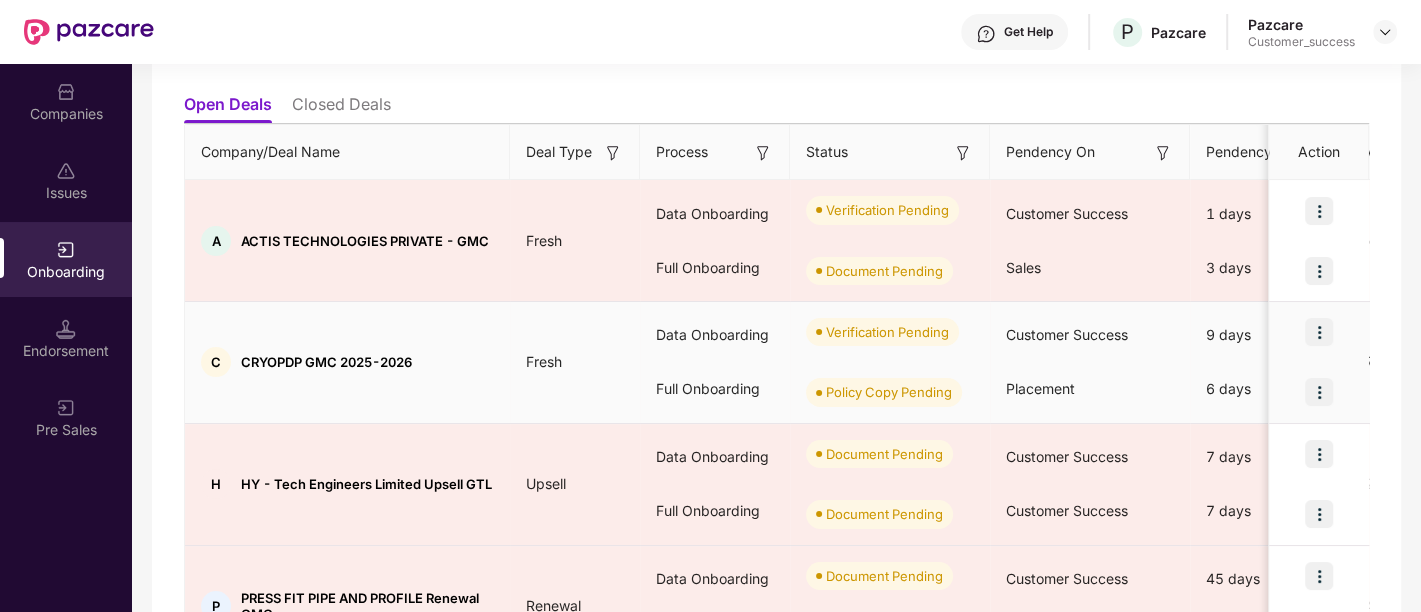 click at bounding box center (1319, 332) 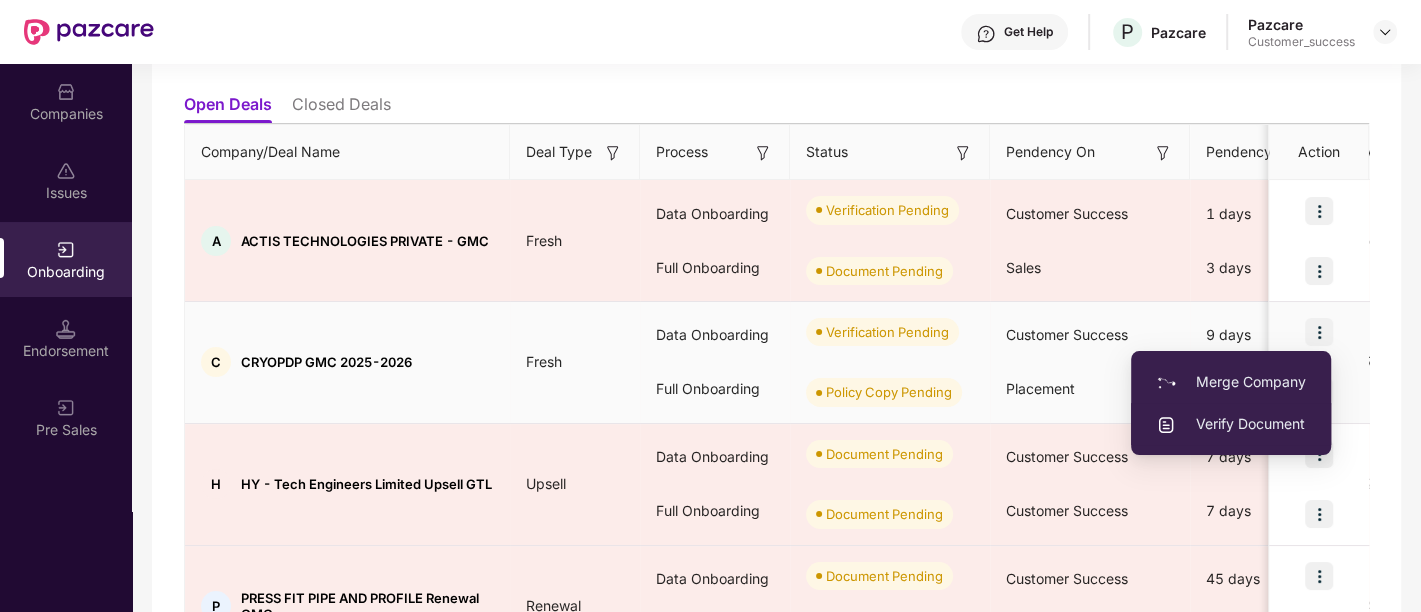 click on "Verify Document" at bounding box center [1231, 424] 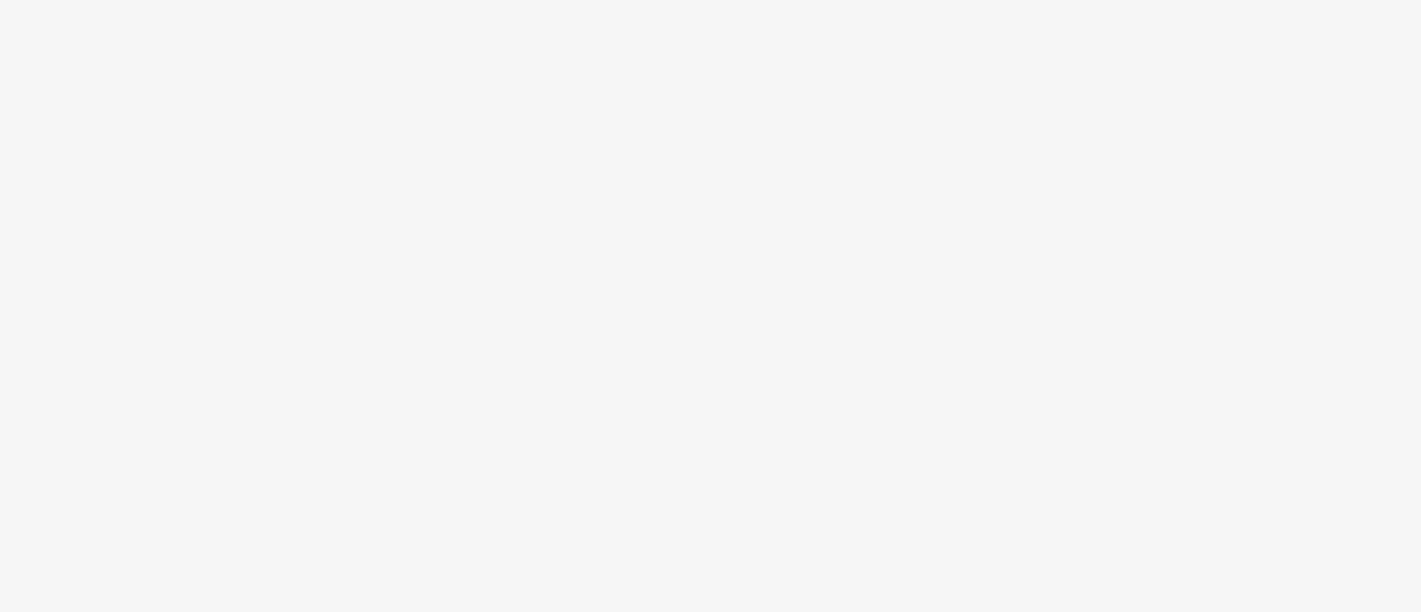 scroll, scrollTop: 0, scrollLeft: 0, axis: both 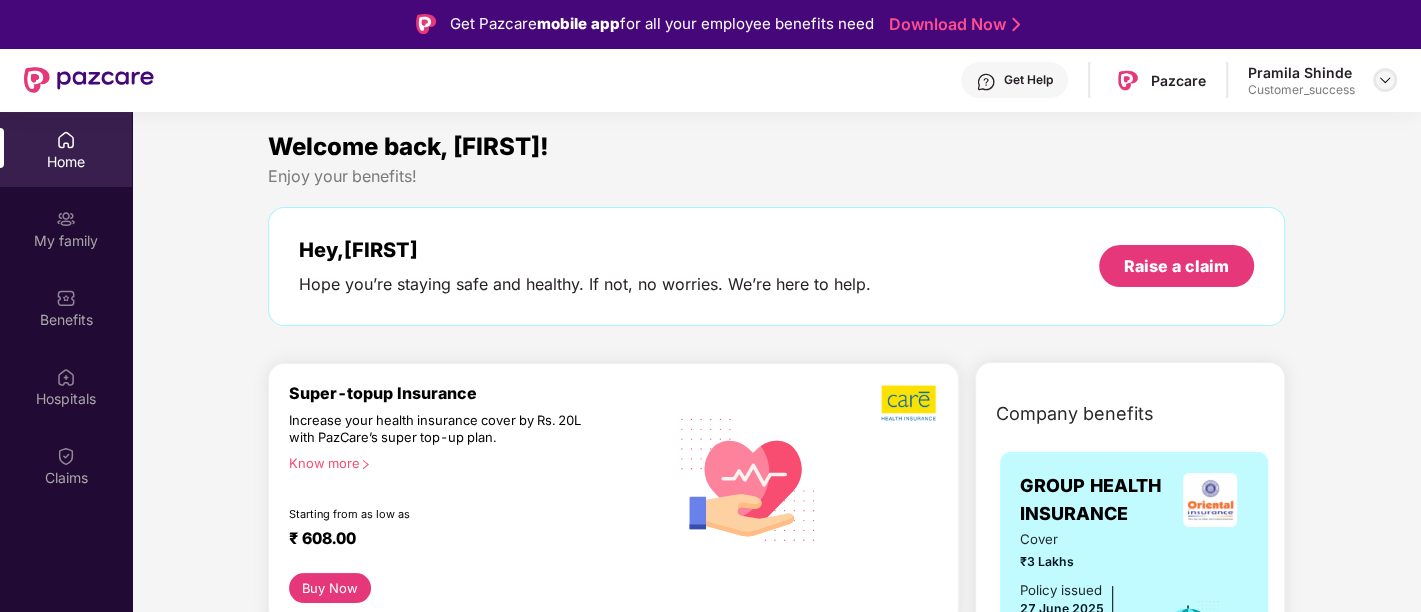 click at bounding box center [1385, 80] 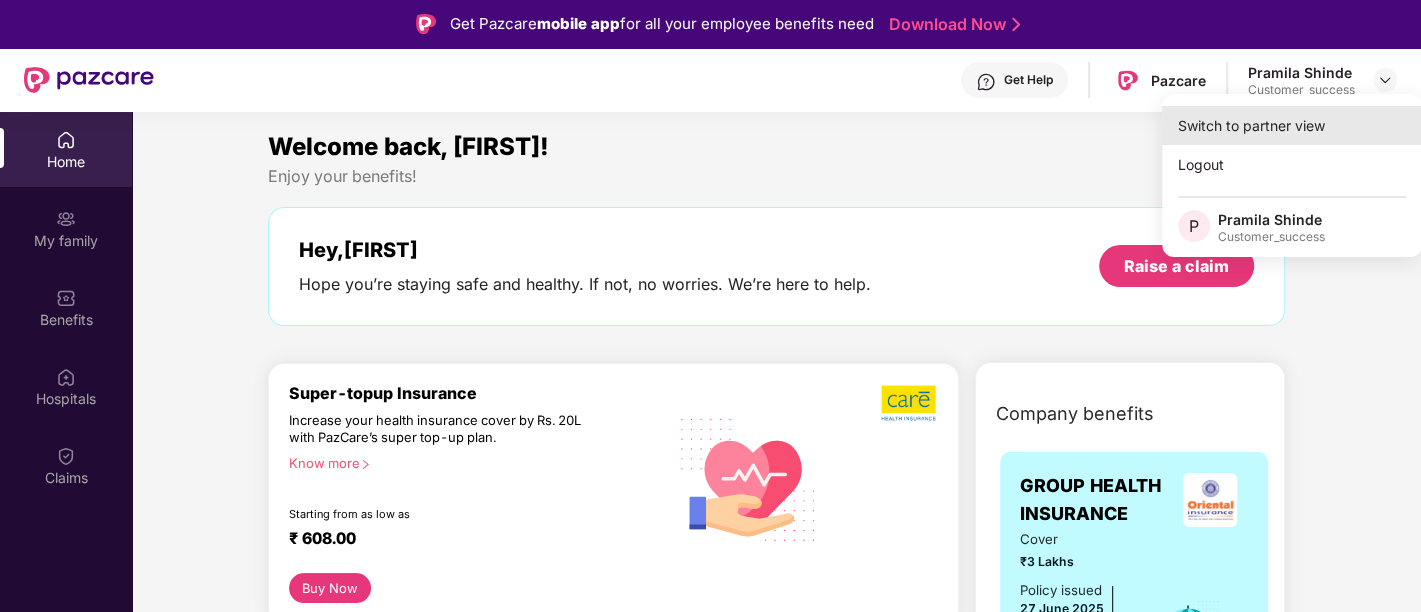click on "Switch to partner view" at bounding box center [1292, 125] 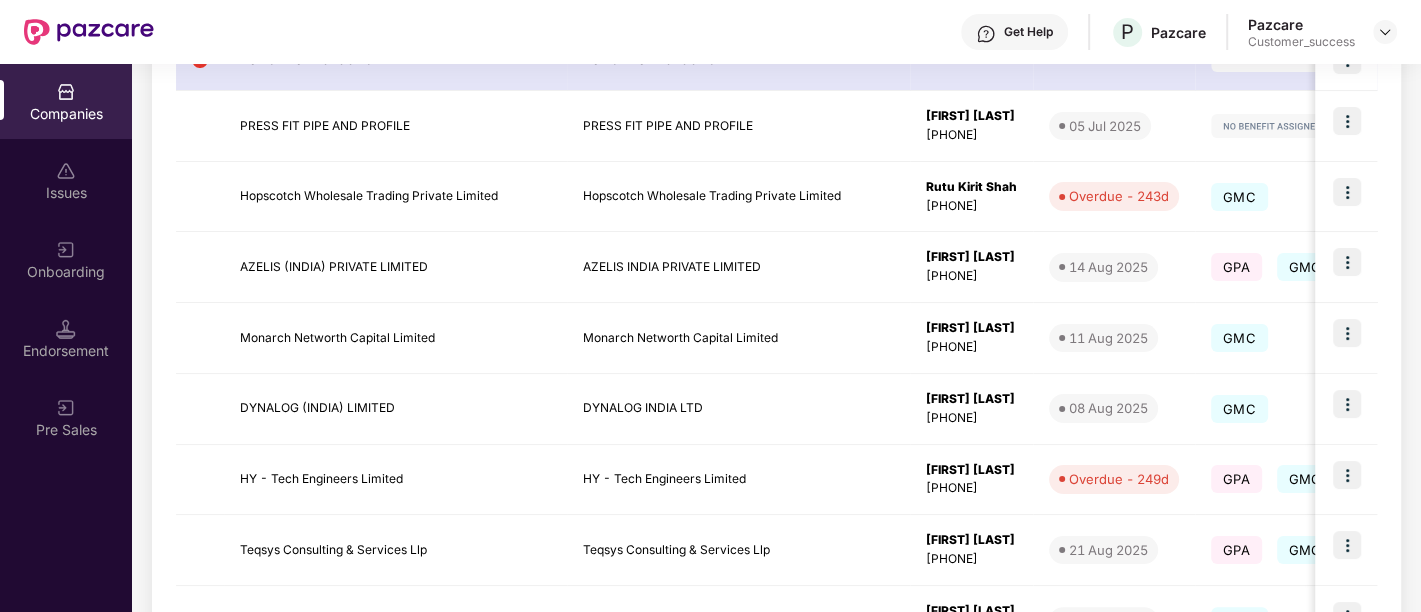 scroll, scrollTop: 500, scrollLeft: 0, axis: vertical 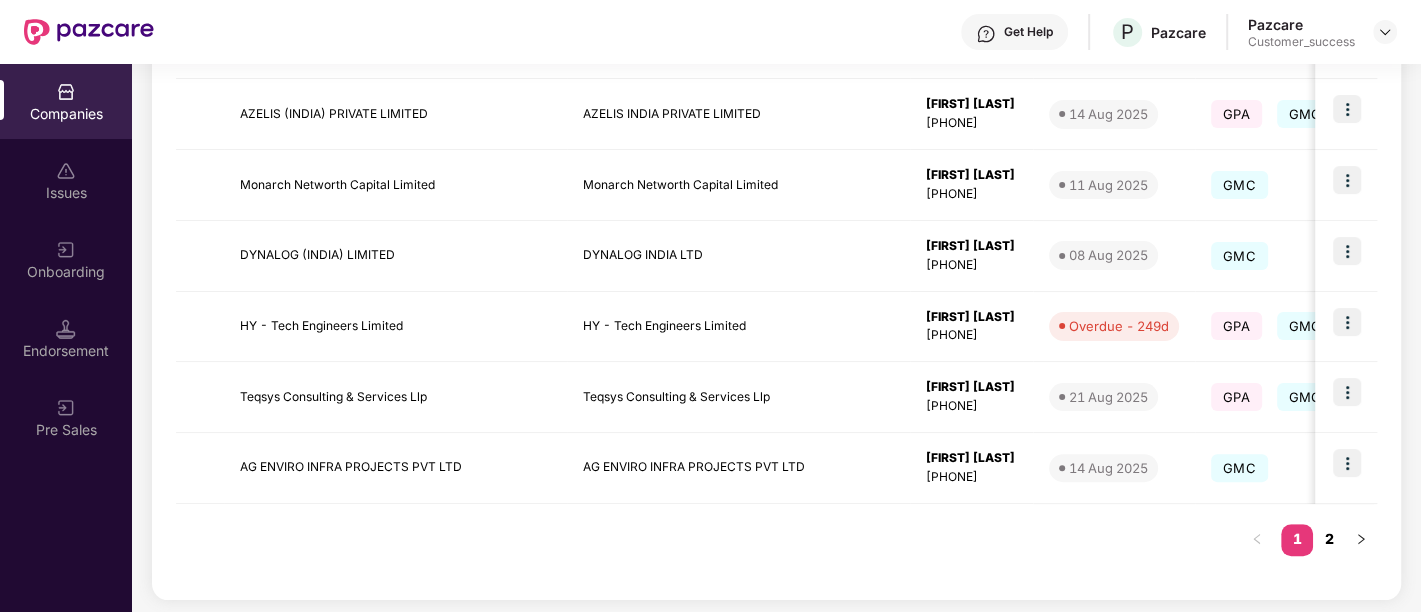 click on "2" at bounding box center (1329, 539) 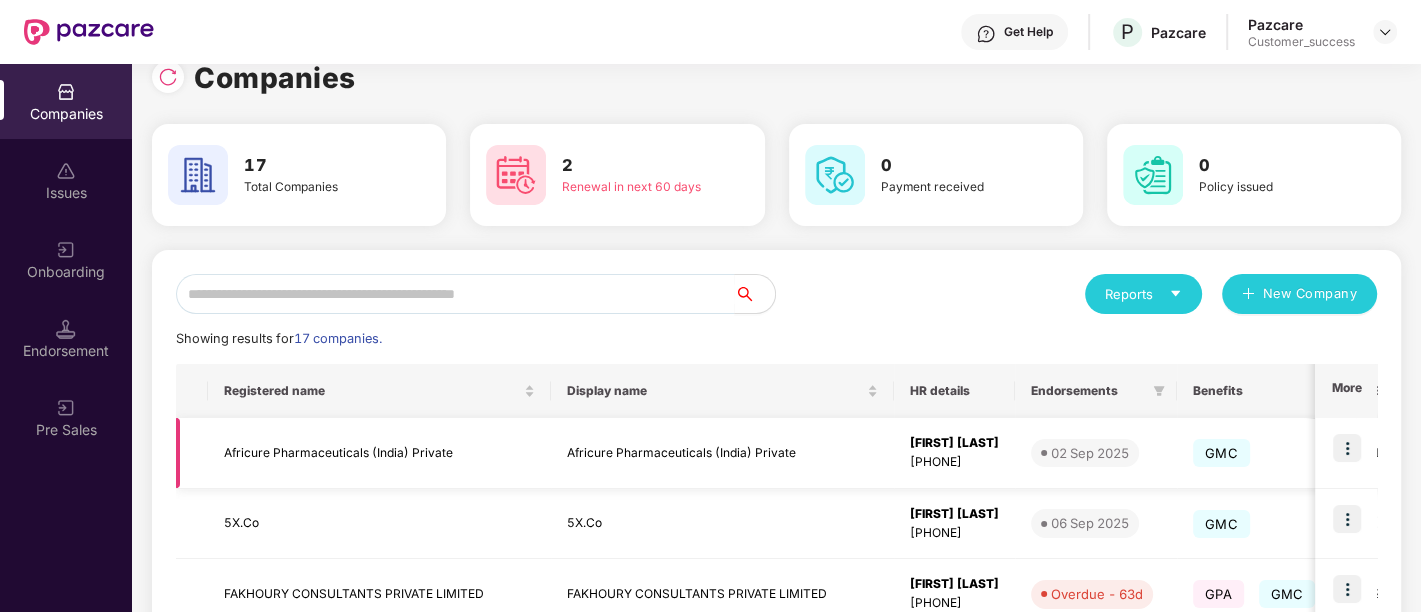 scroll, scrollTop: 438, scrollLeft: 0, axis: vertical 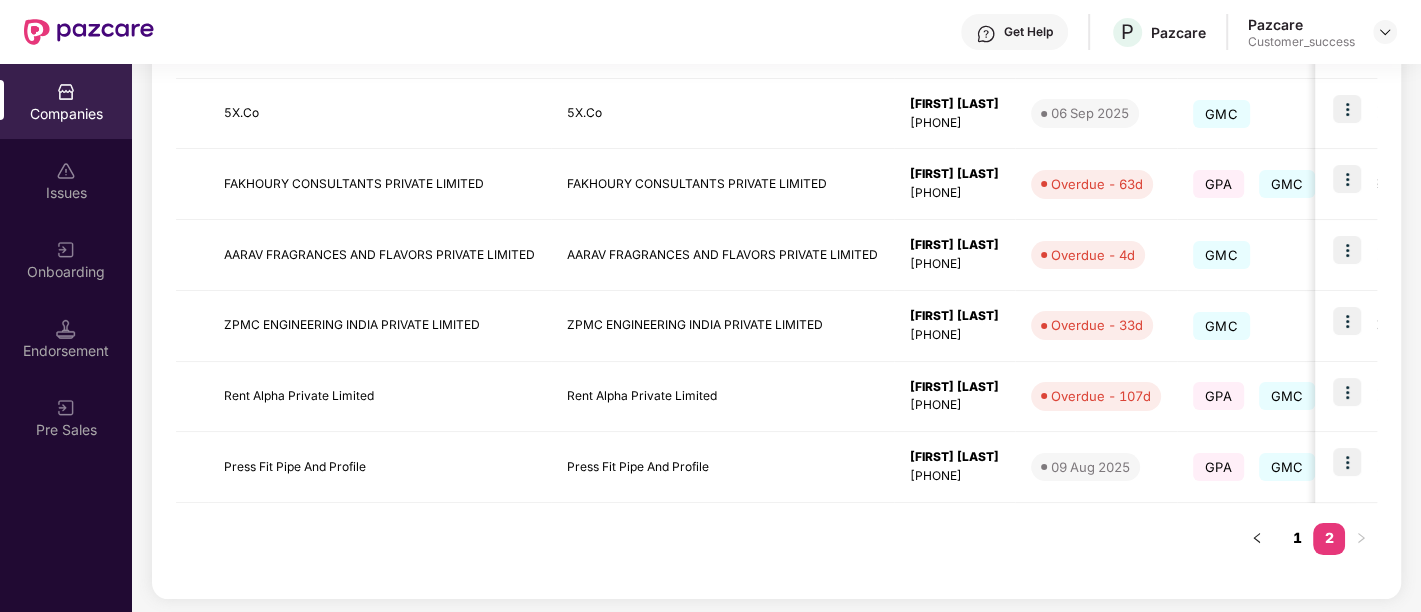 click on "1" at bounding box center (1297, 538) 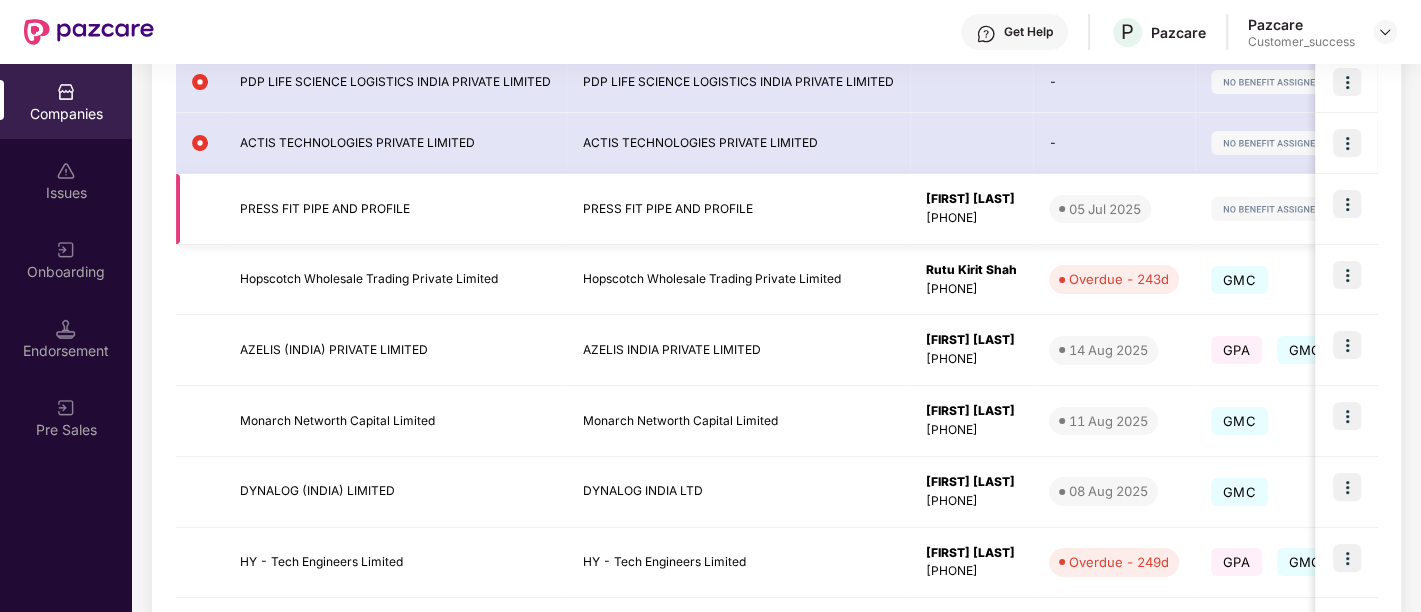 scroll, scrollTop: 323, scrollLeft: 0, axis: vertical 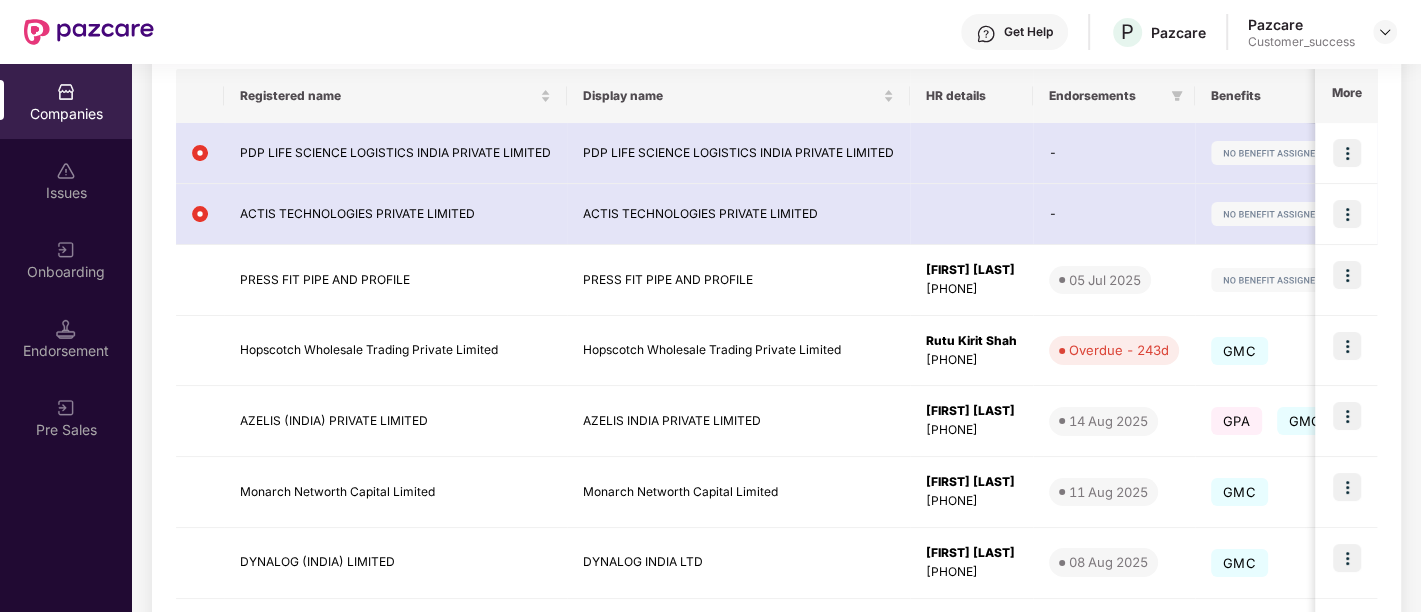 click on "Onboarding" at bounding box center [66, 259] 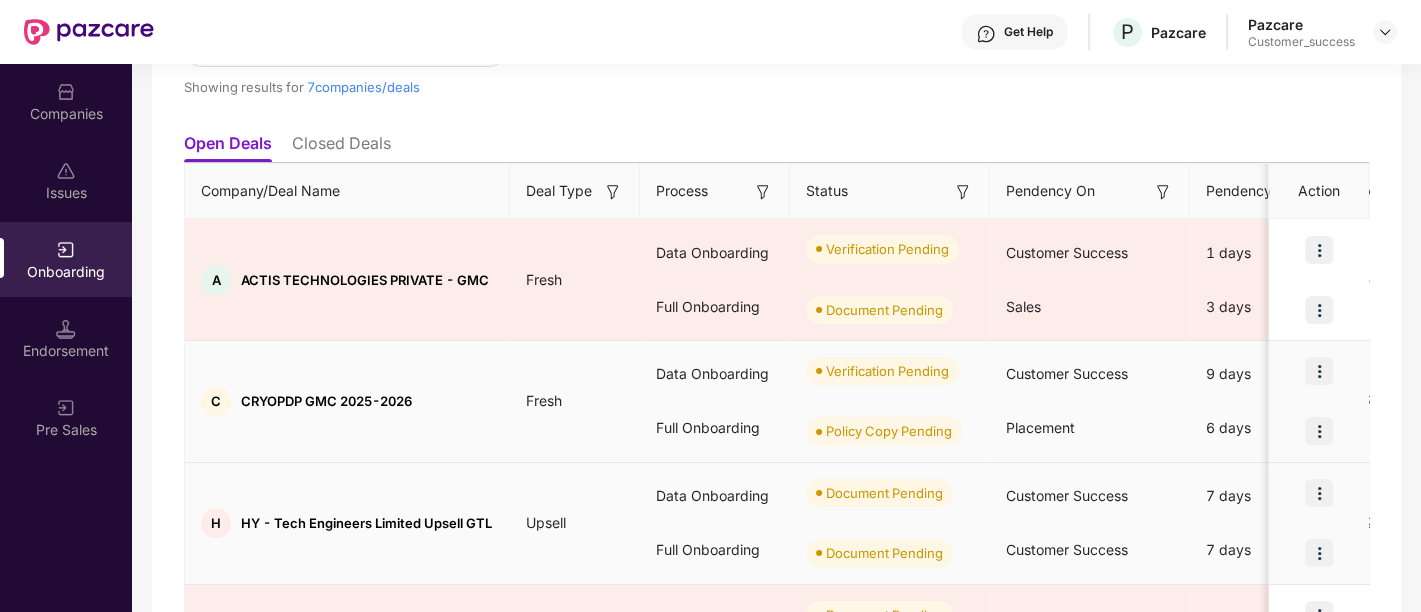 scroll, scrollTop: 166, scrollLeft: 0, axis: vertical 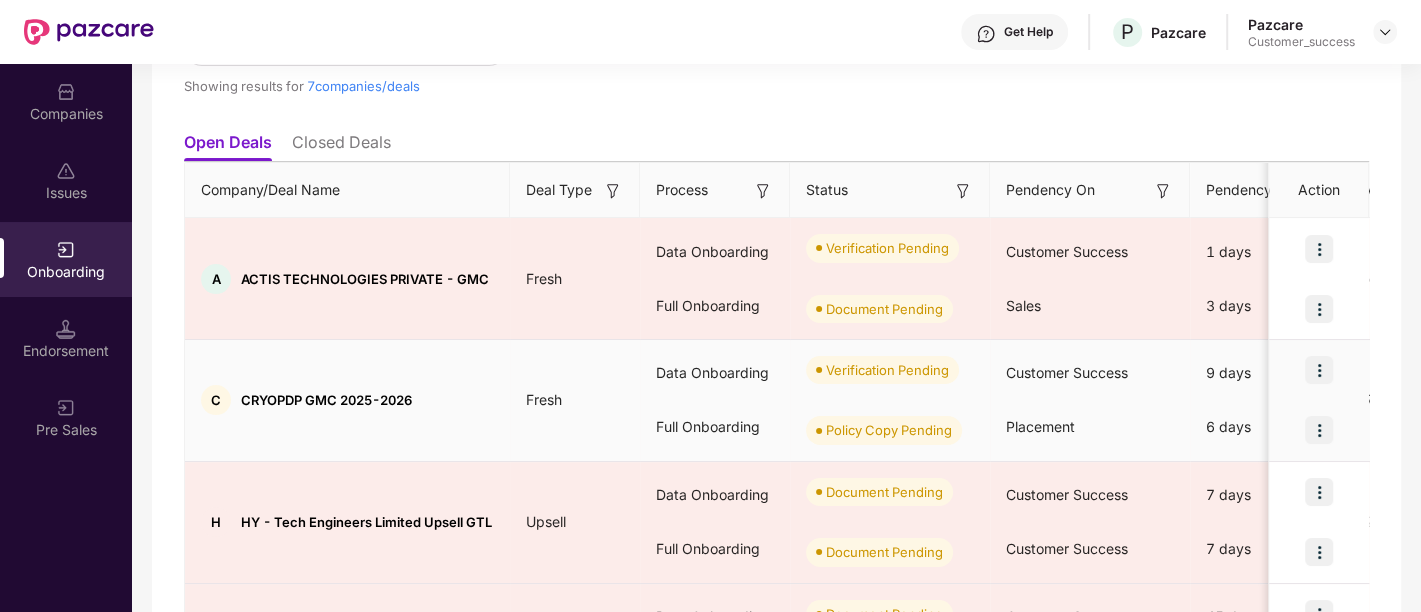 click at bounding box center [1319, 370] 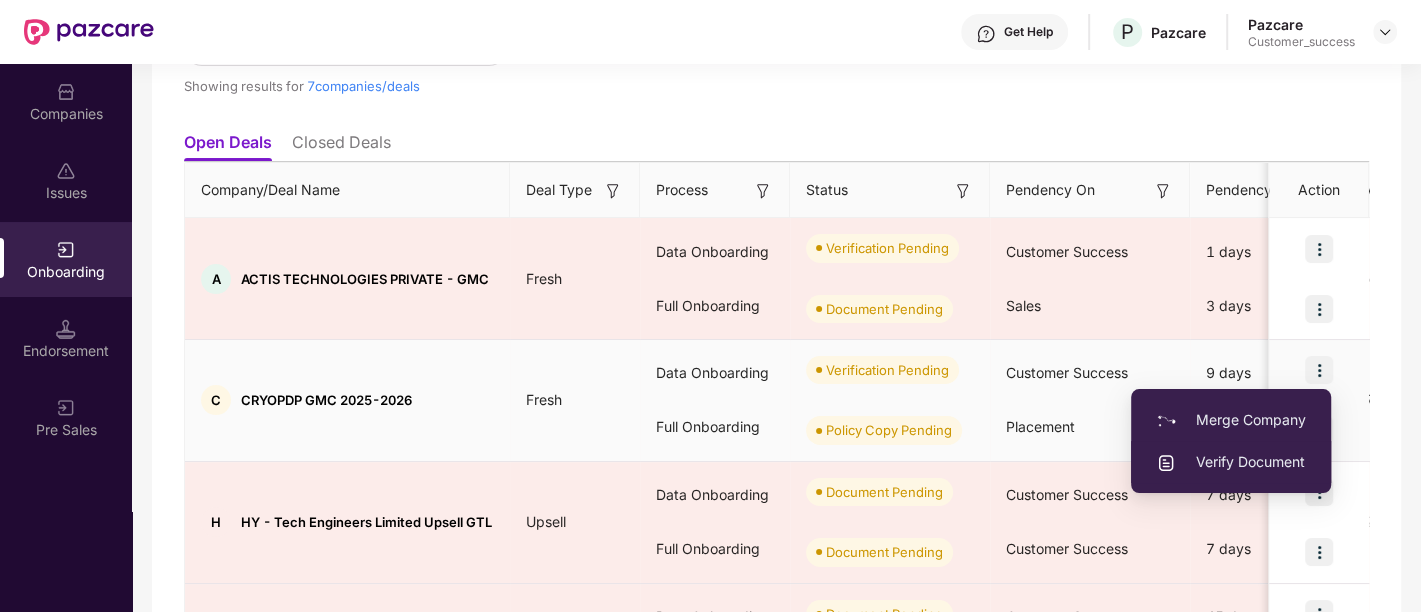 click on "Verify Document" at bounding box center (1231, 462) 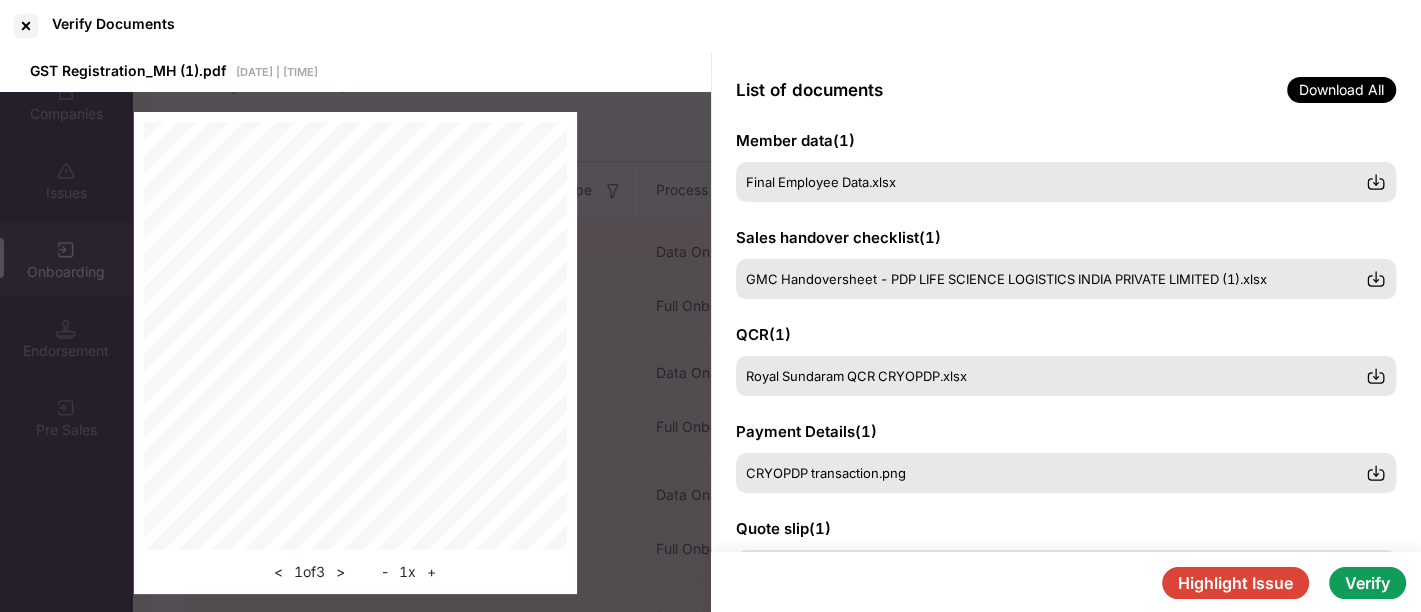 scroll, scrollTop: 228, scrollLeft: 0, axis: vertical 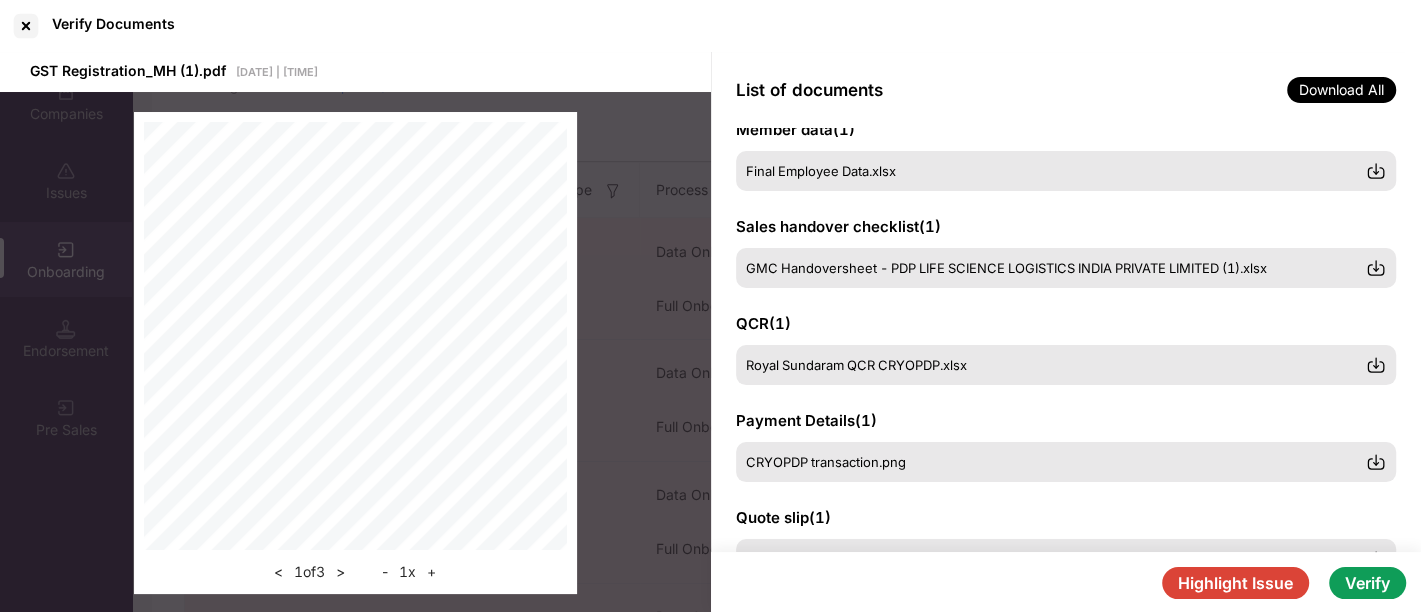 click on "Highlight Issue" at bounding box center [1235, 583] 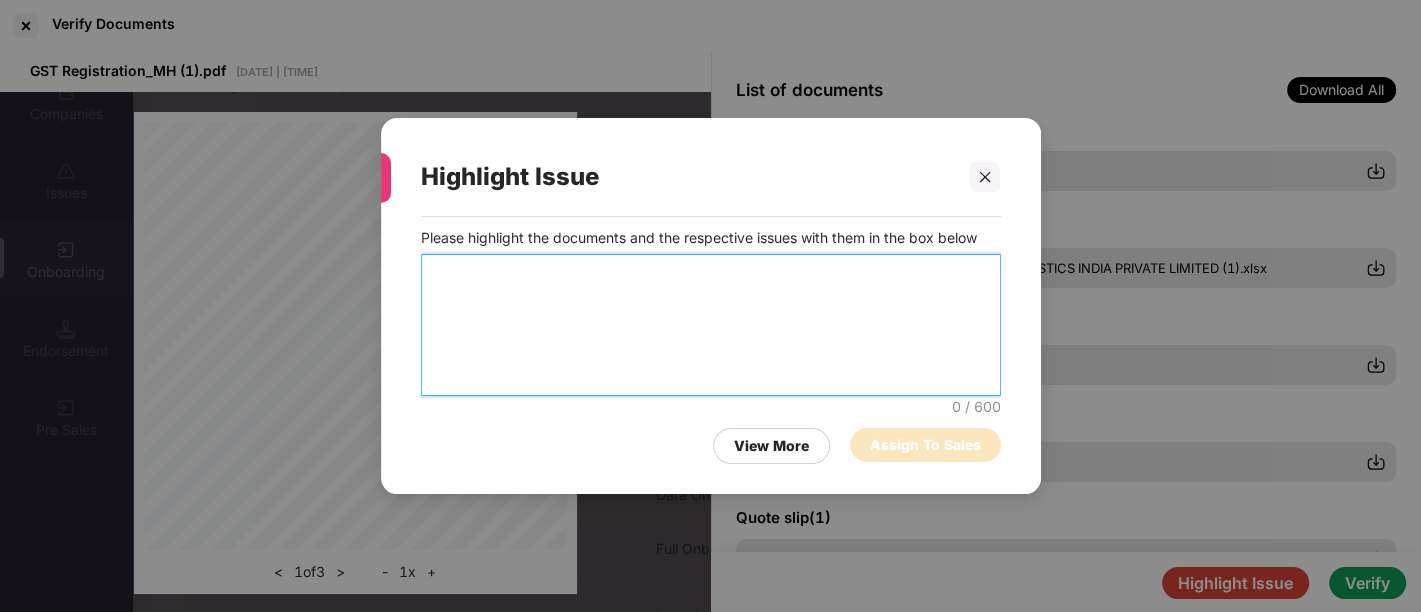 click at bounding box center [711, 325] 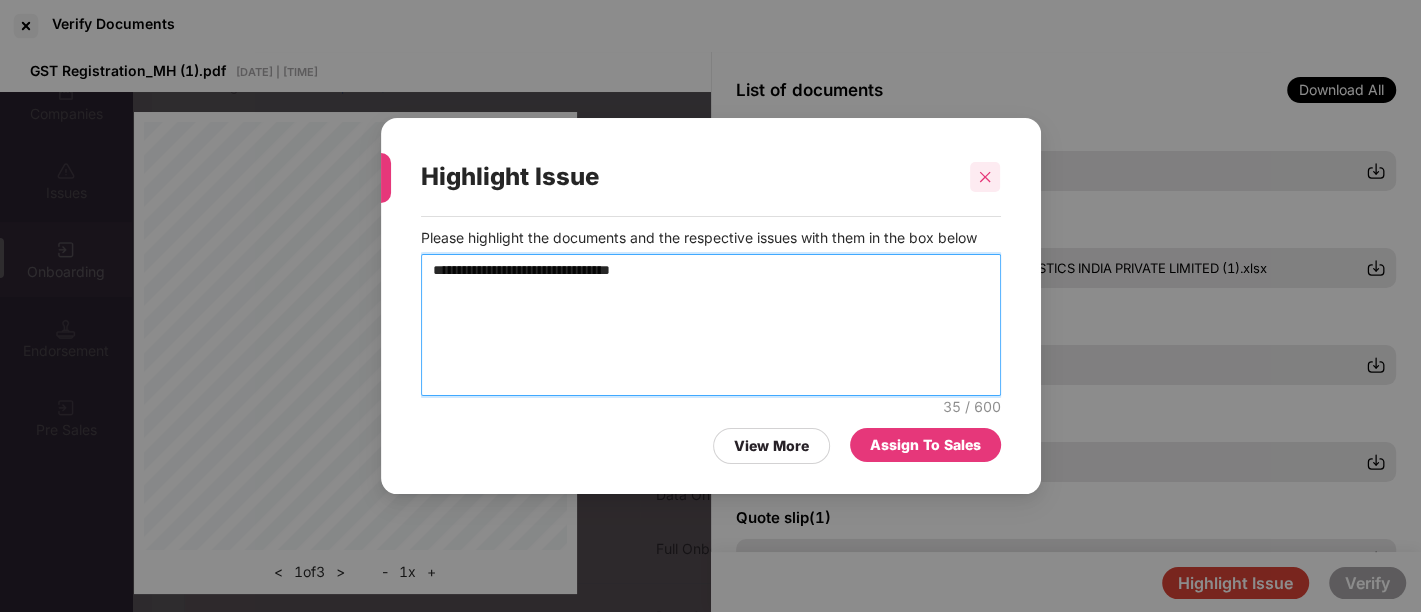 type on "**********" 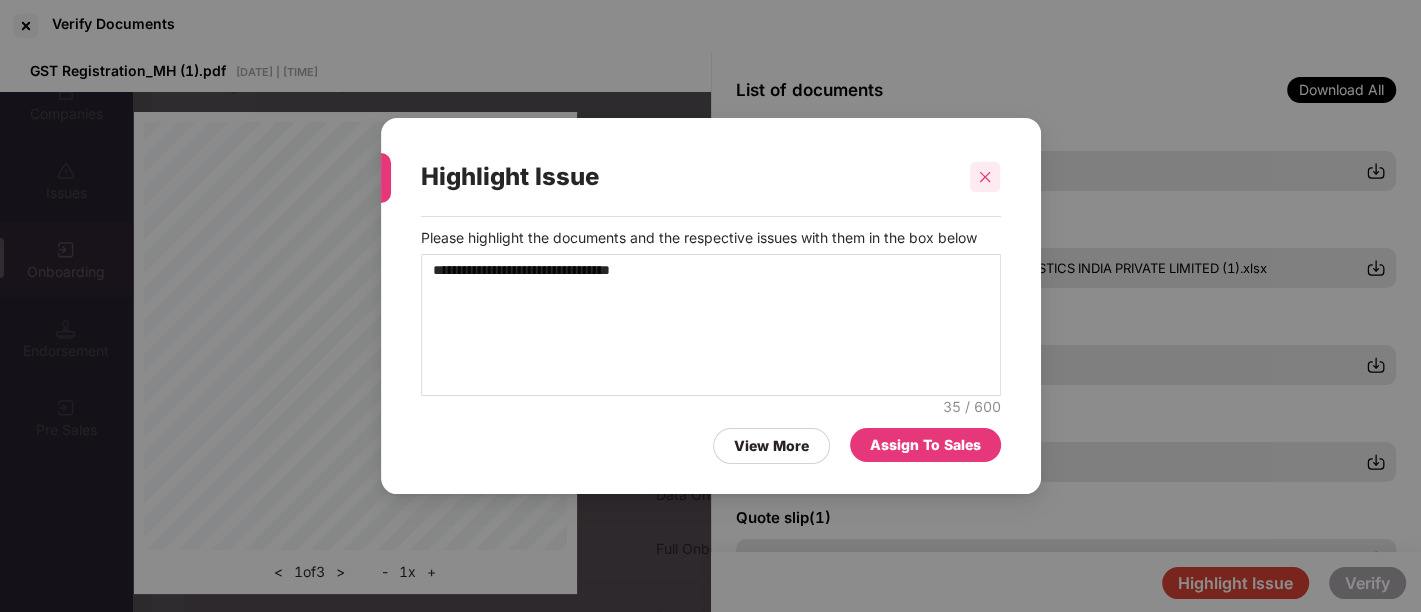 click at bounding box center (985, 177) 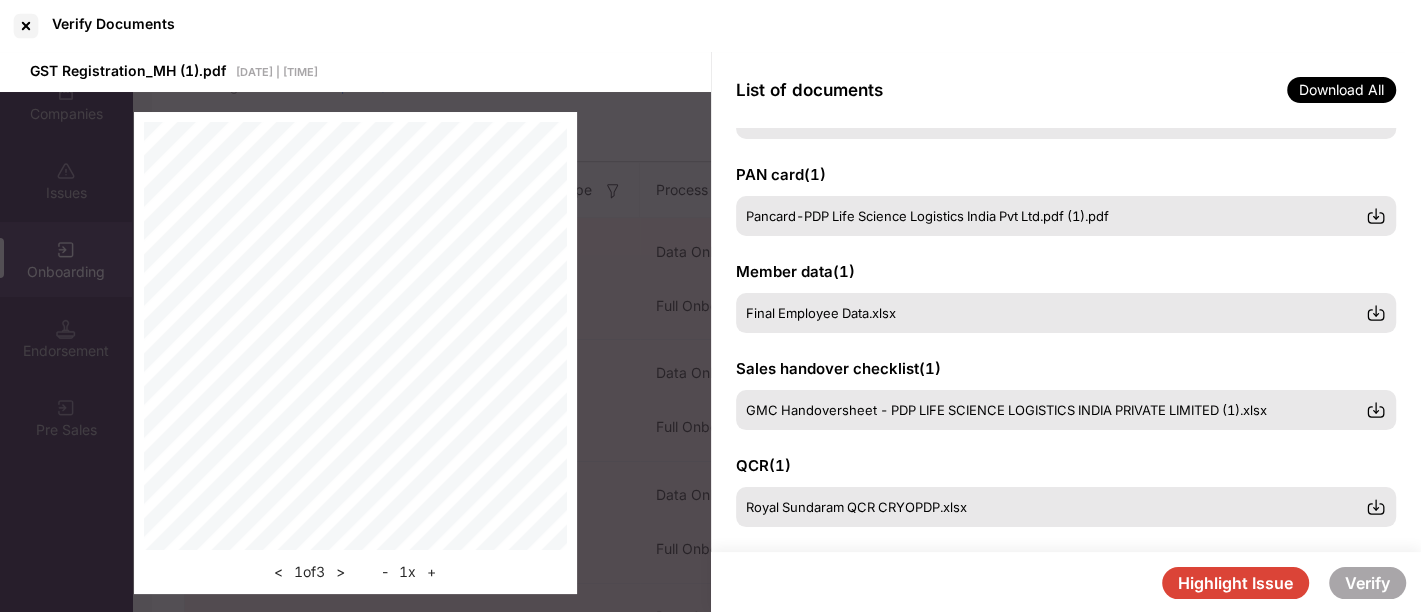 scroll, scrollTop: 0, scrollLeft: 0, axis: both 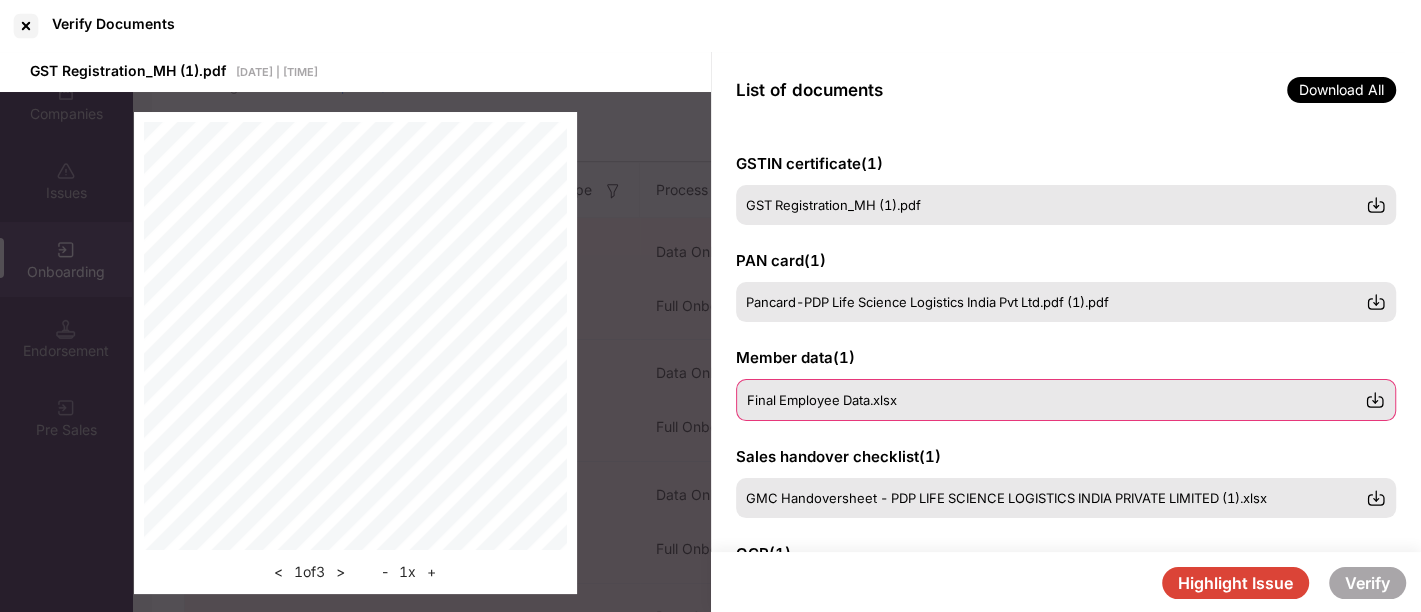 click at bounding box center (1375, 400) 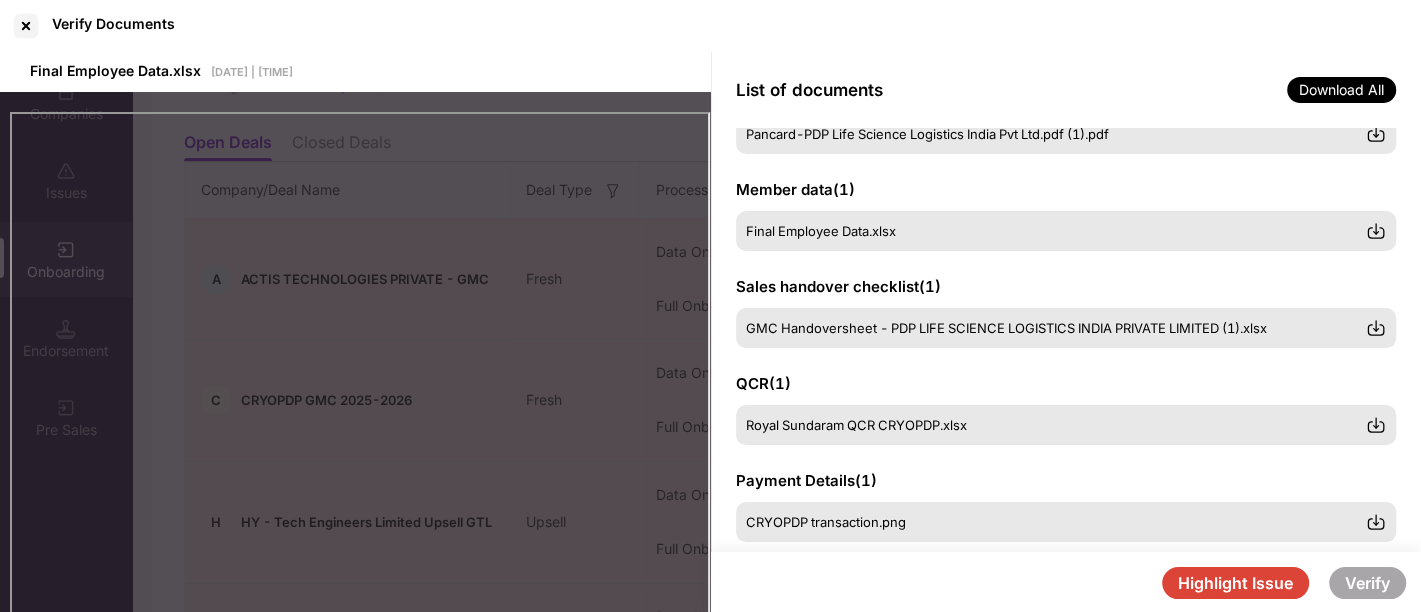 scroll, scrollTop: 0, scrollLeft: 0, axis: both 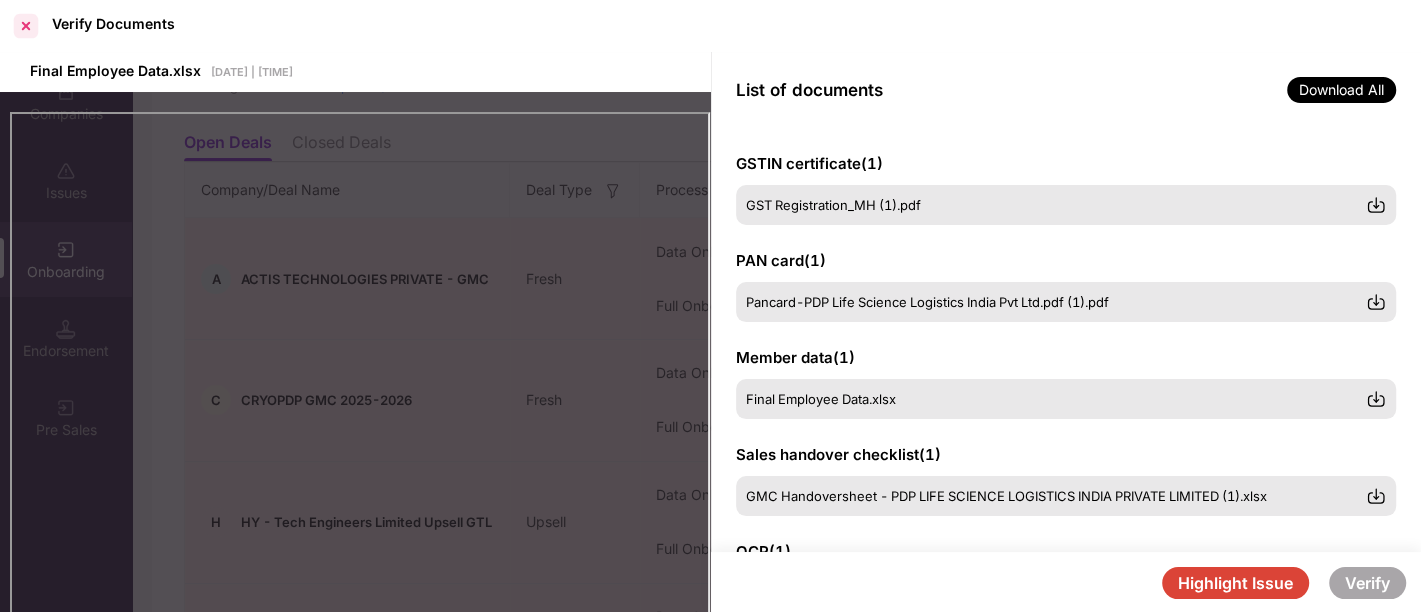 click at bounding box center (26, 26) 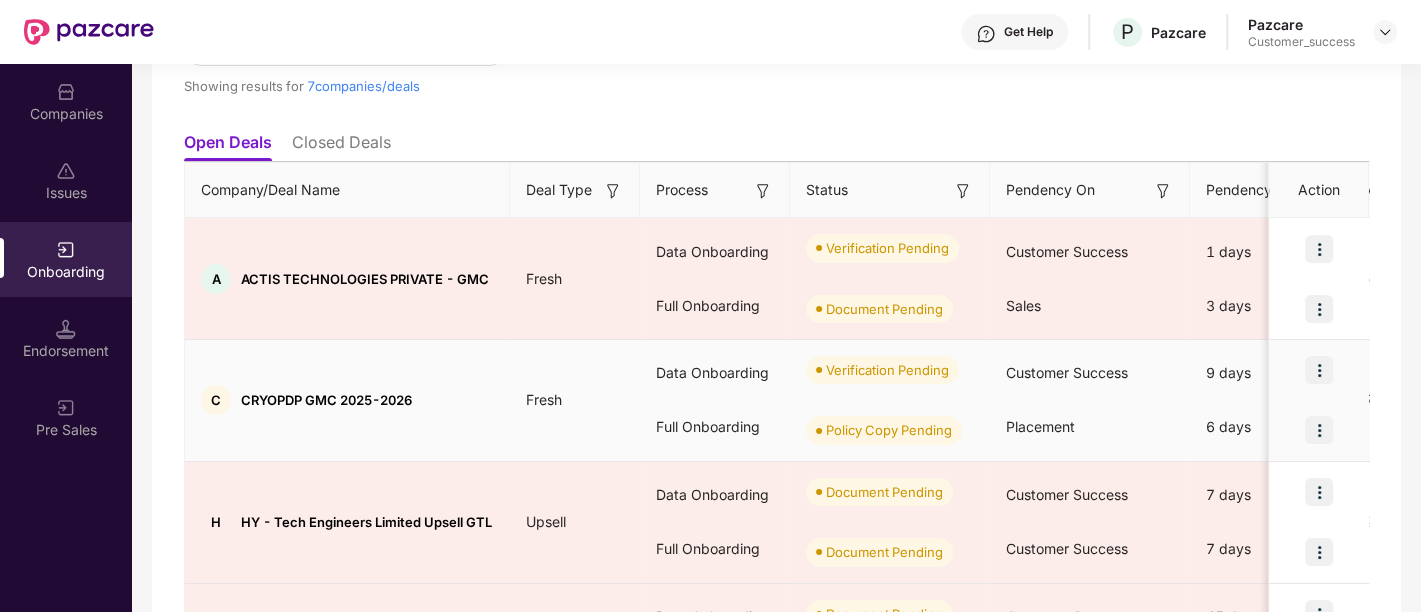 click at bounding box center (1319, 370) 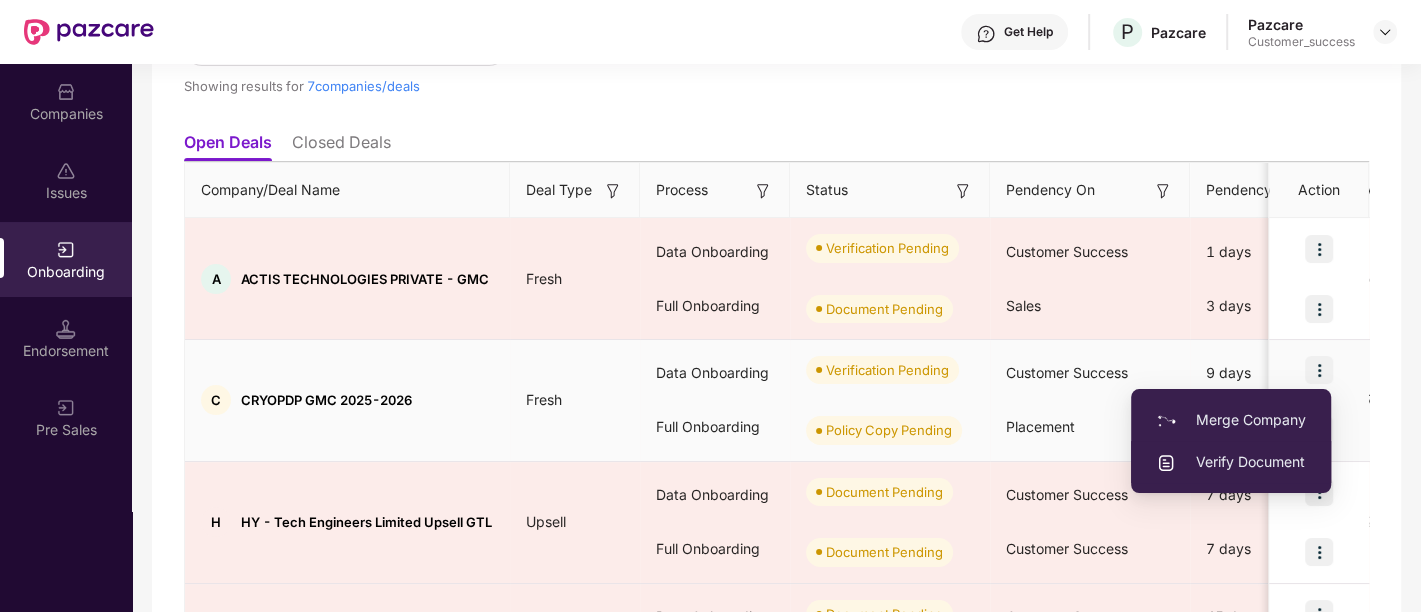 click on "Verify Document" at bounding box center (1231, 462) 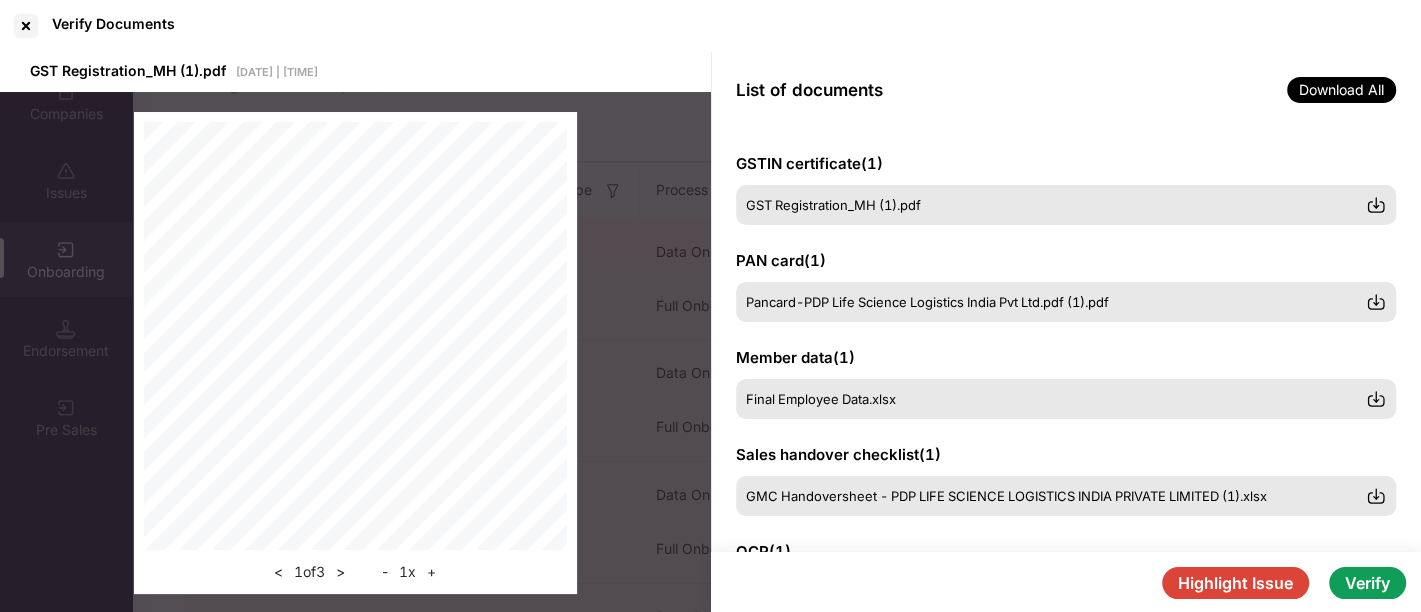 click on "Highlight Issue" at bounding box center [1235, 583] 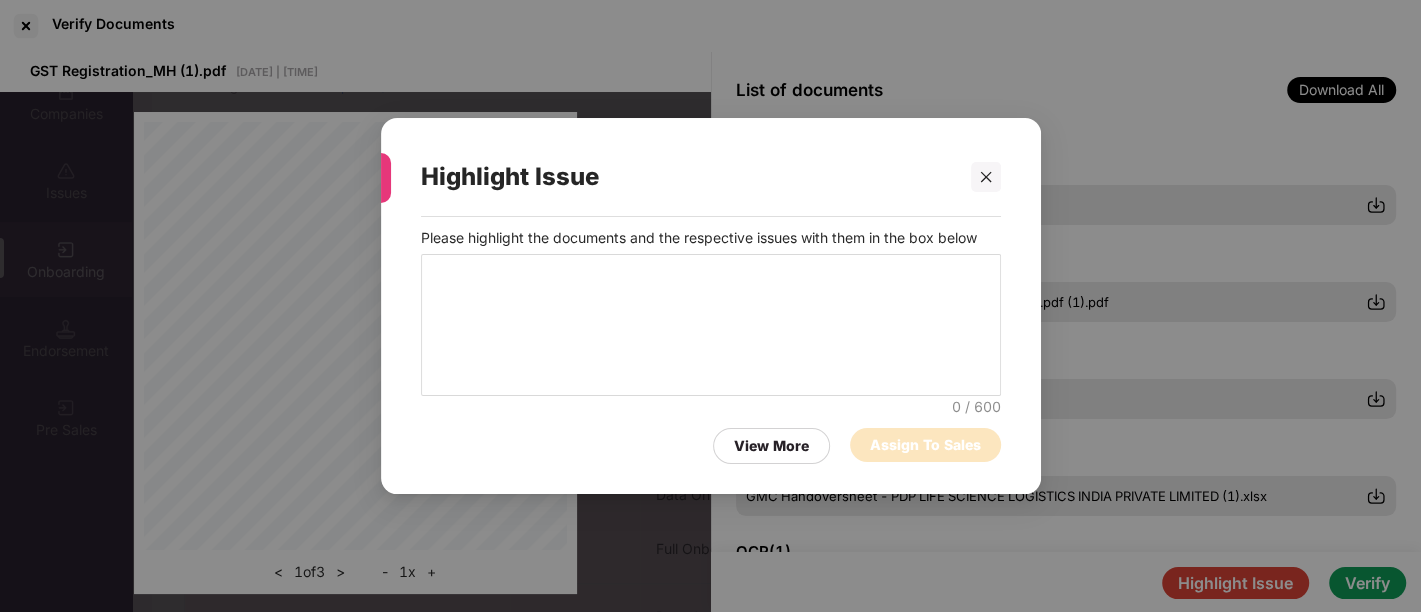 type 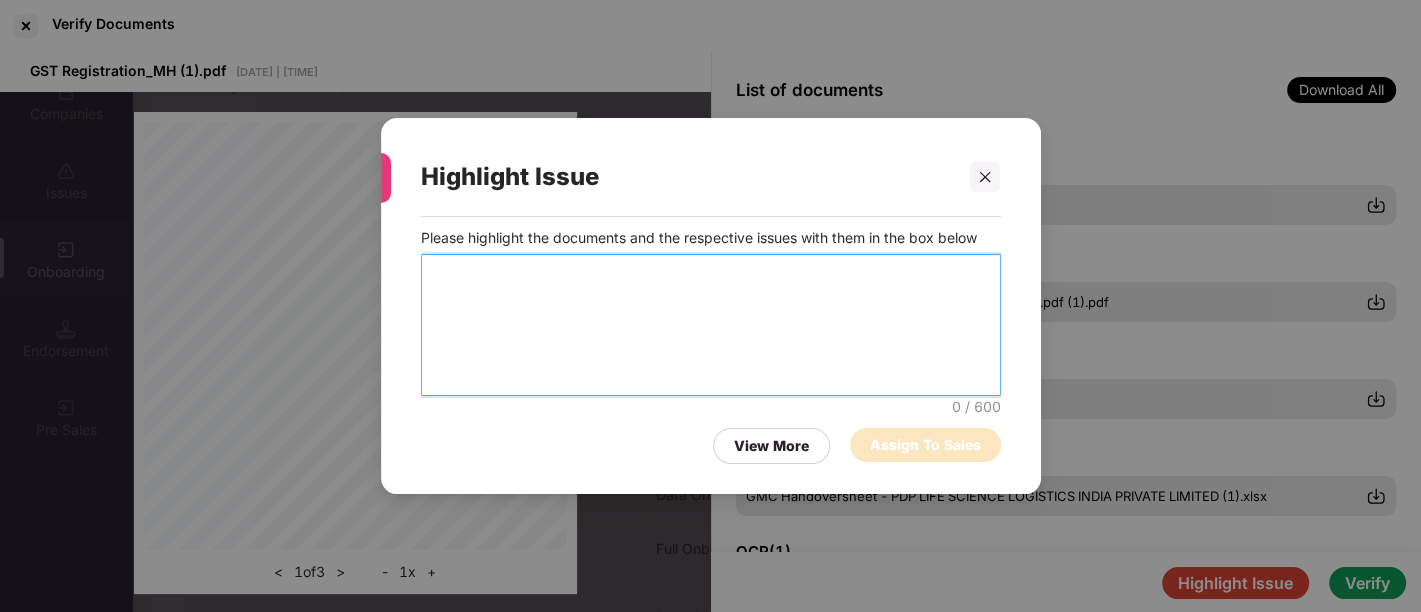 click at bounding box center [711, 325] 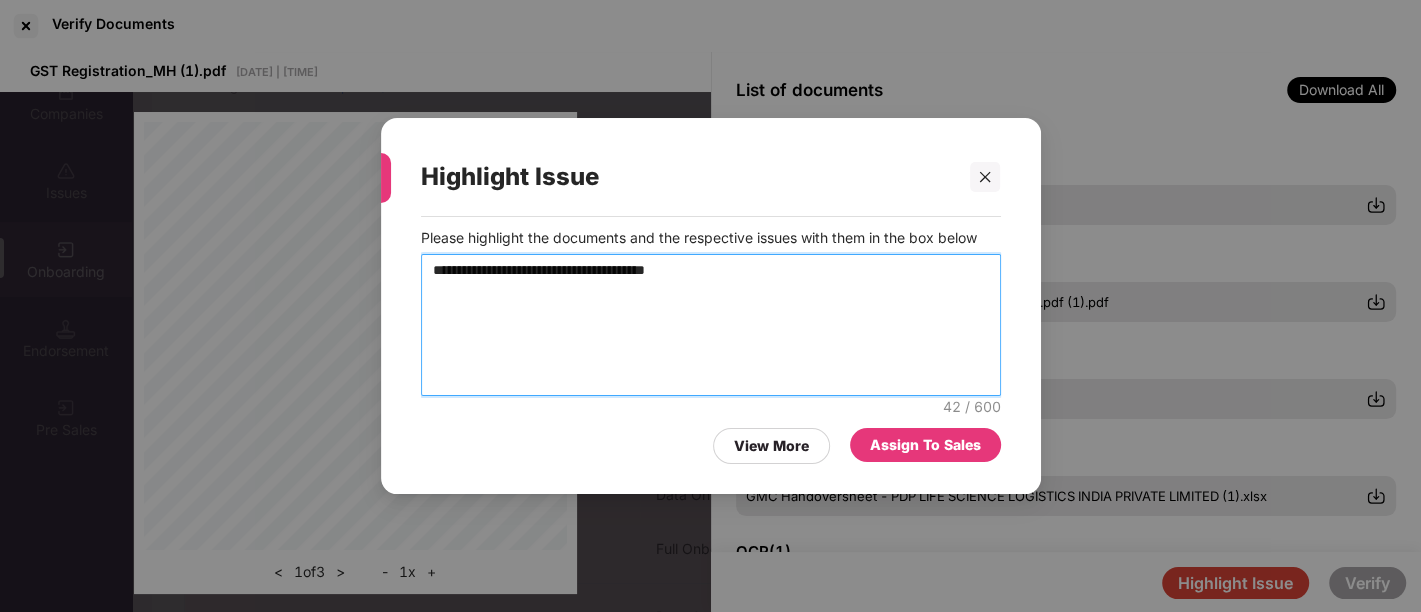 type on "**********" 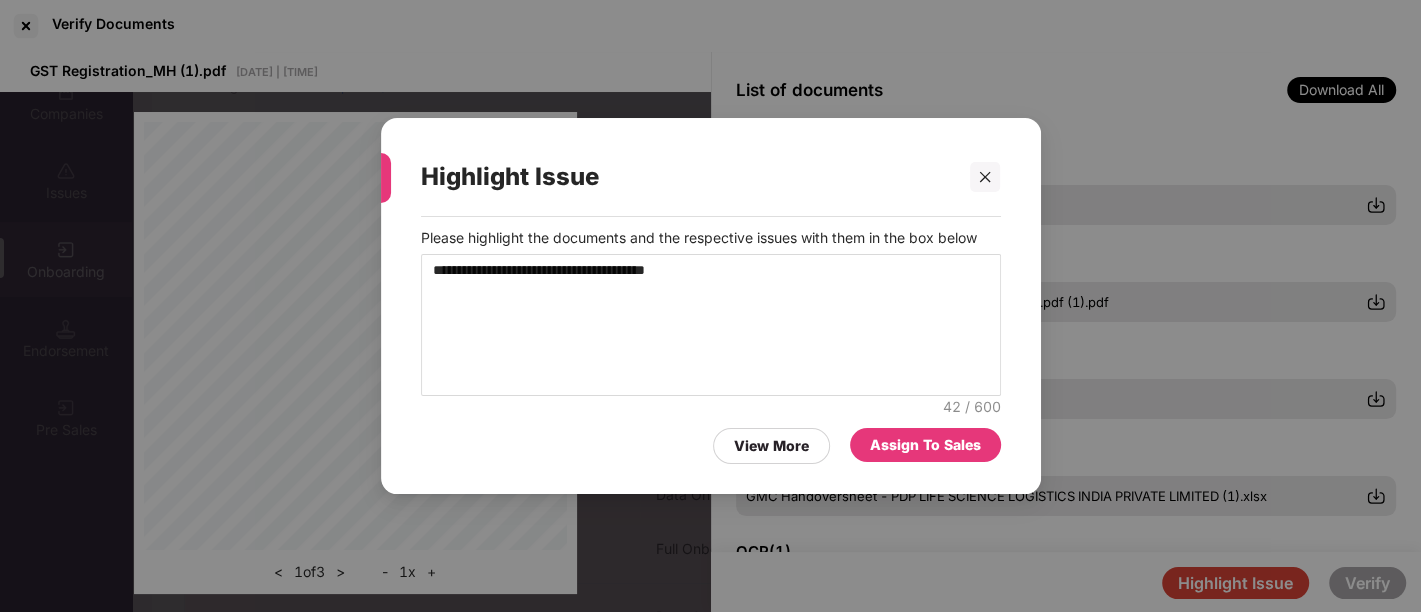 click on "Assign To Sales" at bounding box center [925, 445] 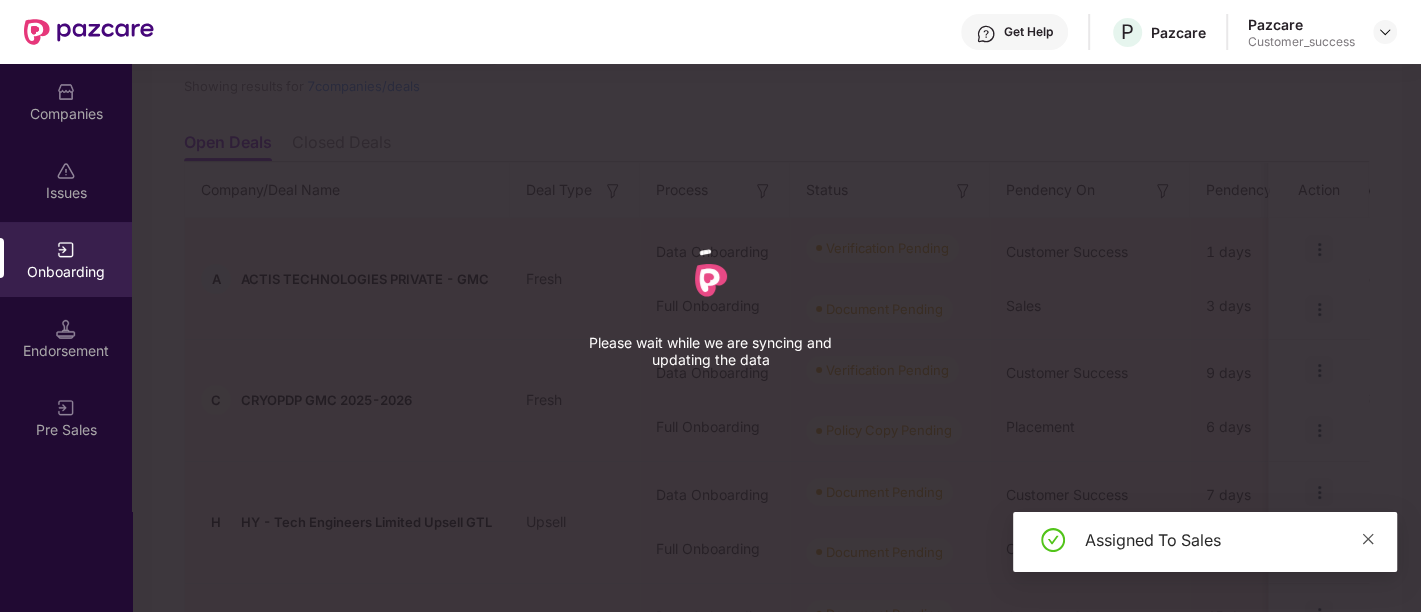 click 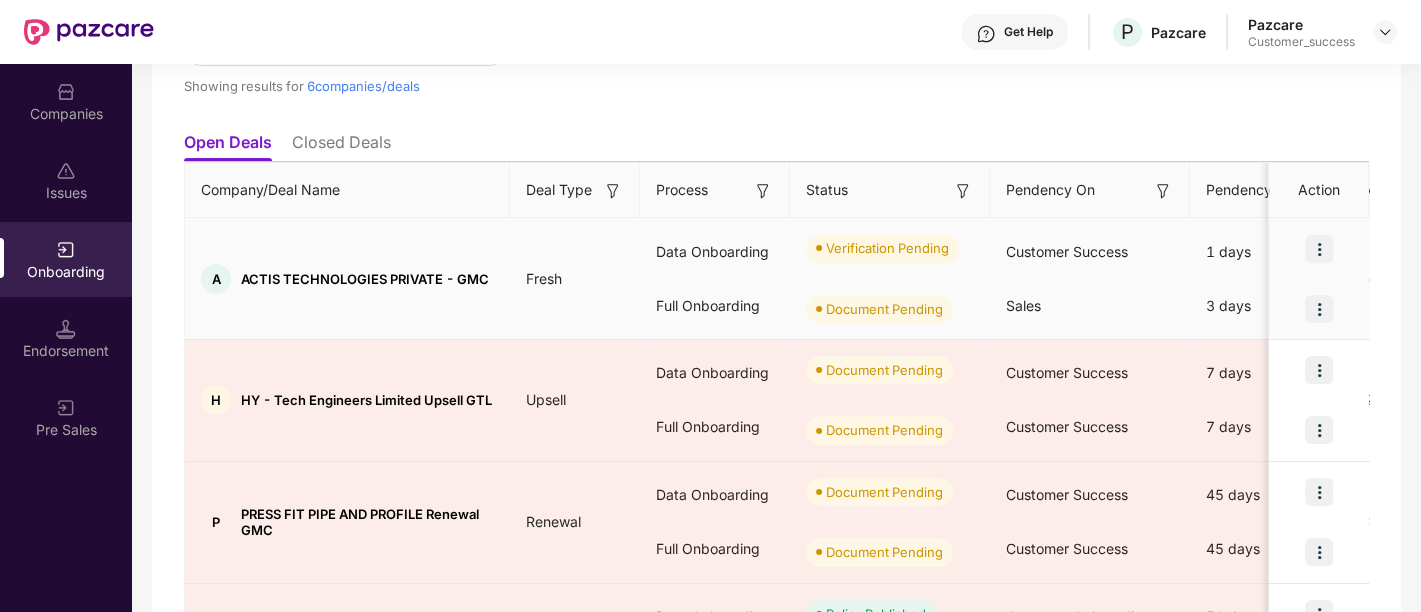 click at bounding box center (1319, 249) 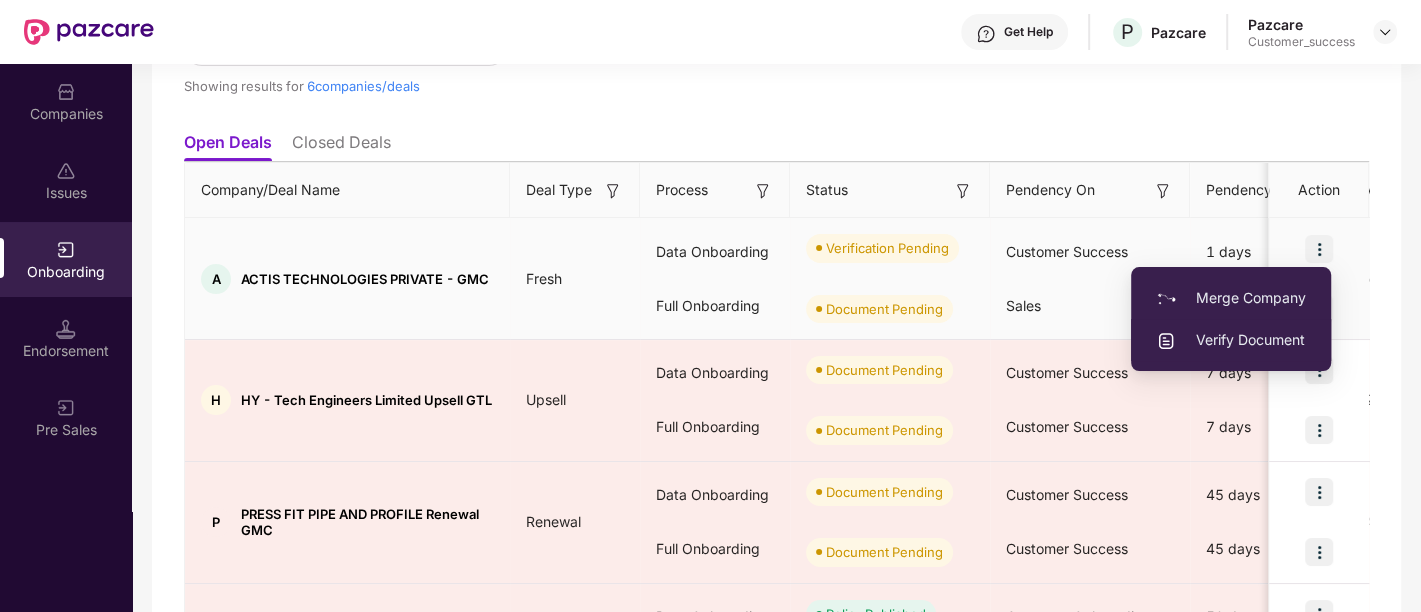 click on "Verify Document" at bounding box center [1231, 340] 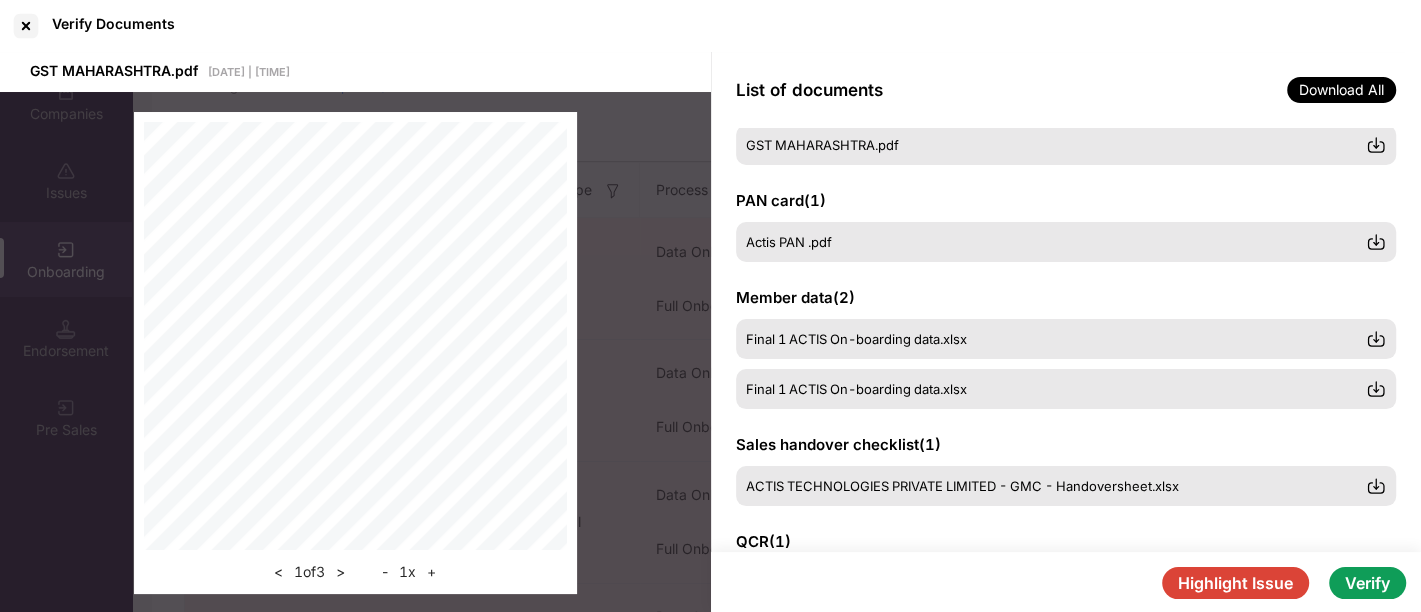 scroll, scrollTop: 59, scrollLeft: 0, axis: vertical 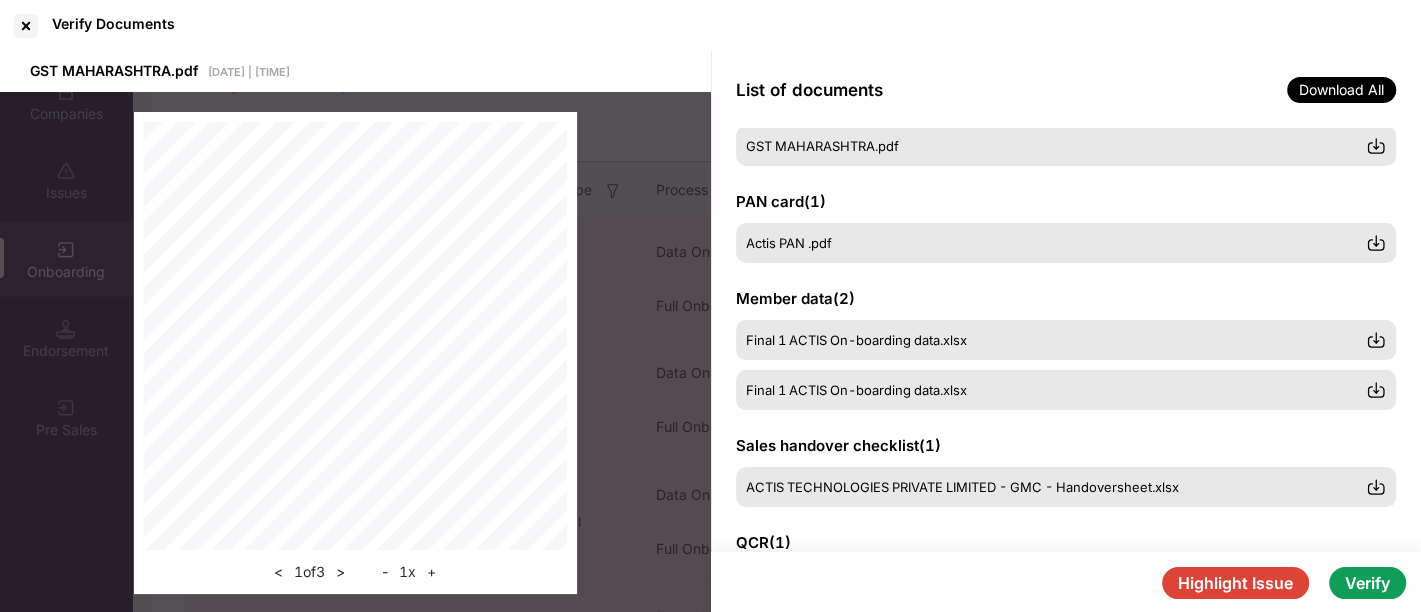 click on "Highlight Issue" at bounding box center (1235, 583) 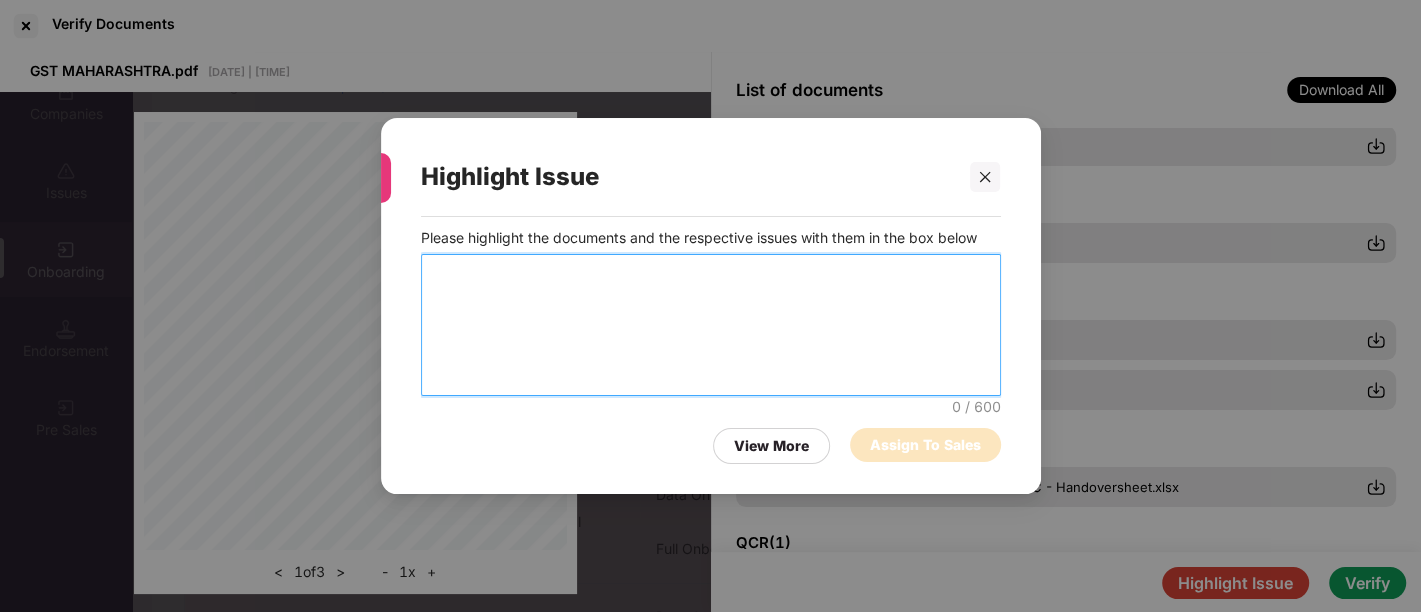 click at bounding box center [711, 325] 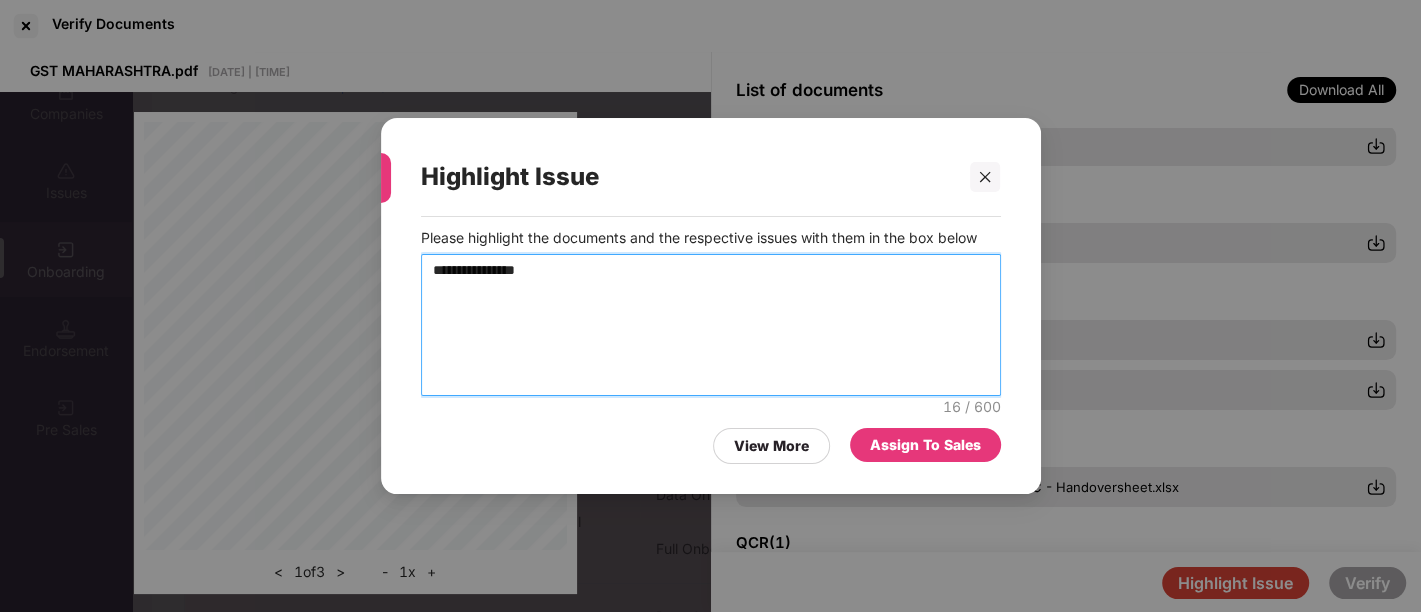 type on "**********" 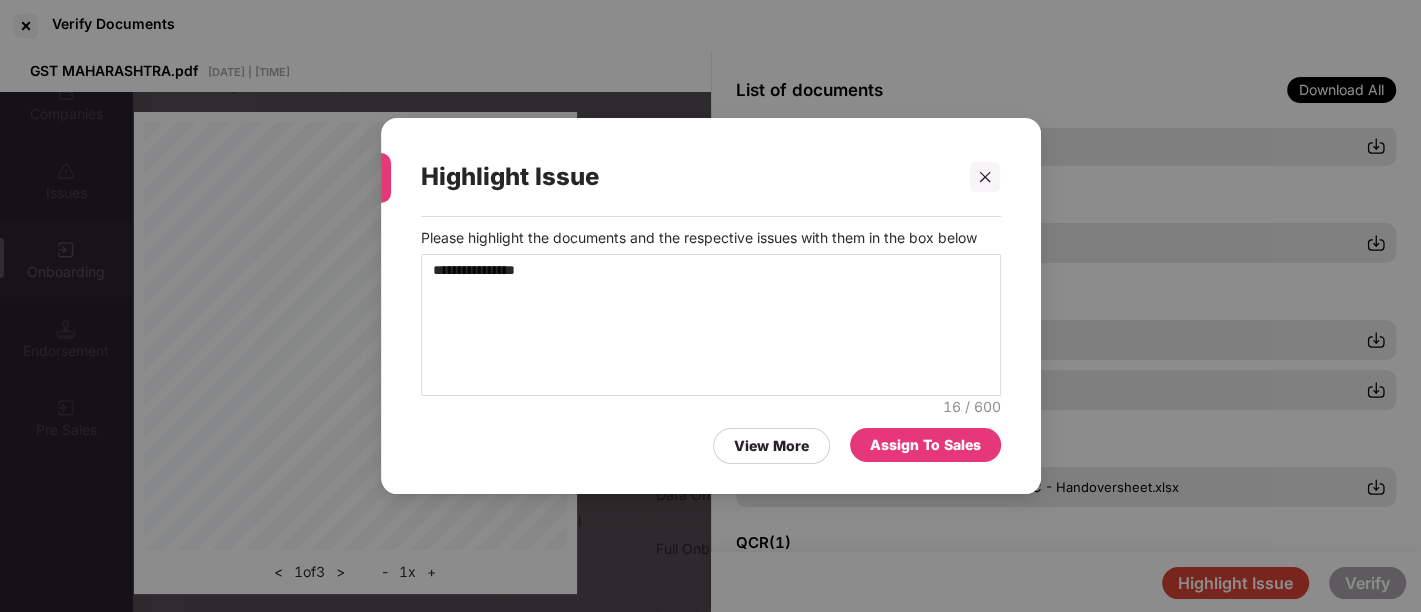 click on "Assign To Sales" at bounding box center (925, 445) 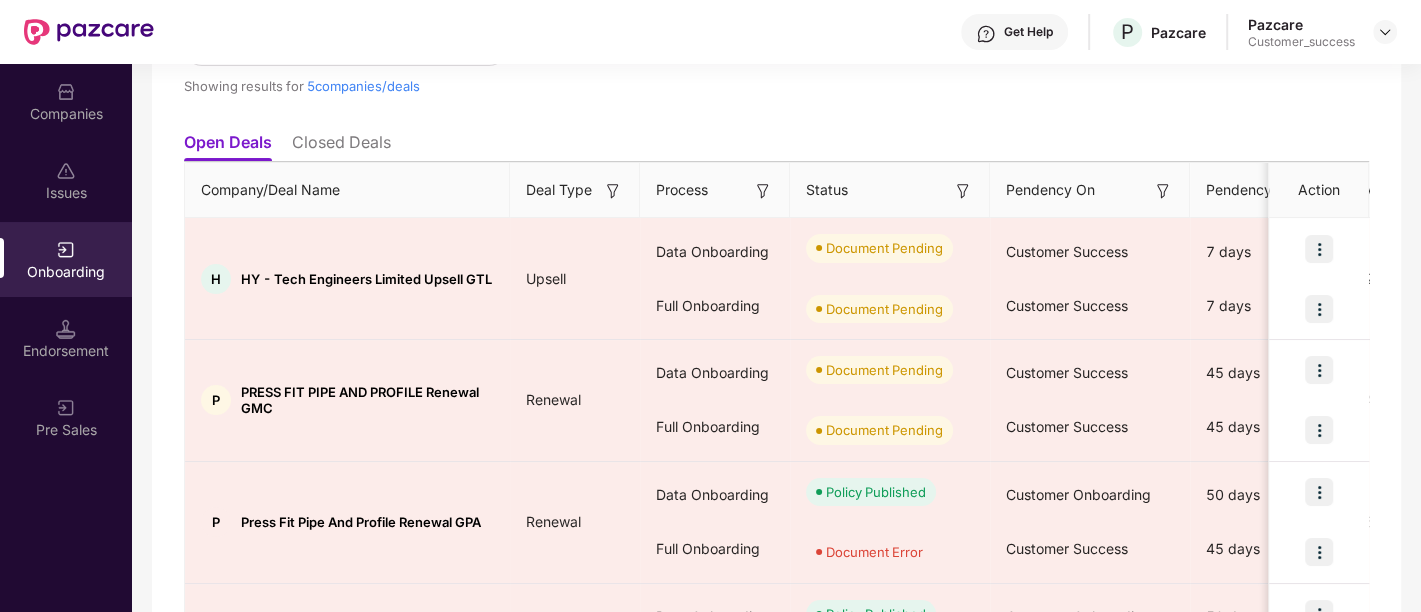 click on "Showing results for   5  companies/deals" at bounding box center (506, 76) 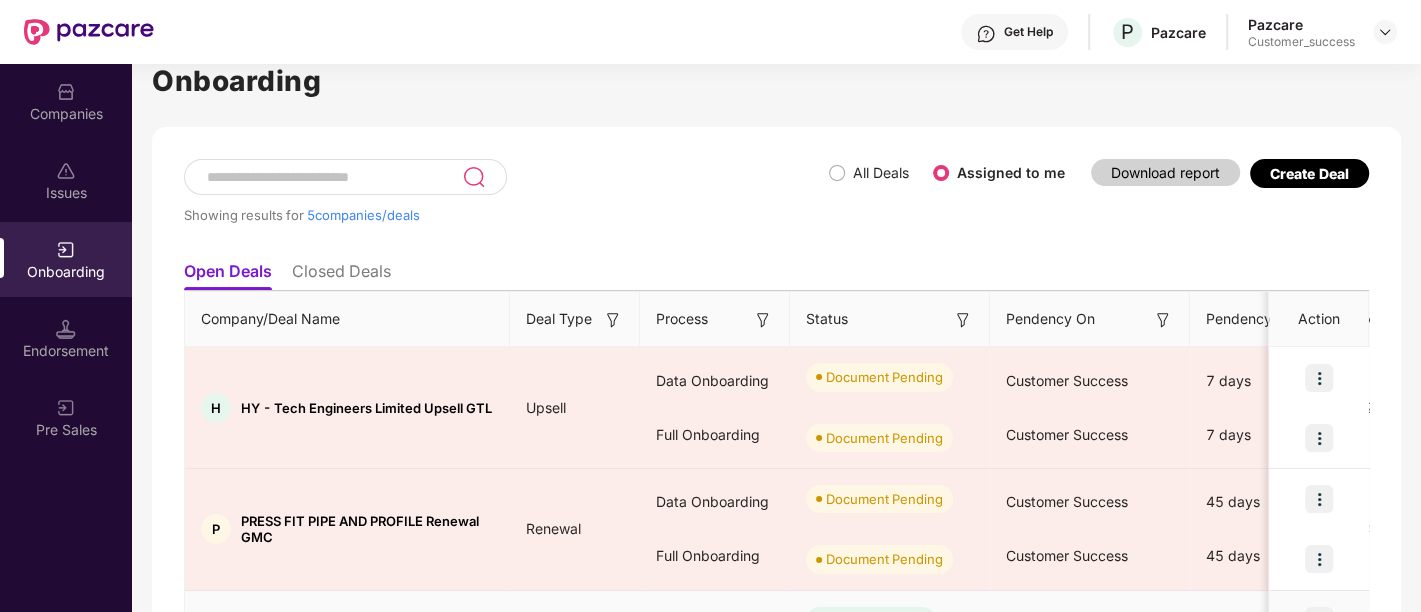 scroll, scrollTop: 0, scrollLeft: 0, axis: both 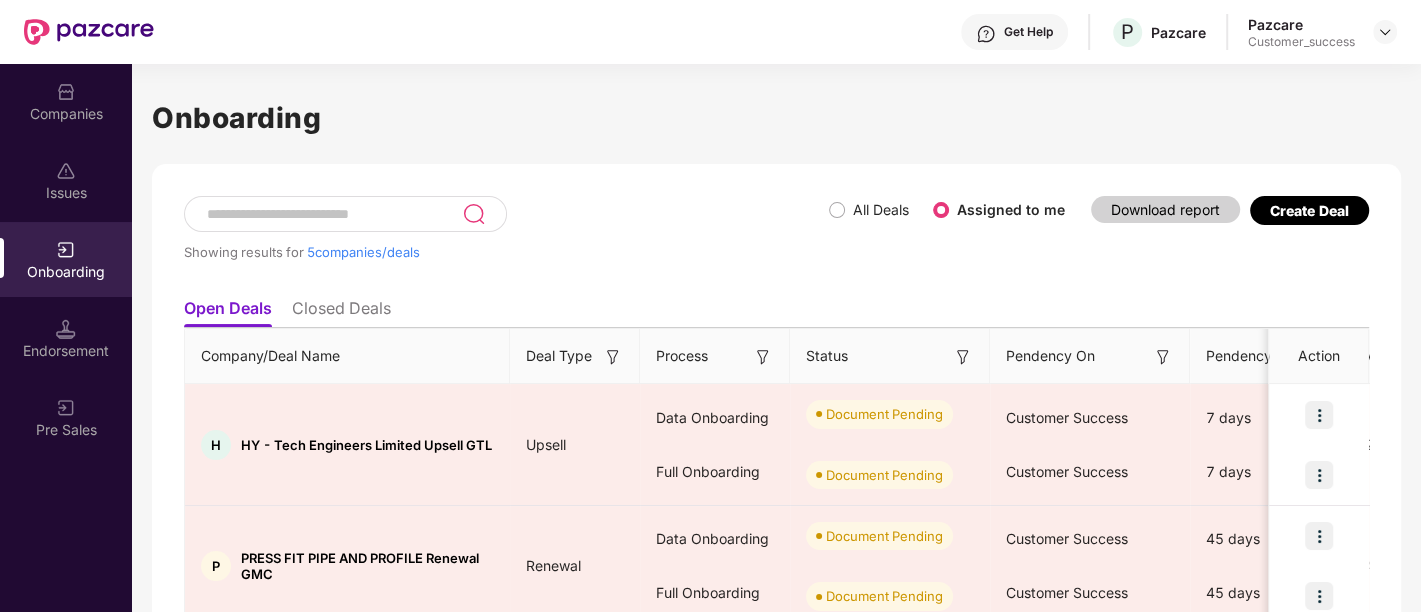 click on "All Deals" at bounding box center [881, 210] 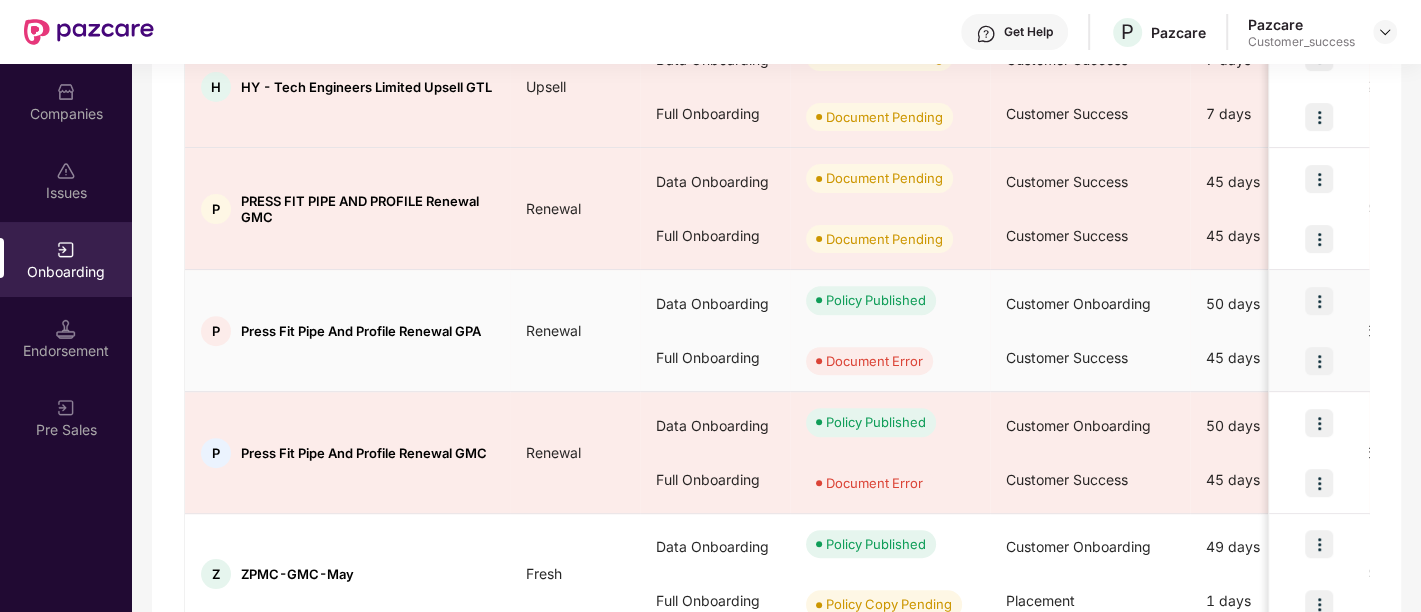 scroll, scrollTop: 846, scrollLeft: 0, axis: vertical 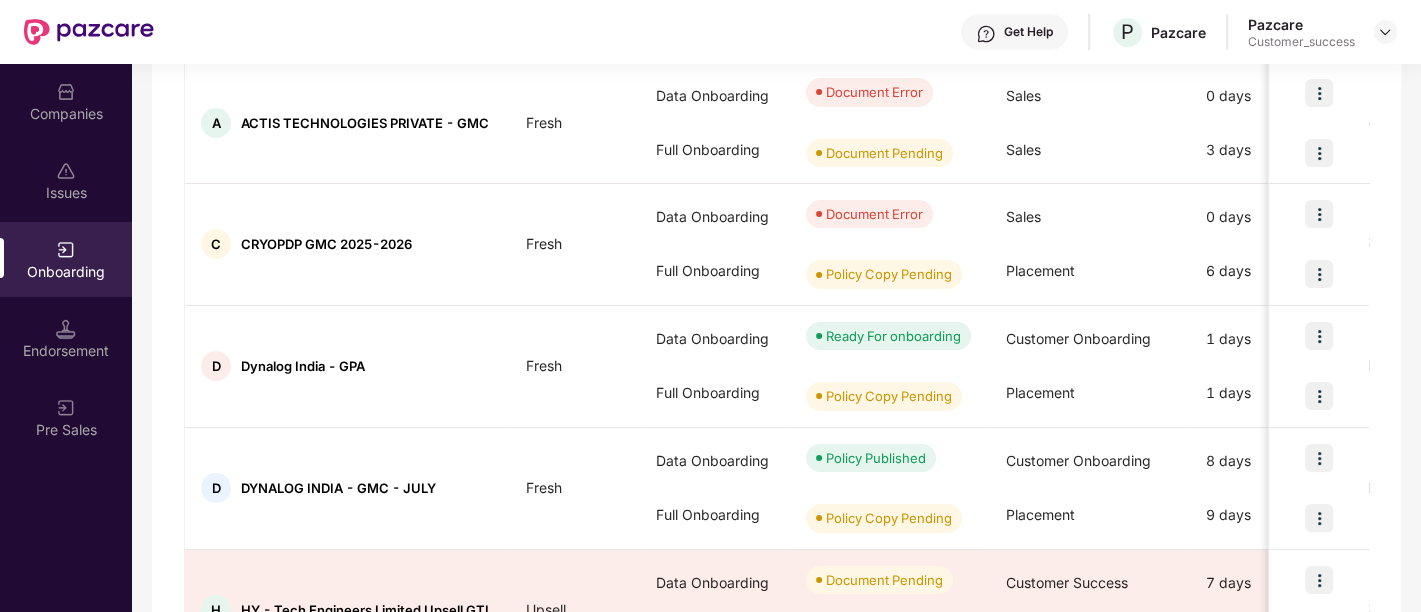 click on "Companies" at bounding box center (66, 101) 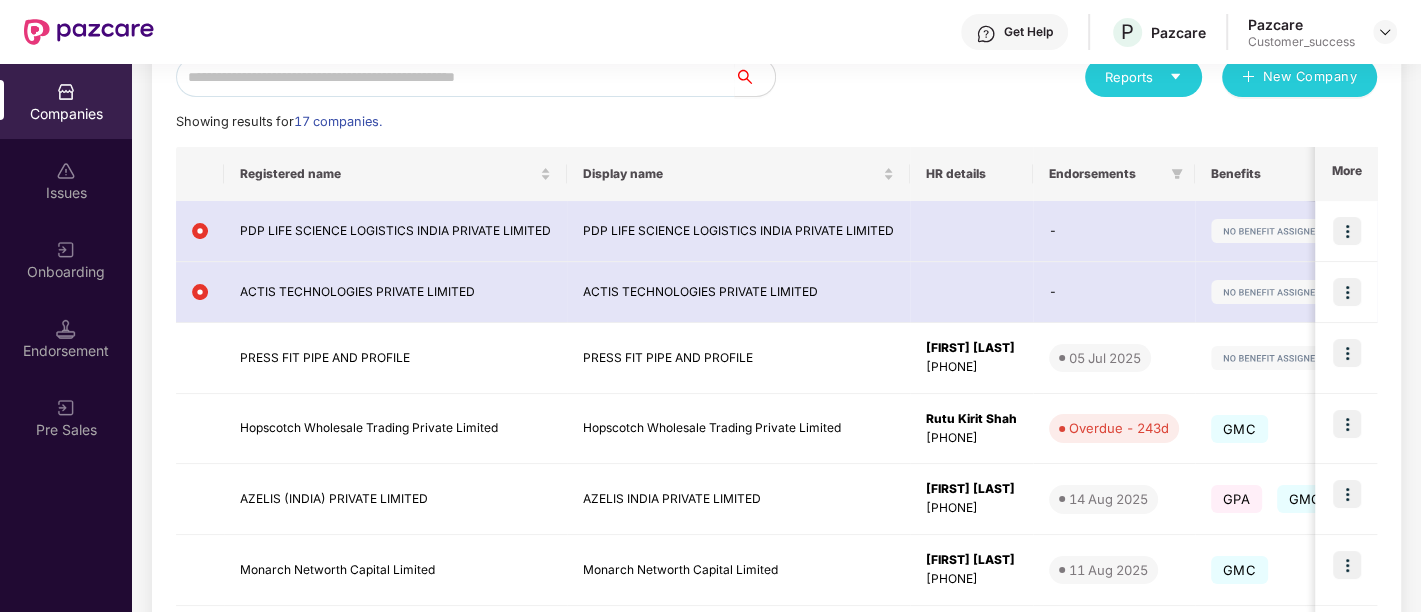 scroll, scrollTop: 247, scrollLeft: 0, axis: vertical 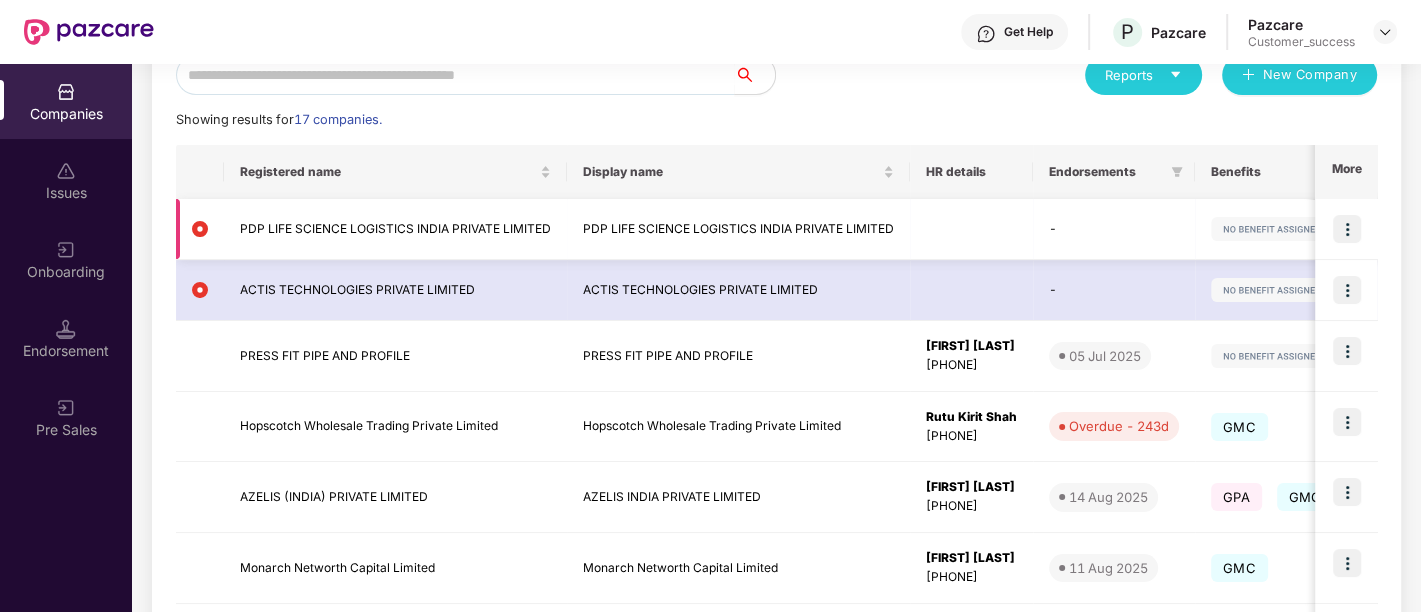click at bounding box center (1347, 229) 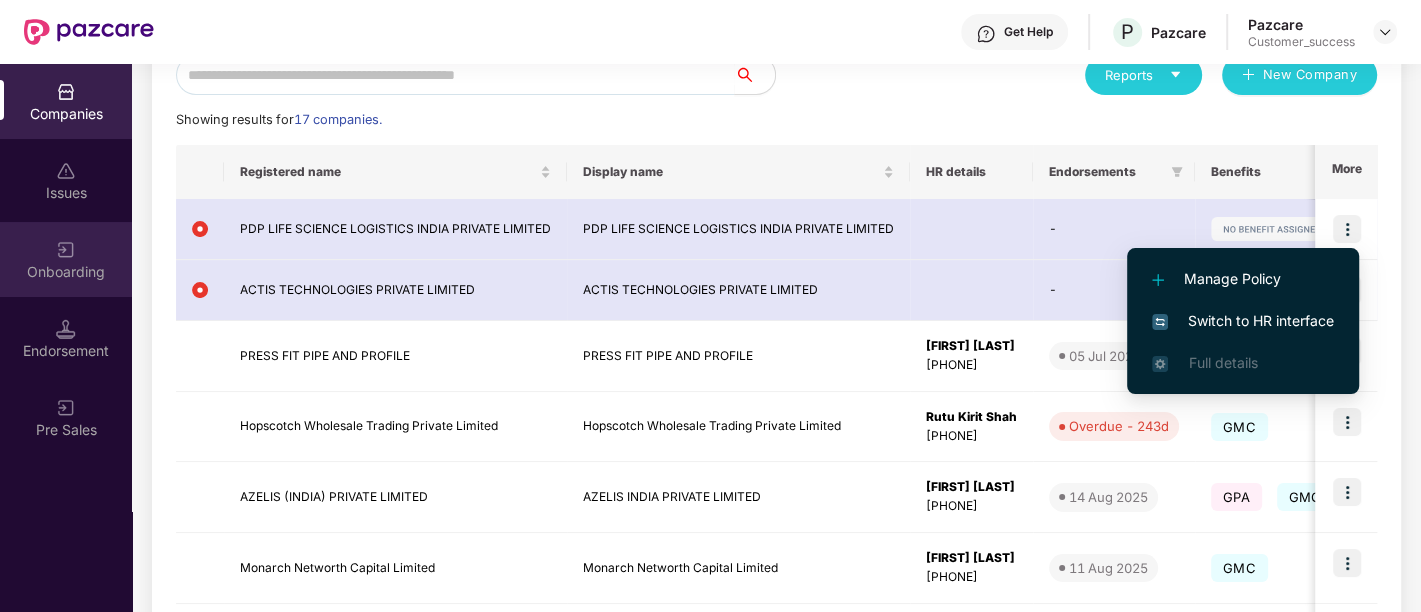 click on "Onboarding" at bounding box center (66, 272) 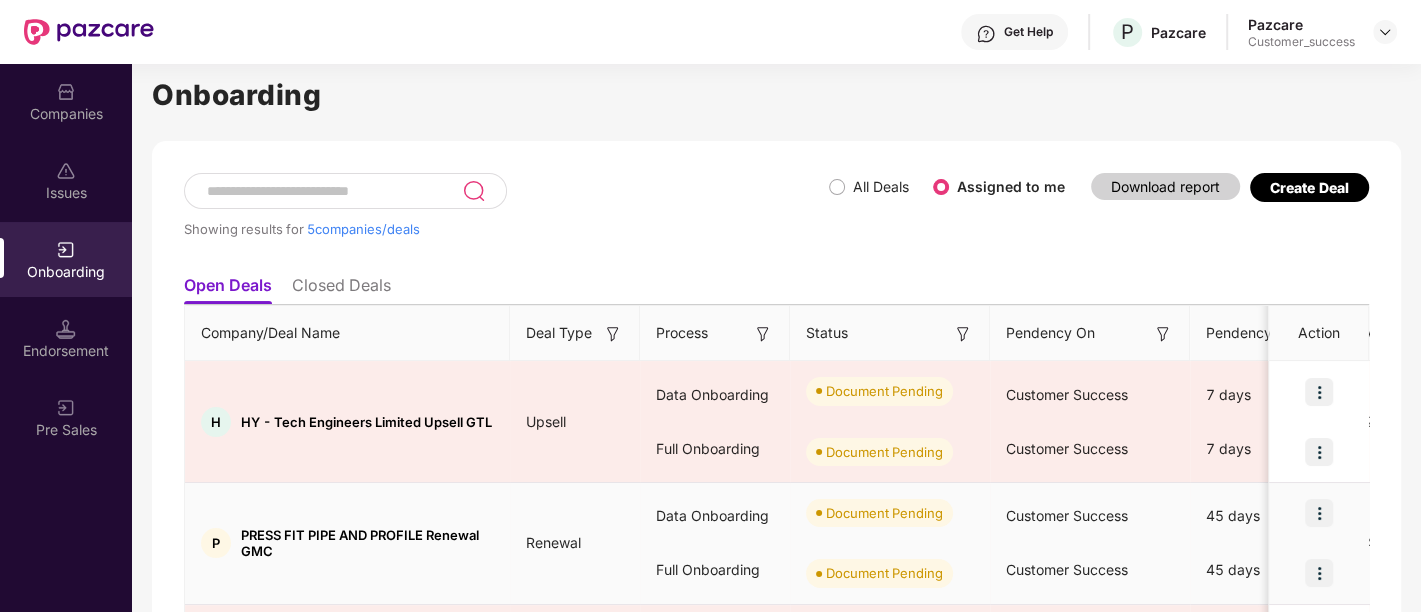 scroll, scrollTop: 19, scrollLeft: 0, axis: vertical 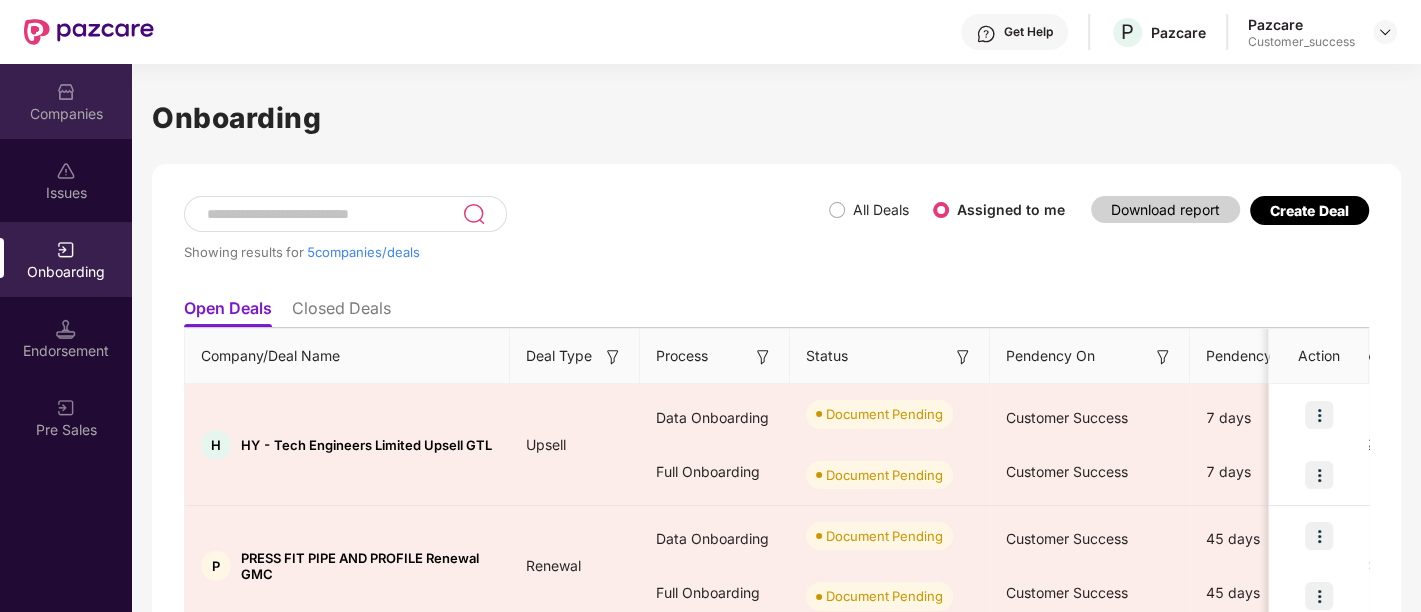 click on "Companies" at bounding box center (66, 101) 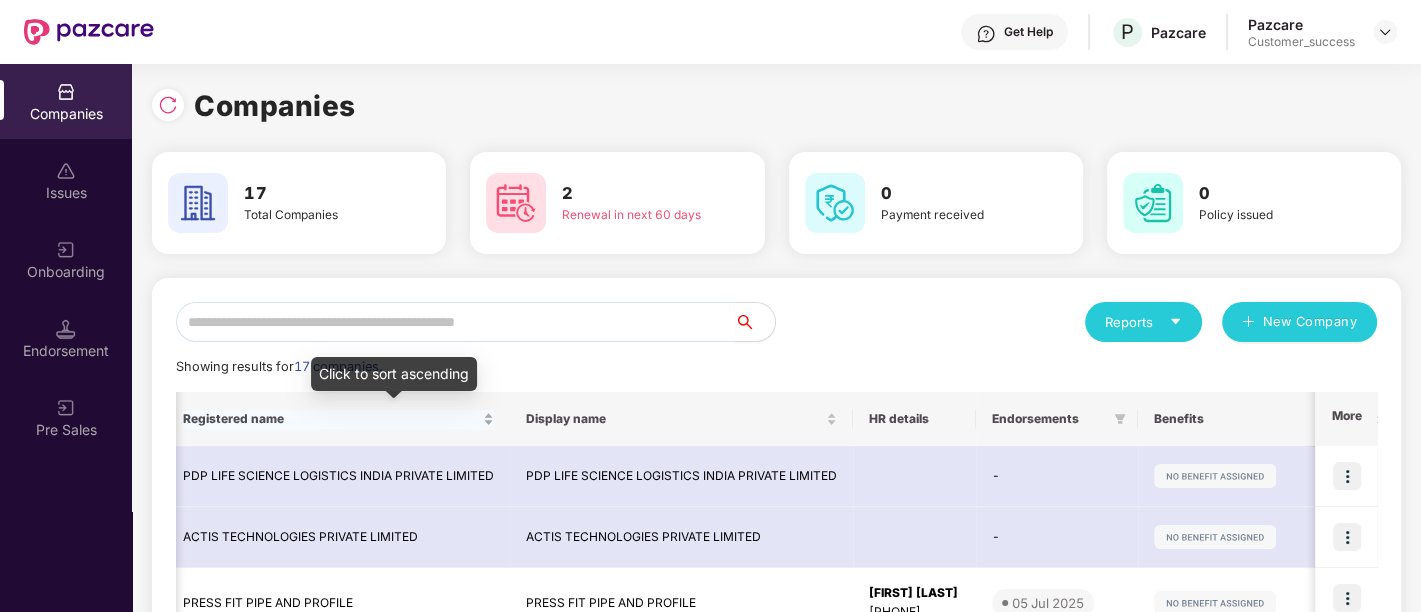 scroll, scrollTop: 0, scrollLeft: 0, axis: both 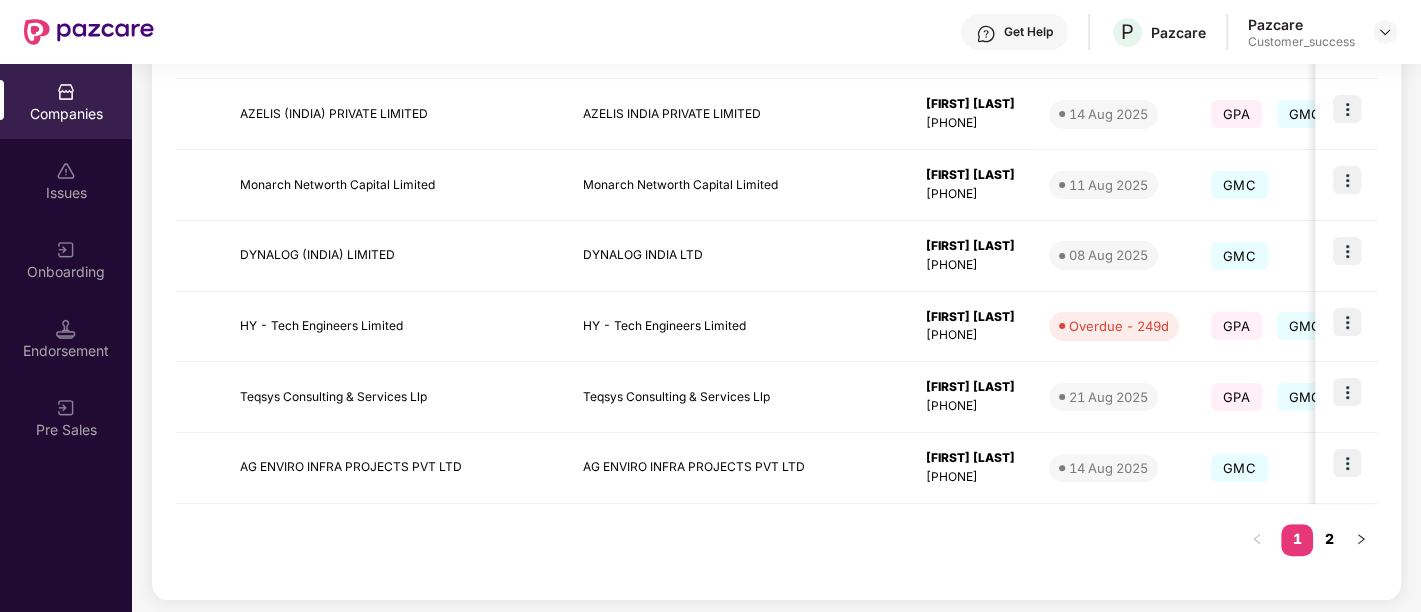 click on "2" at bounding box center (1329, 539) 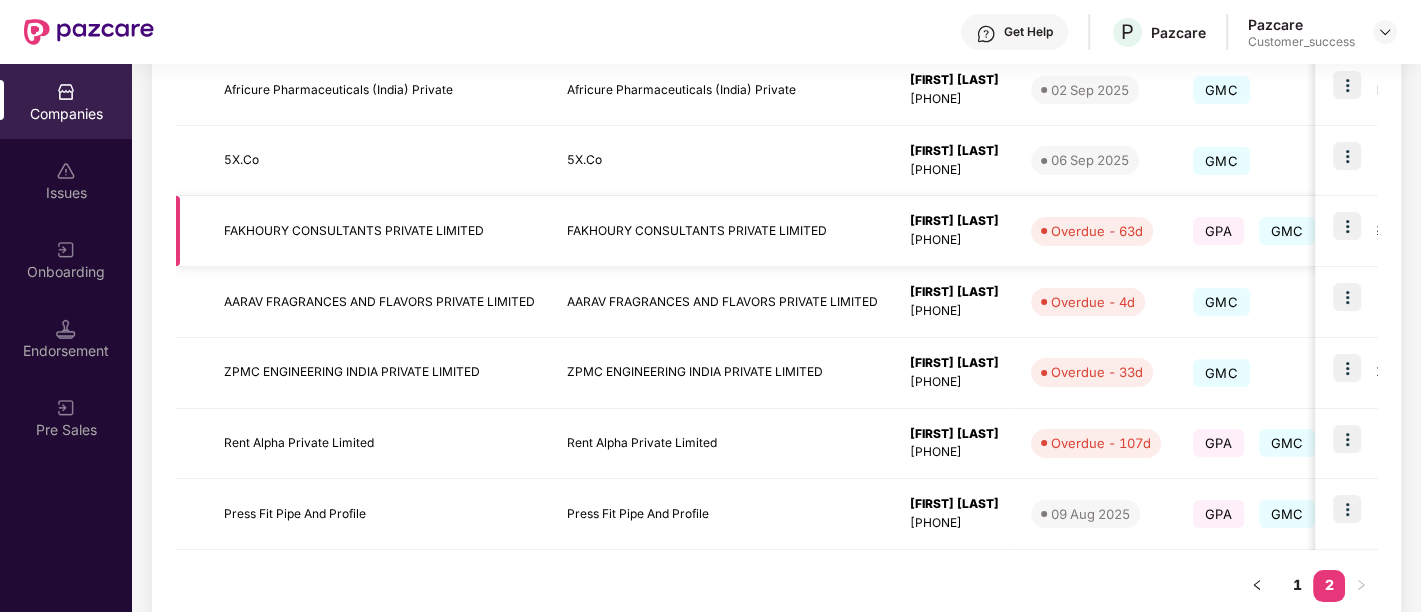 click at bounding box center (1347, 226) 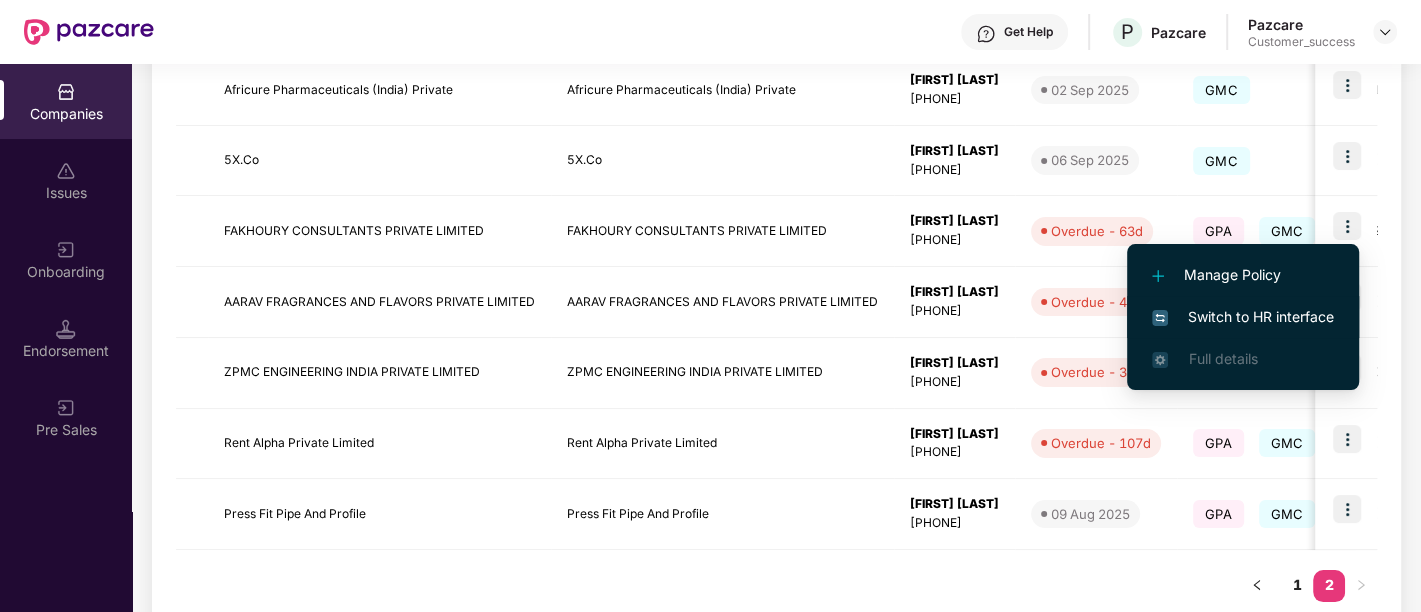 click on "Switch to HR interface" at bounding box center (1243, 317) 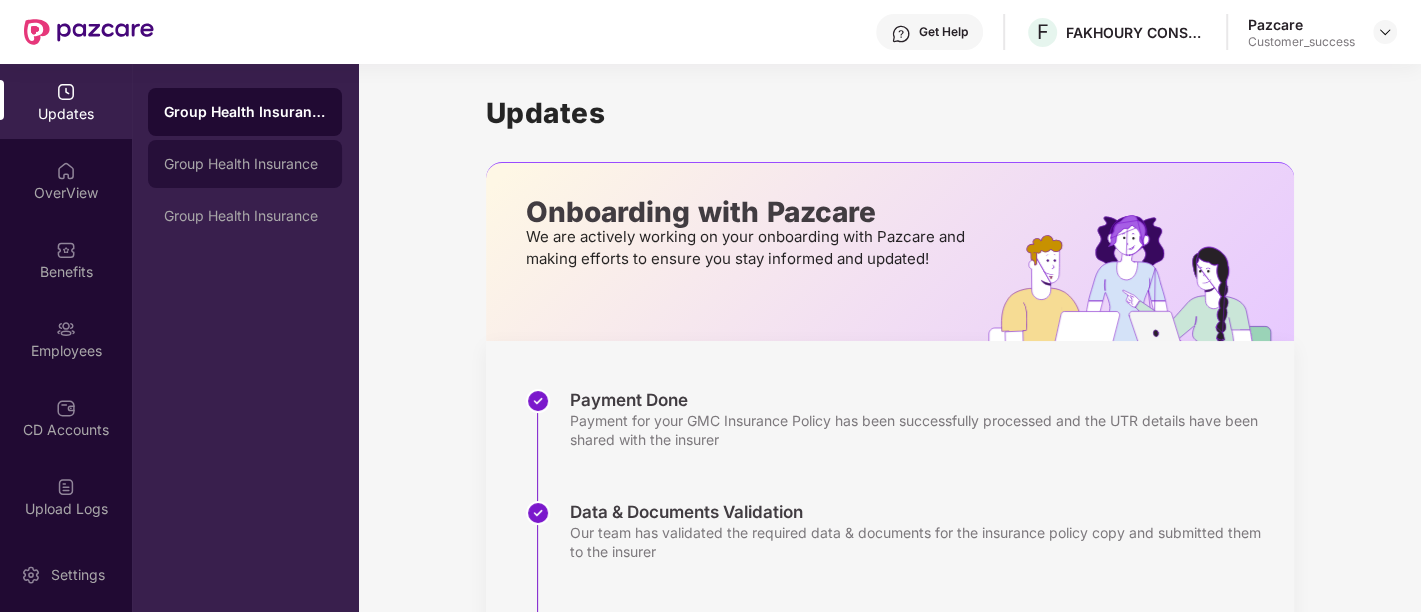 click on "Group Health Insurance" at bounding box center [245, 164] 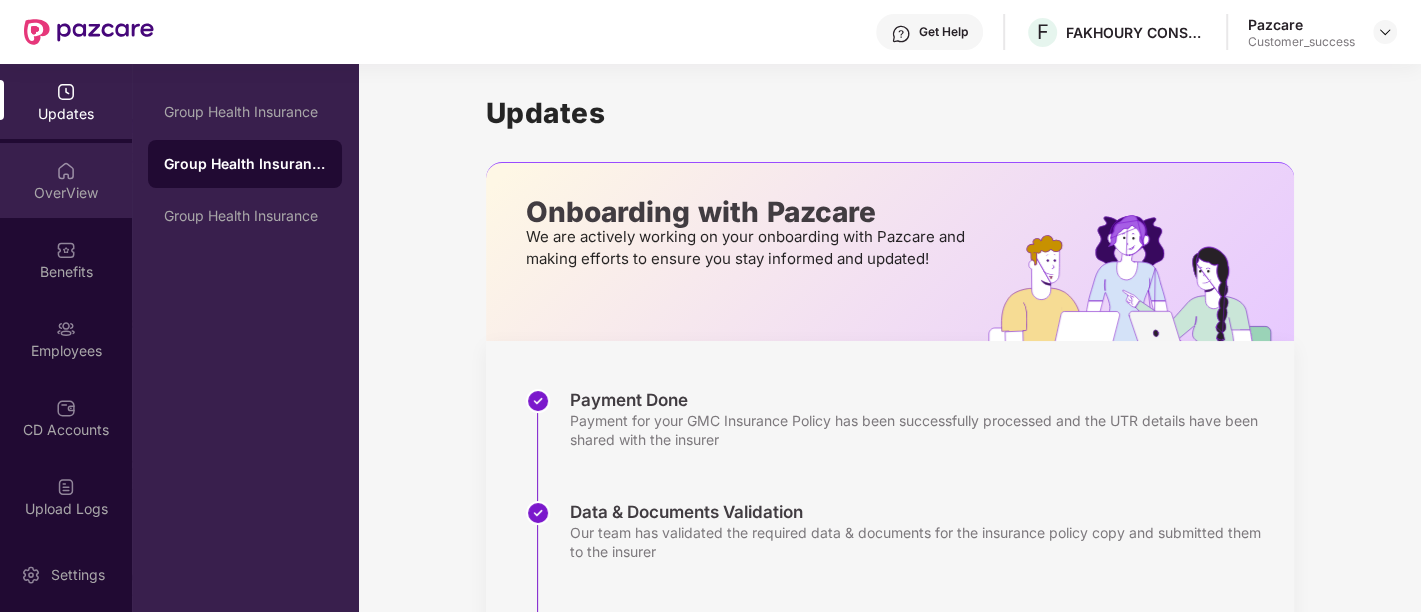 click on "OverView" at bounding box center (66, 193) 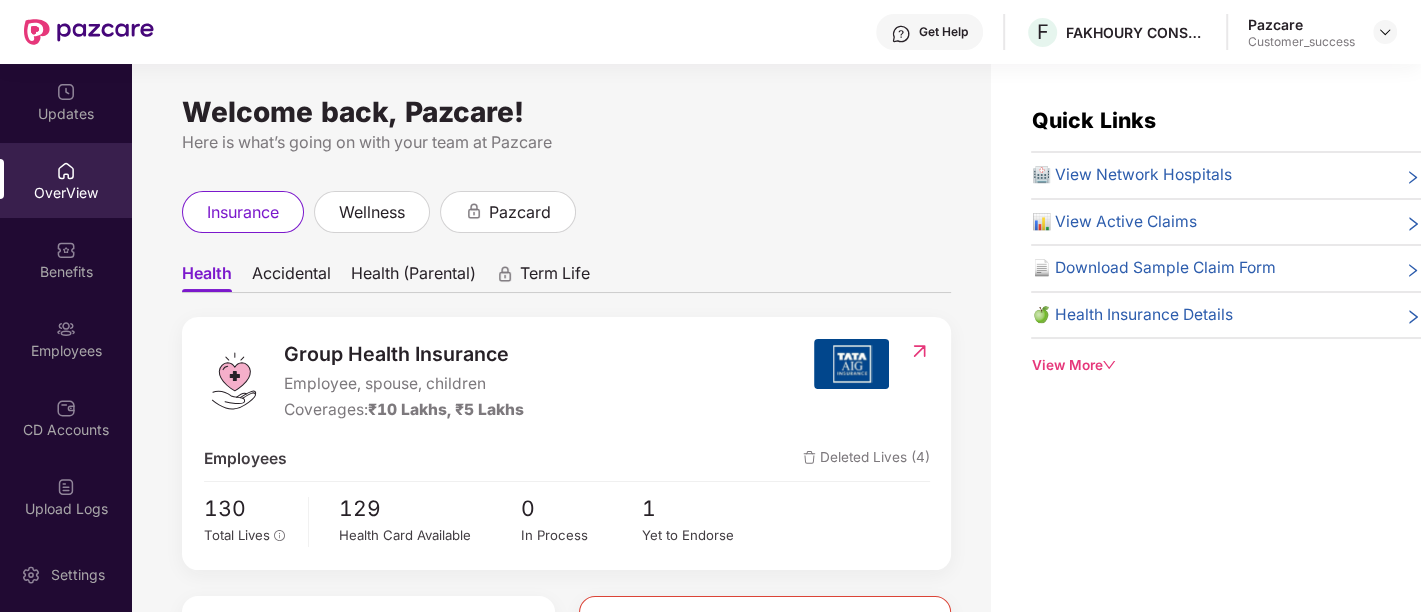 click on "Updates" at bounding box center (66, 114) 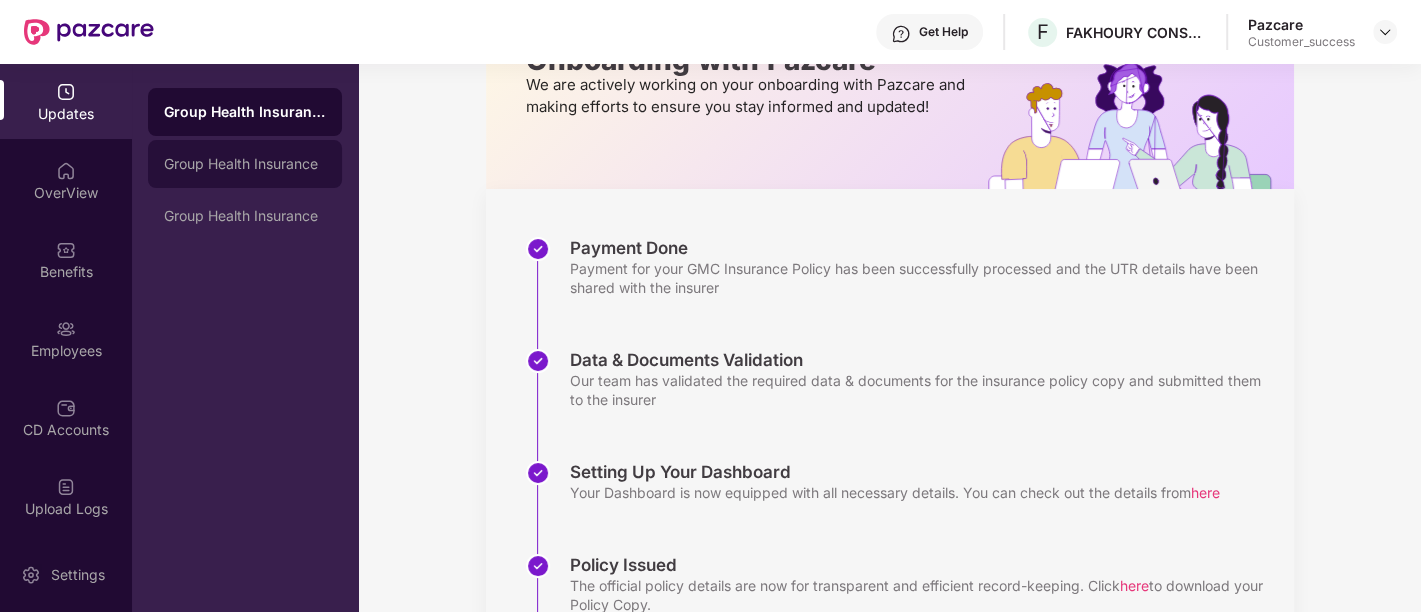 scroll, scrollTop: 161, scrollLeft: 0, axis: vertical 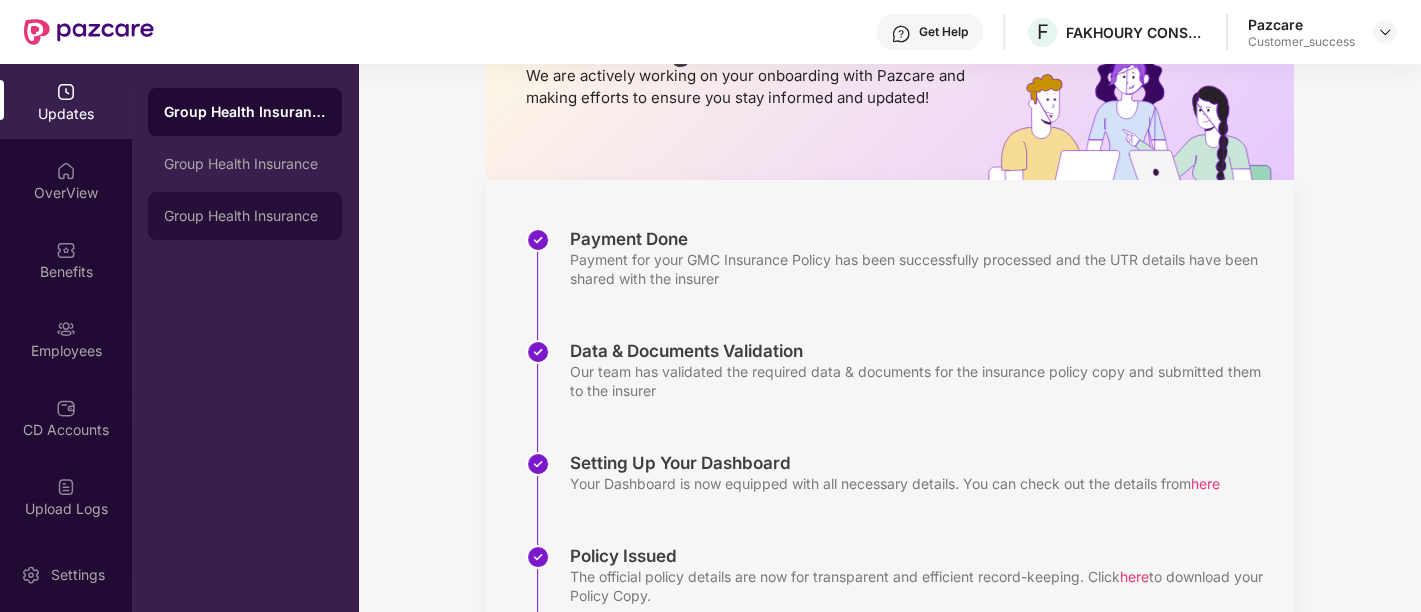 click on "Group Health Insurance" at bounding box center [245, 216] 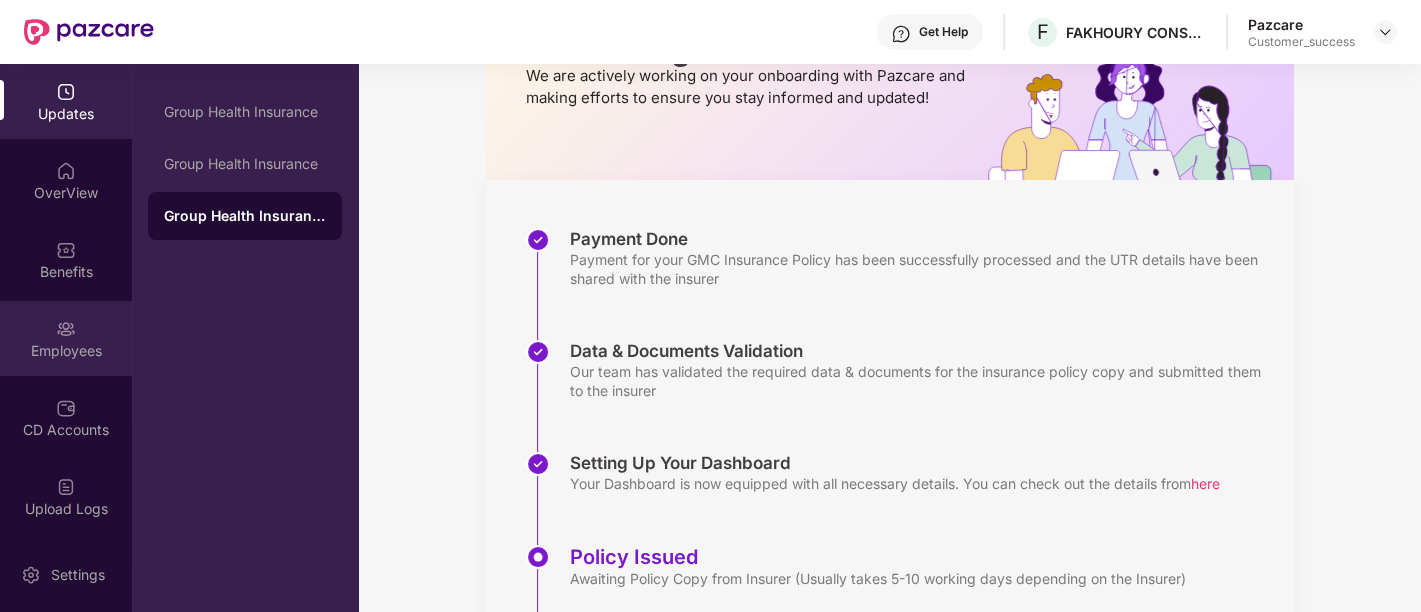 click on "Employees" at bounding box center [66, 338] 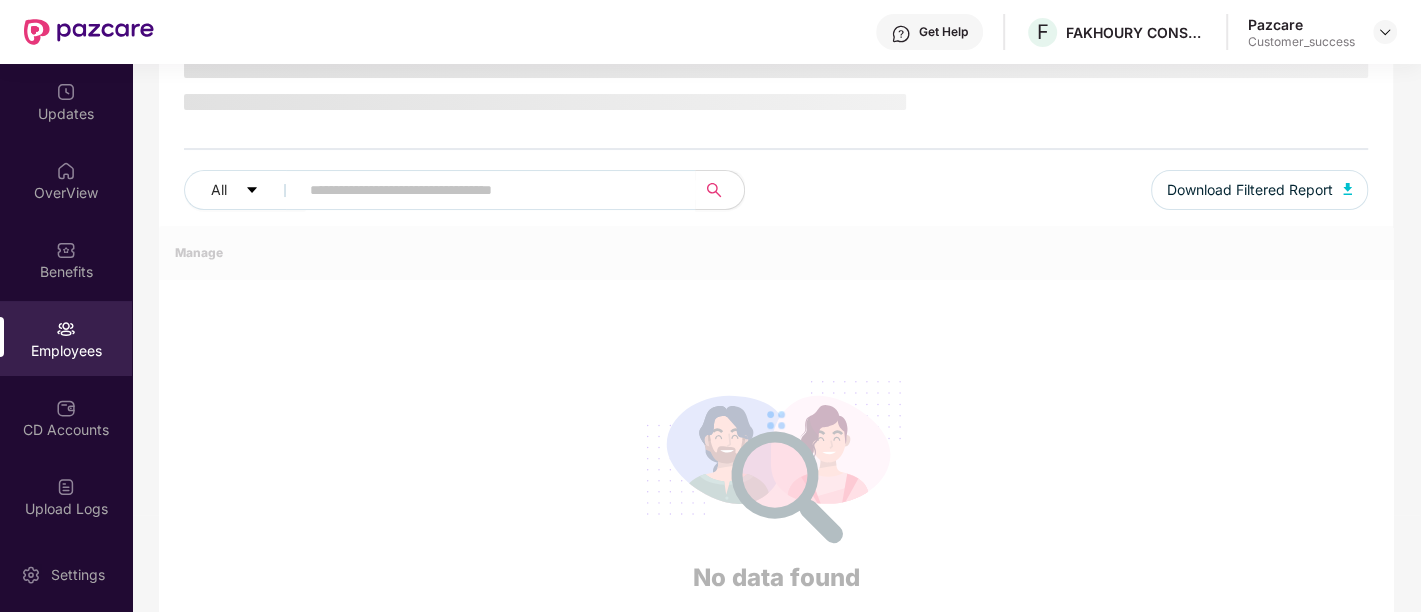 scroll, scrollTop: 161, scrollLeft: 0, axis: vertical 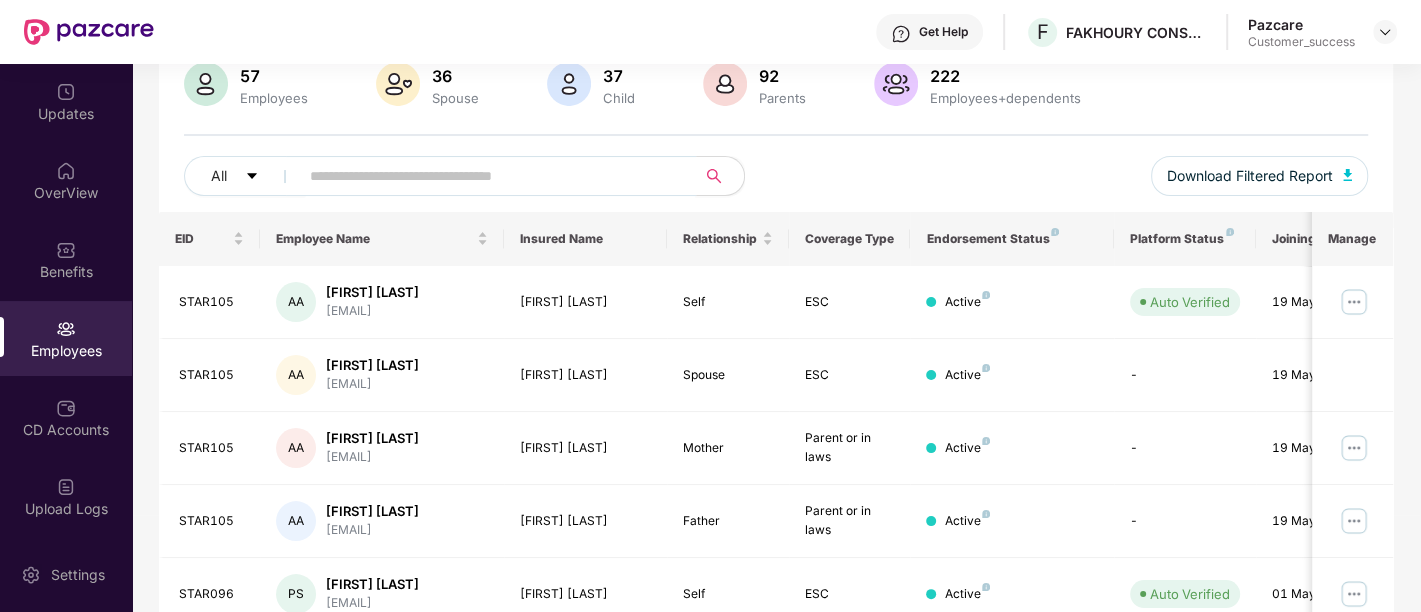 click at bounding box center [489, 176] 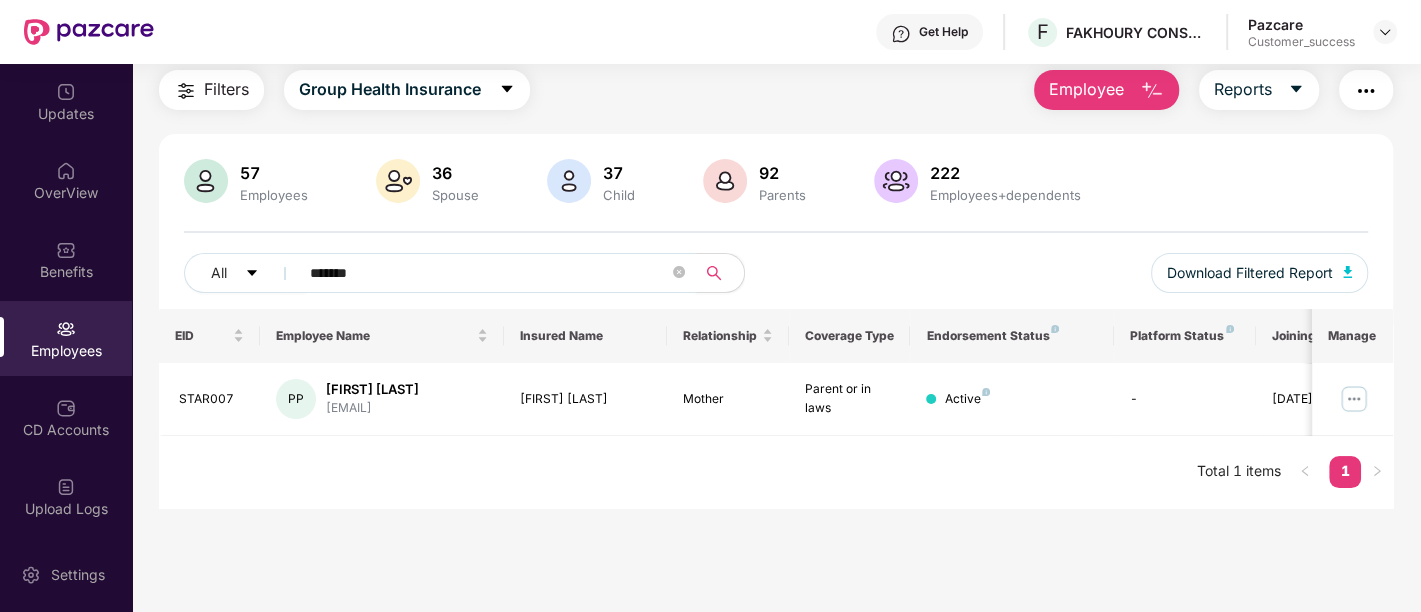 scroll, scrollTop: 63, scrollLeft: 0, axis: vertical 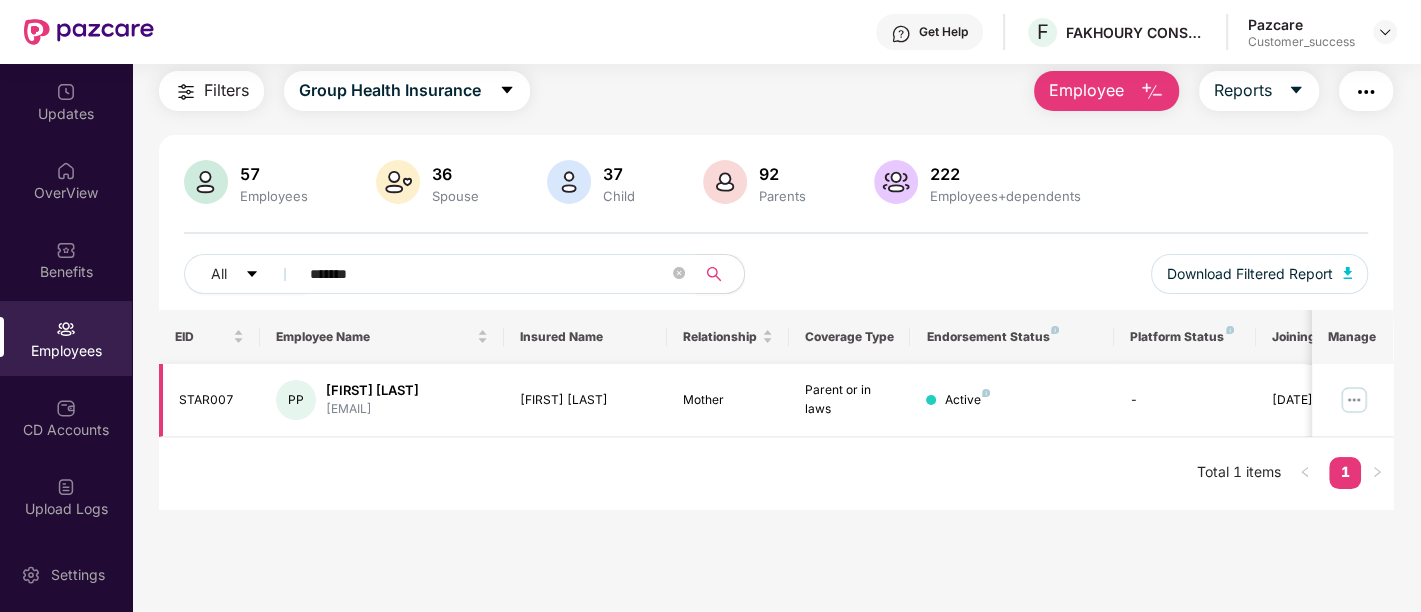 type on "*******" 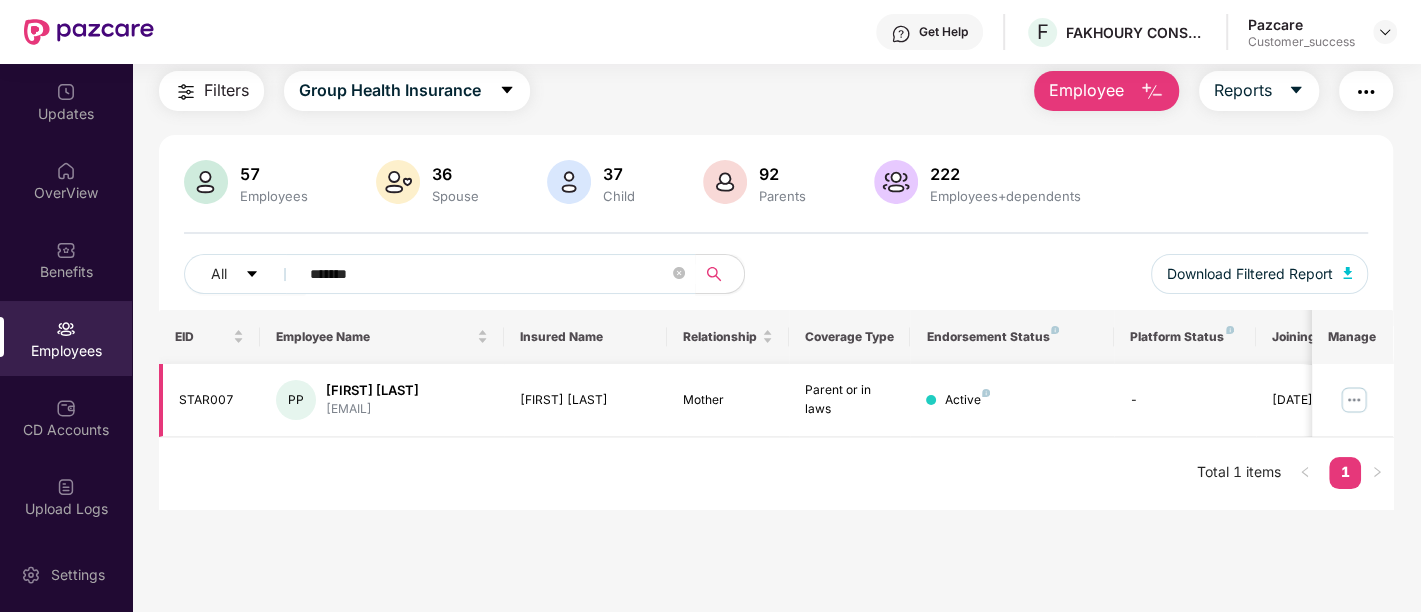 click at bounding box center [1354, 400] 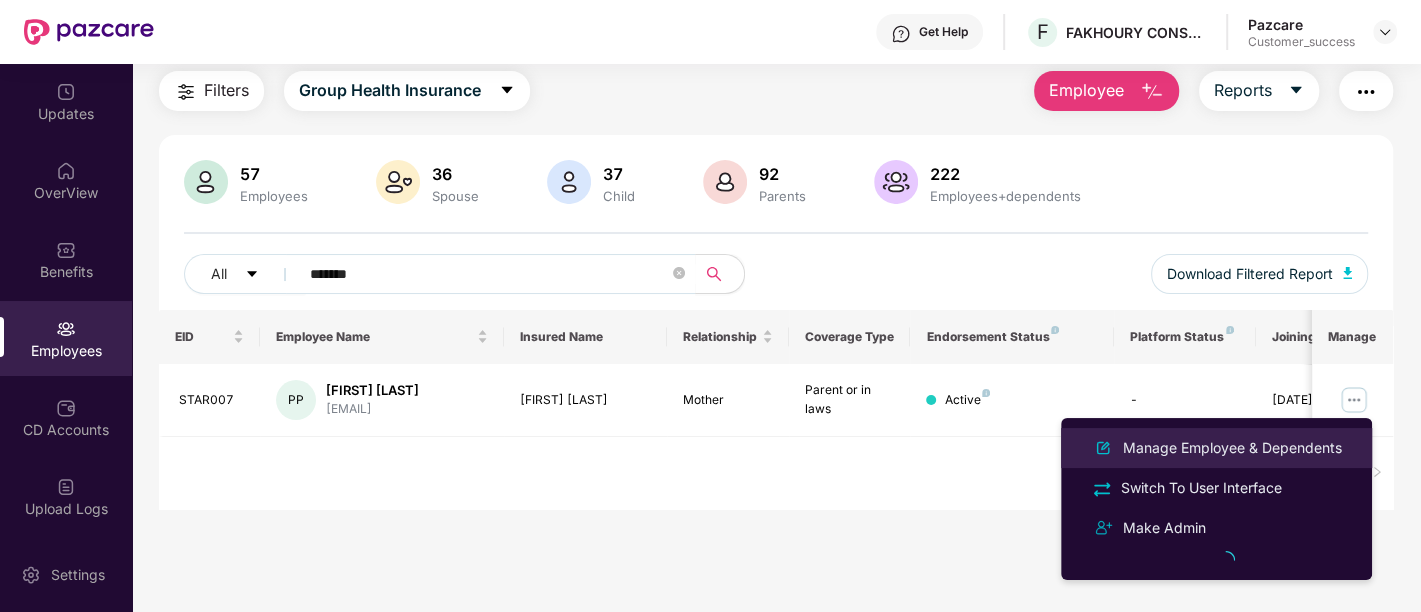 click on "Manage Employee & Dependents" at bounding box center (1216, 448) 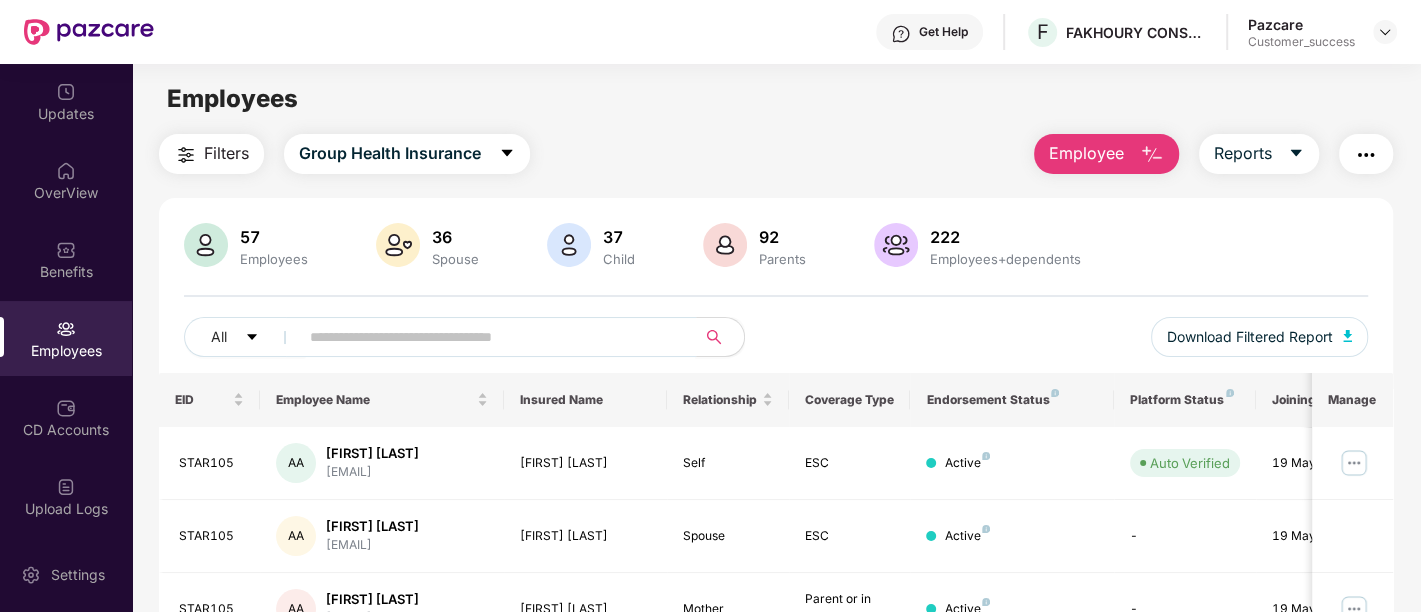 click at bounding box center (489, 337) 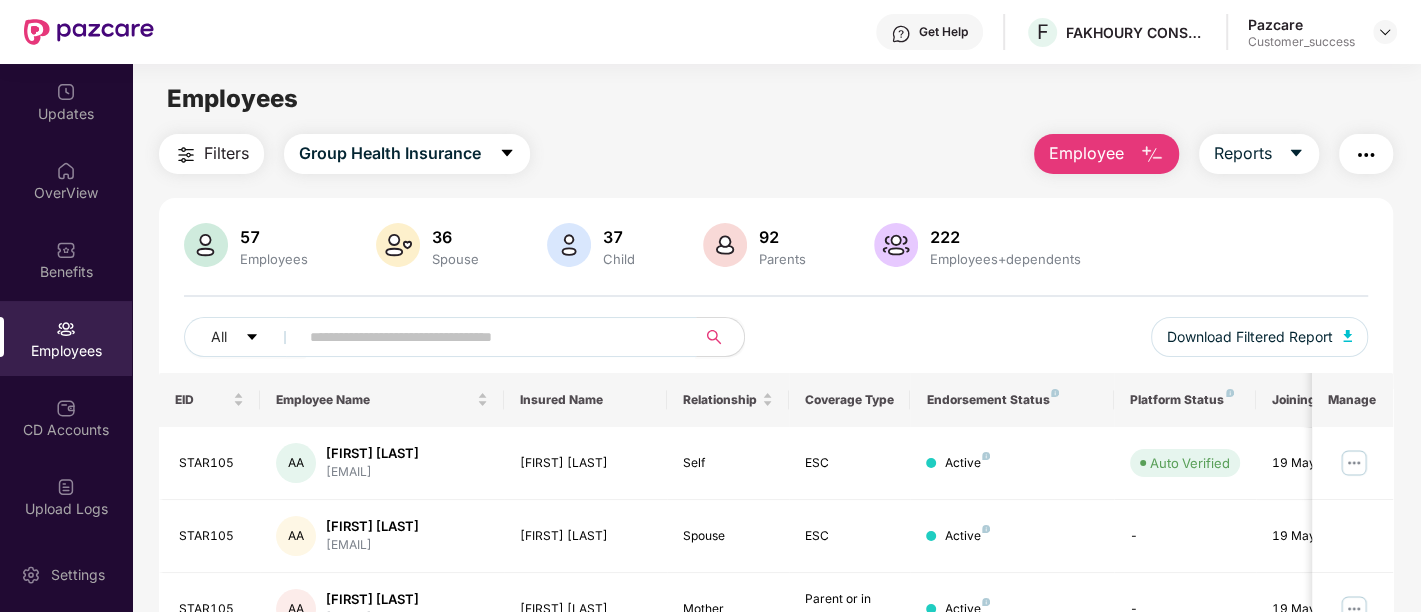 paste on "*******" 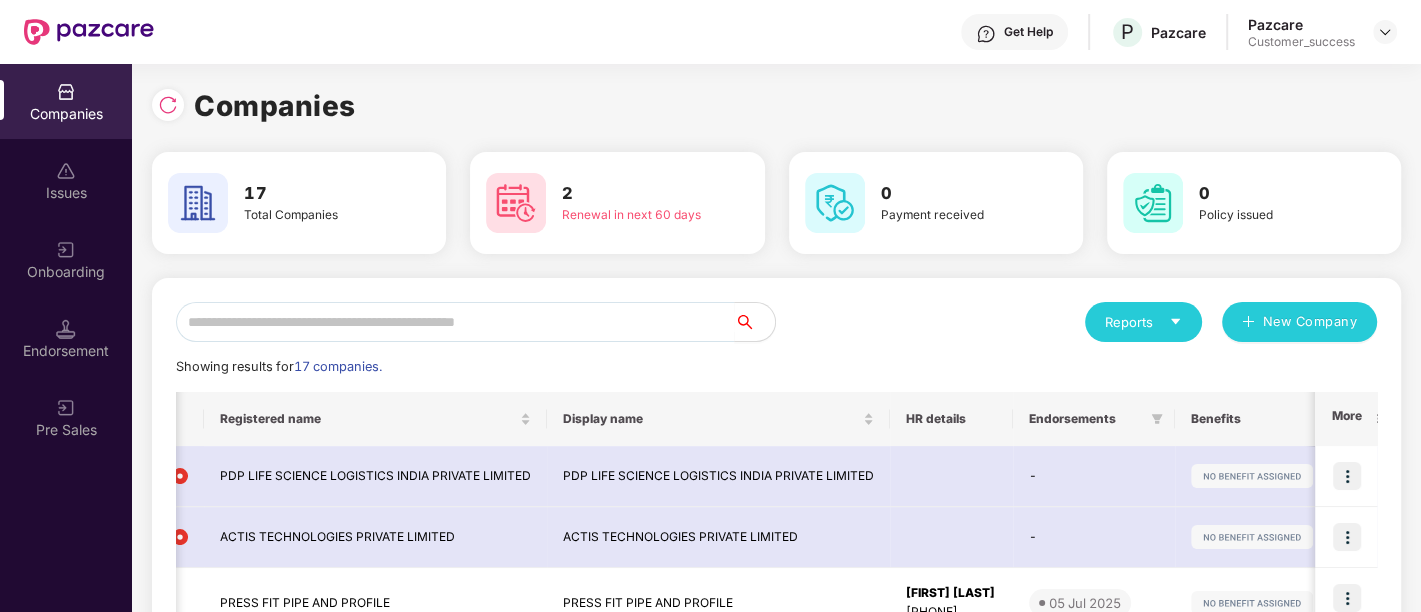 scroll, scrollTop: 0, scrollLeft: 34, axis: horizontal 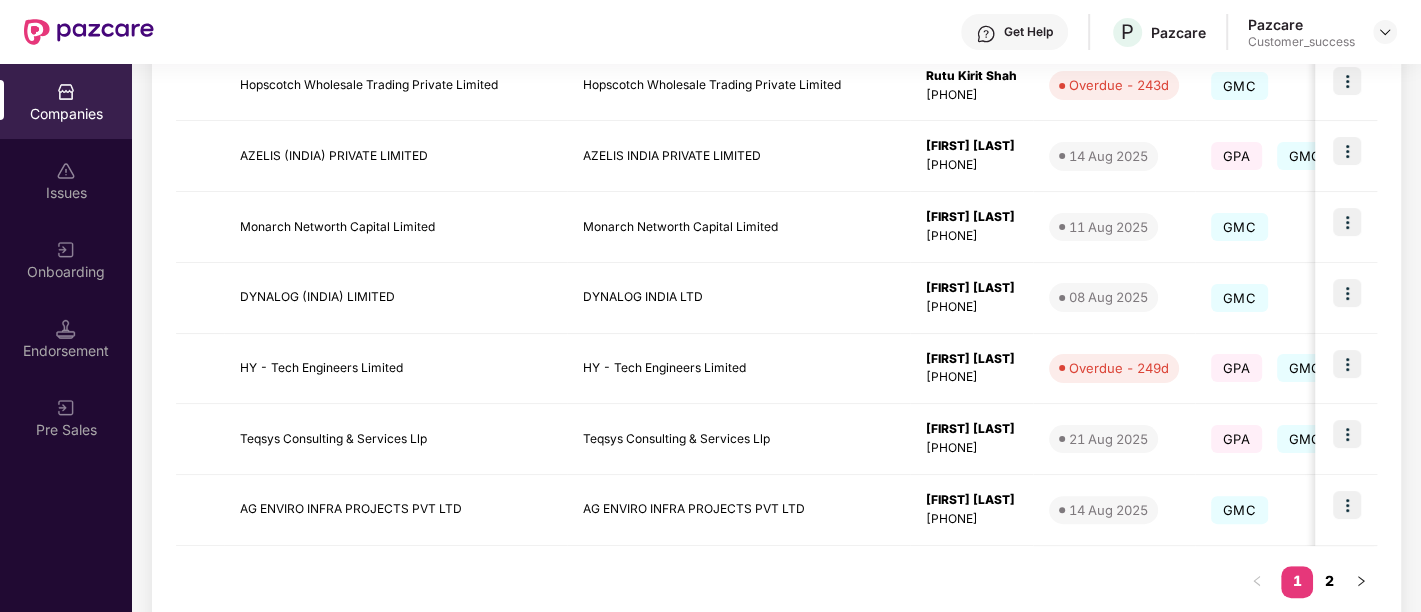 click on "2" at bounding box center (1329, 581) 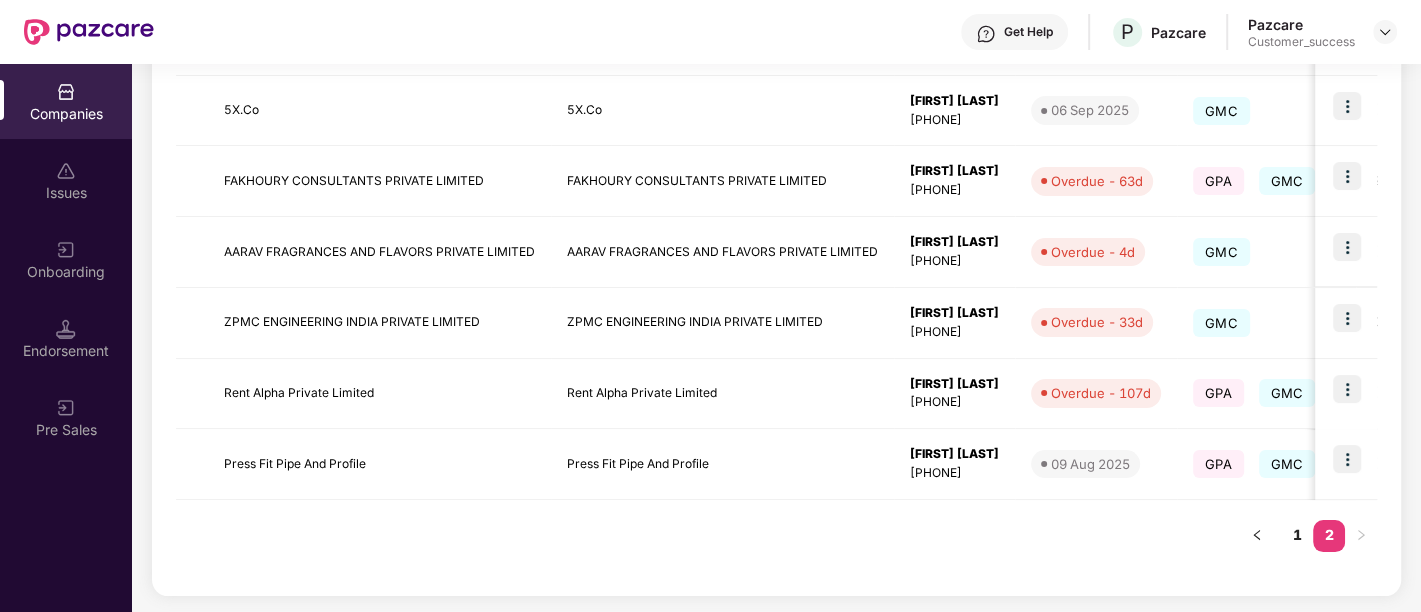 scroll, scrollTop: 438, scrollLeft: 0, axis: vertical 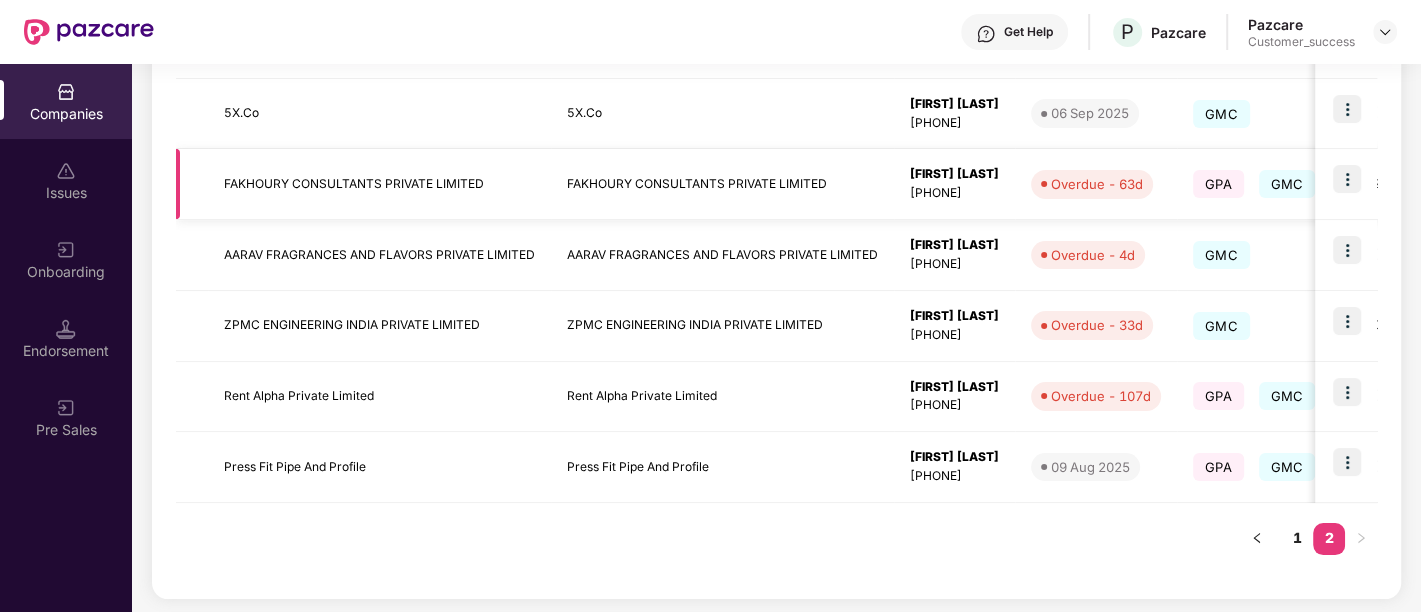 click on "Overdue - 63d" at bounding box center (1096, 184) 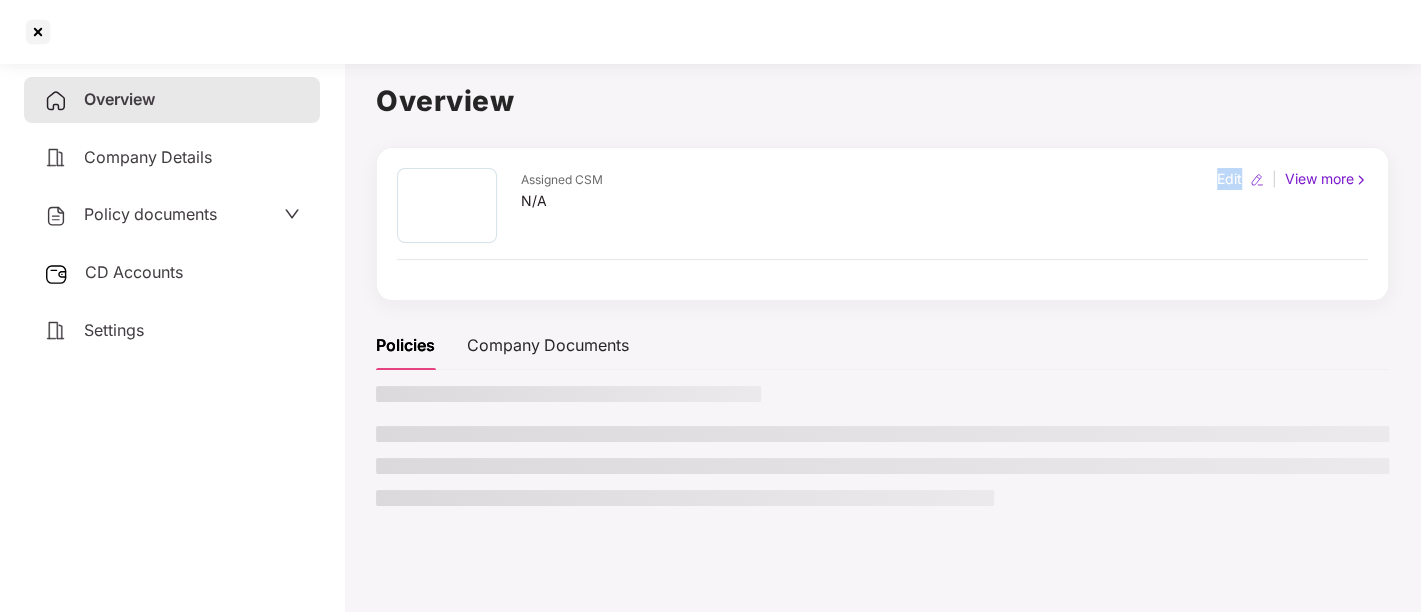 click on "Edit   | View more" at bounding box center [1292, 205] 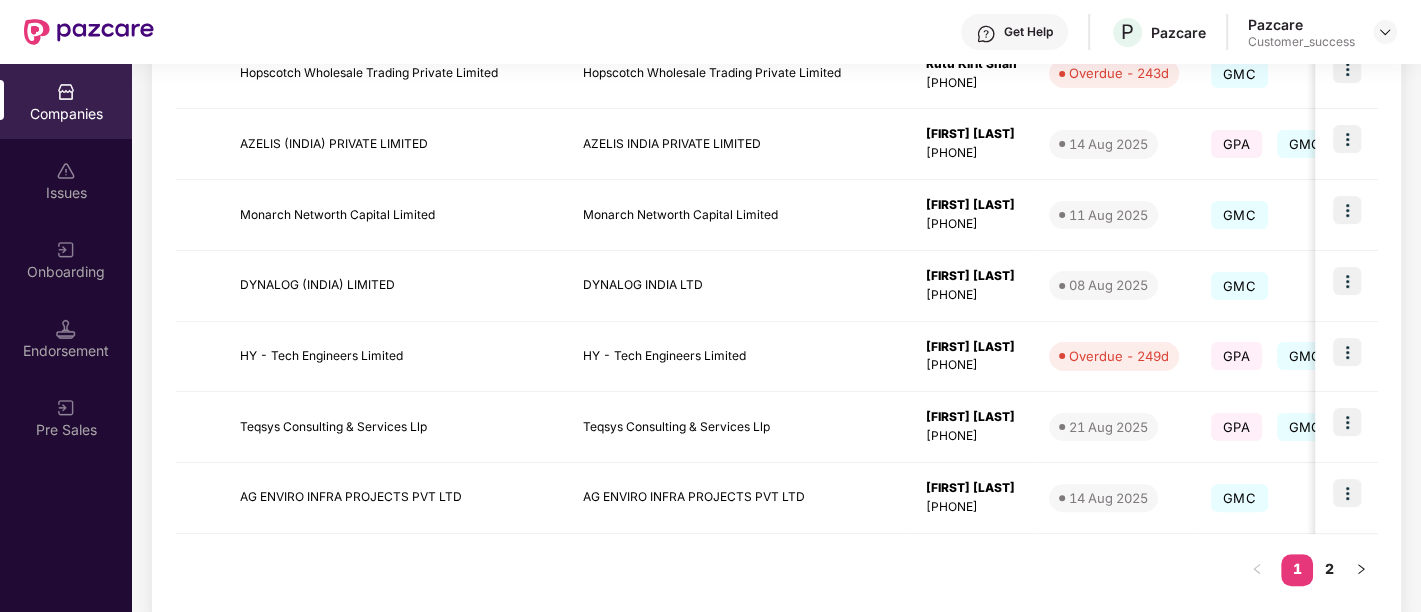 scroll, scrollTop: 630, scrollLeft: 0, axis: vertical 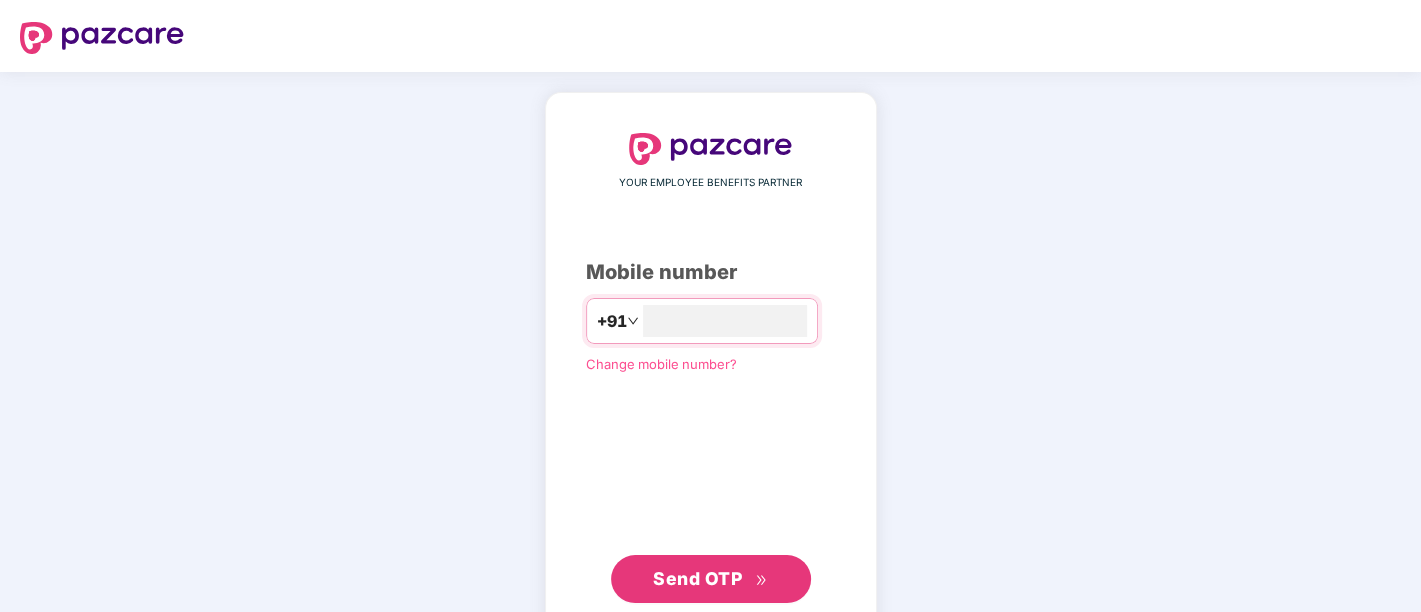 type on "**********" 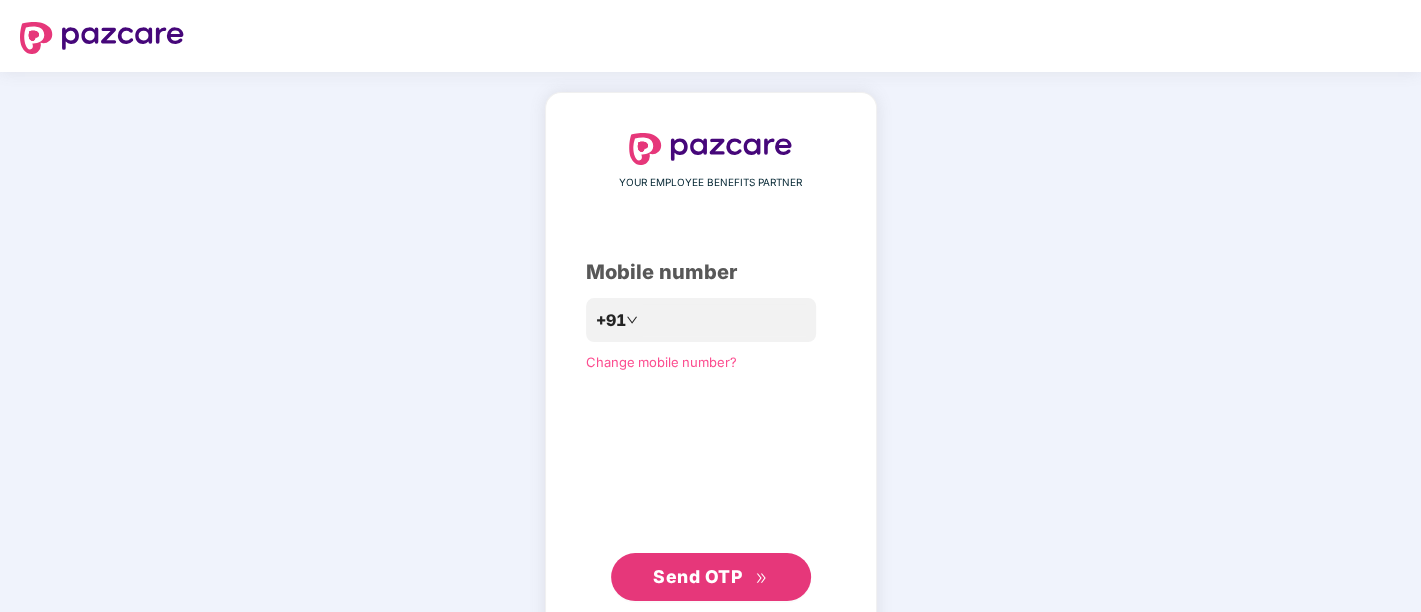 click on "Send OTP" at bounding box center (697, 576) 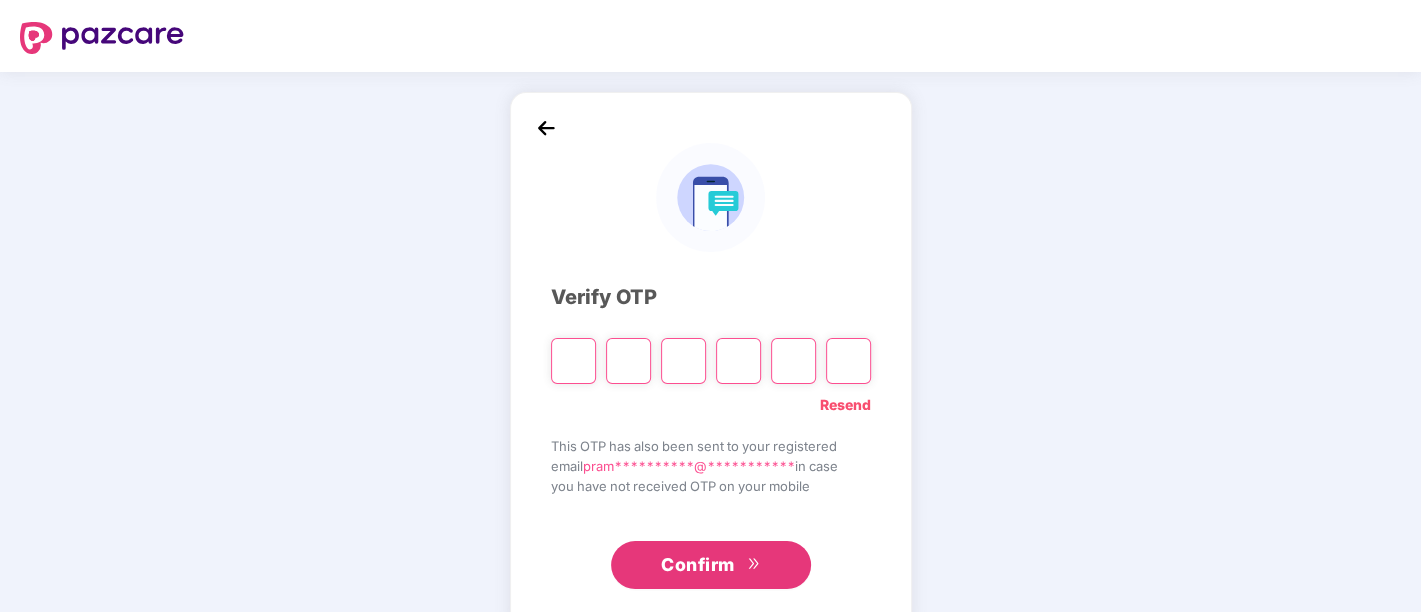 paste on "*" 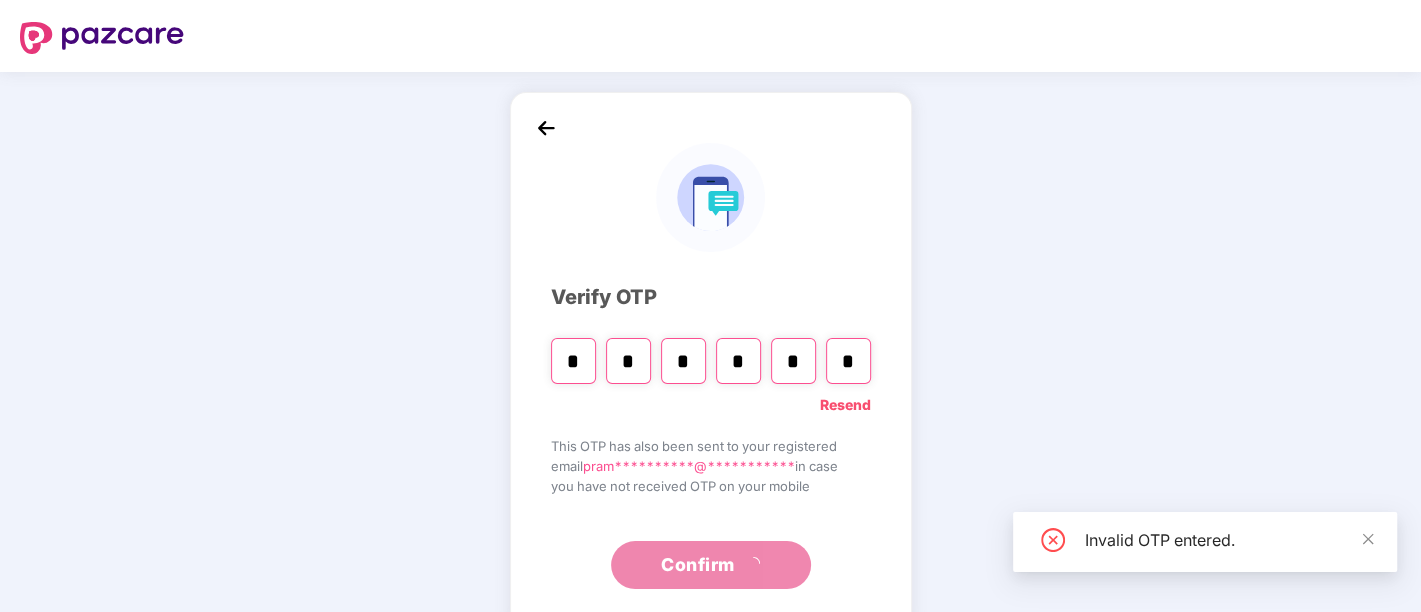 click on "Invalid OTP entered." at bounding box center (1205, 542) 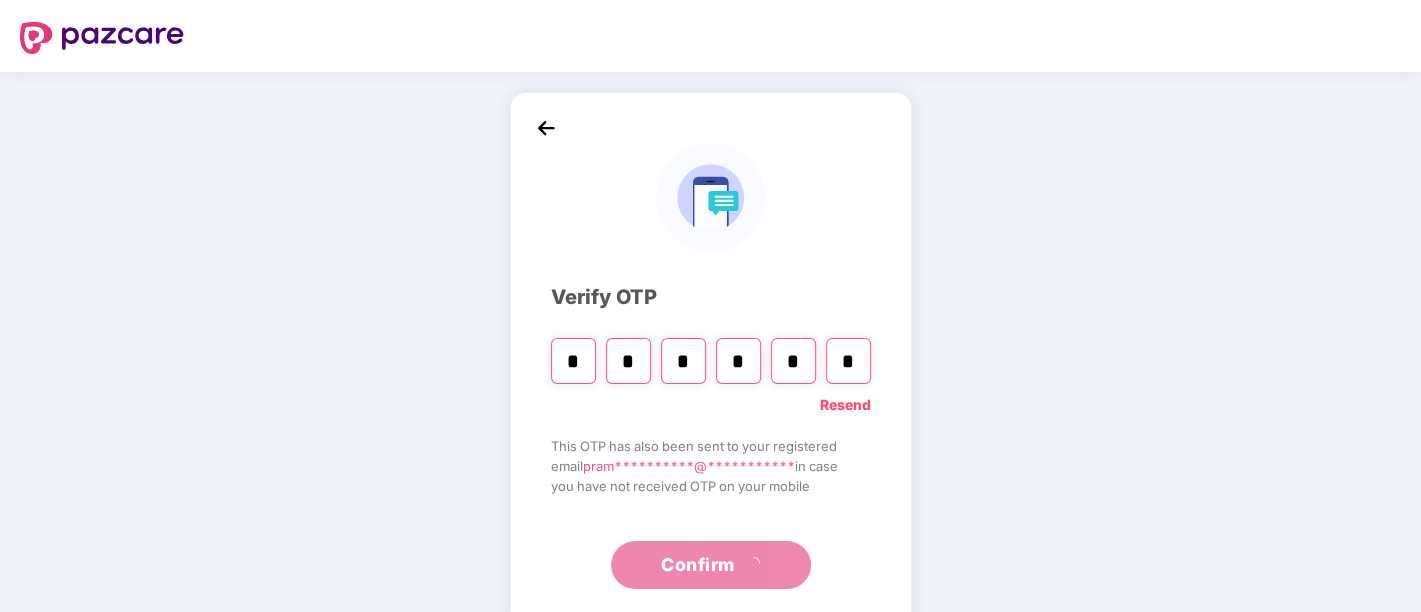 click on "*" at bounding box center (573, 361) 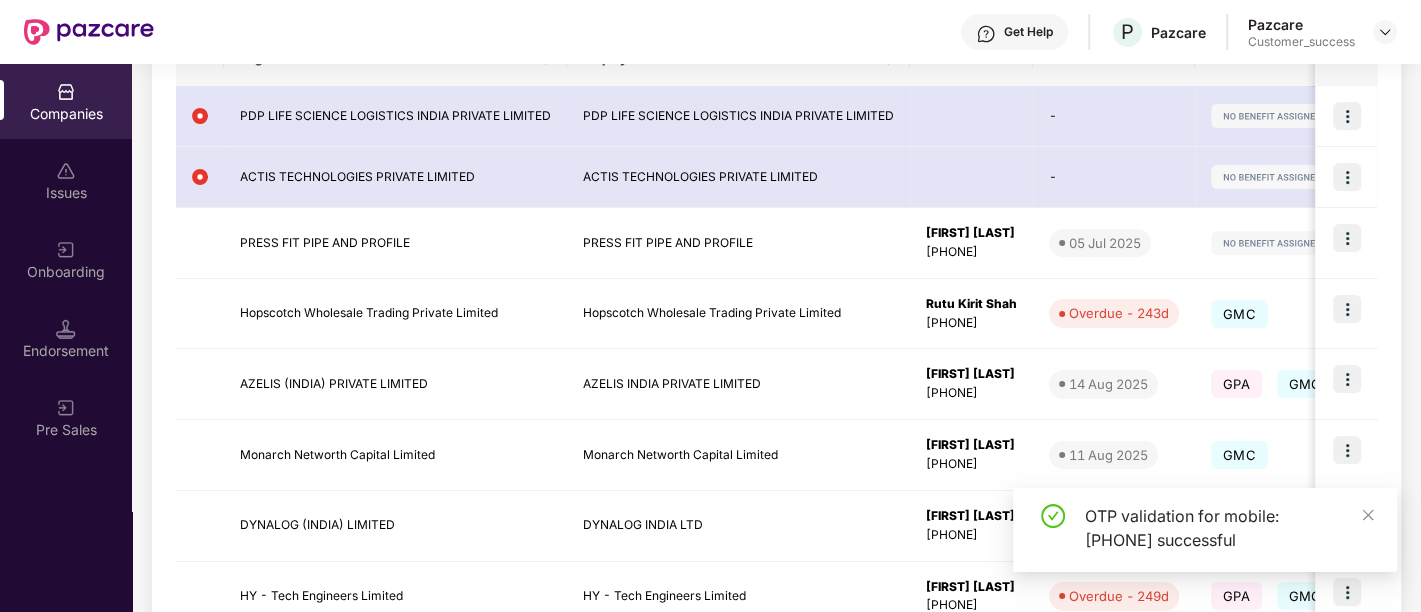 scroll, scrollTop: 362, scrollLeft: 0, axis: vertical 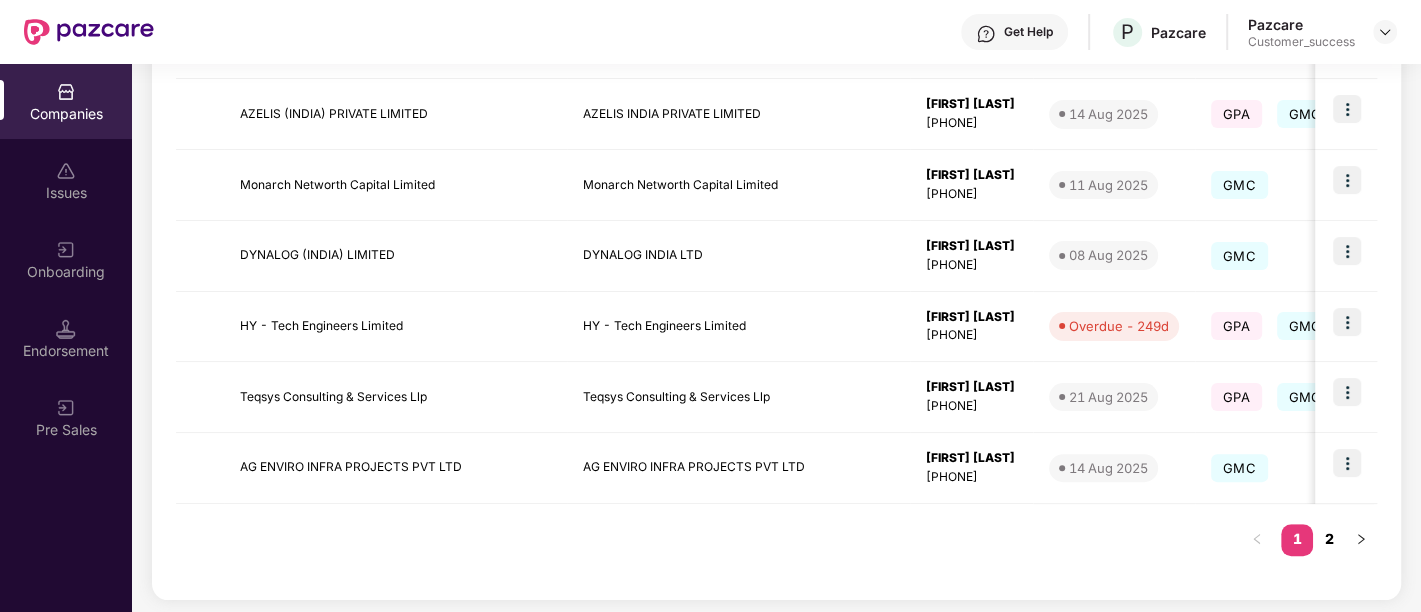 click on "2" at bounding box center [1329, 539] 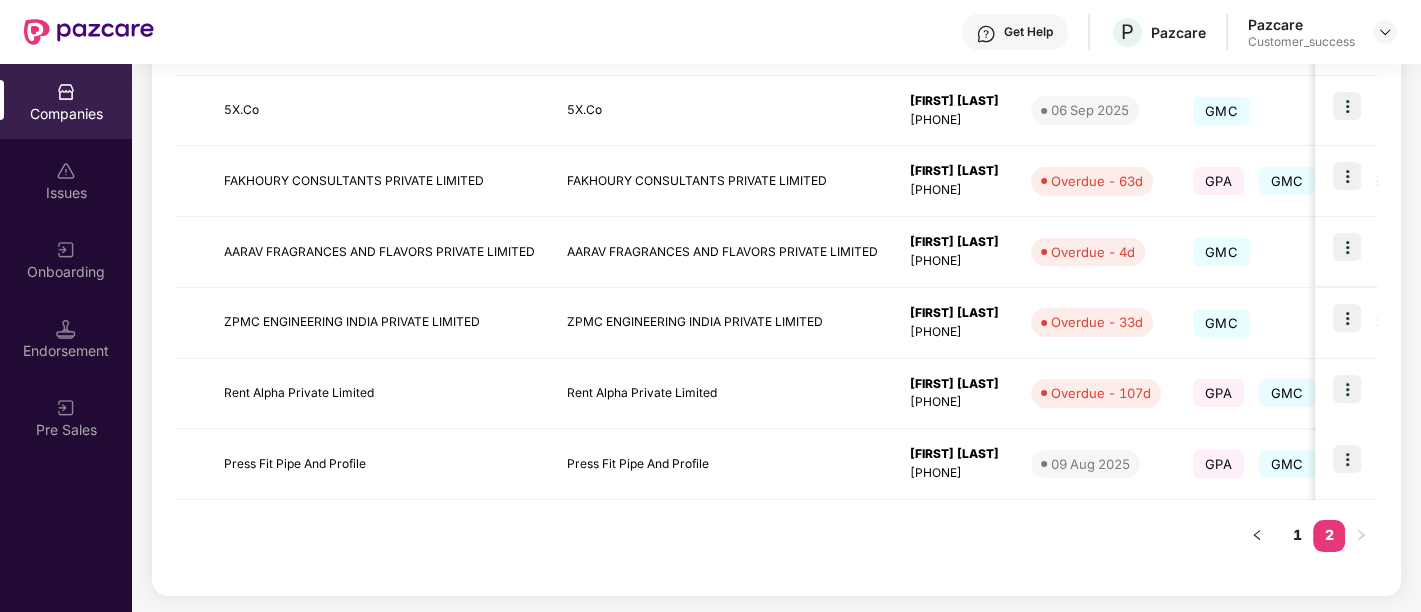scroll, scrollTop: 438, scrollLeft: 0, axis: vertical 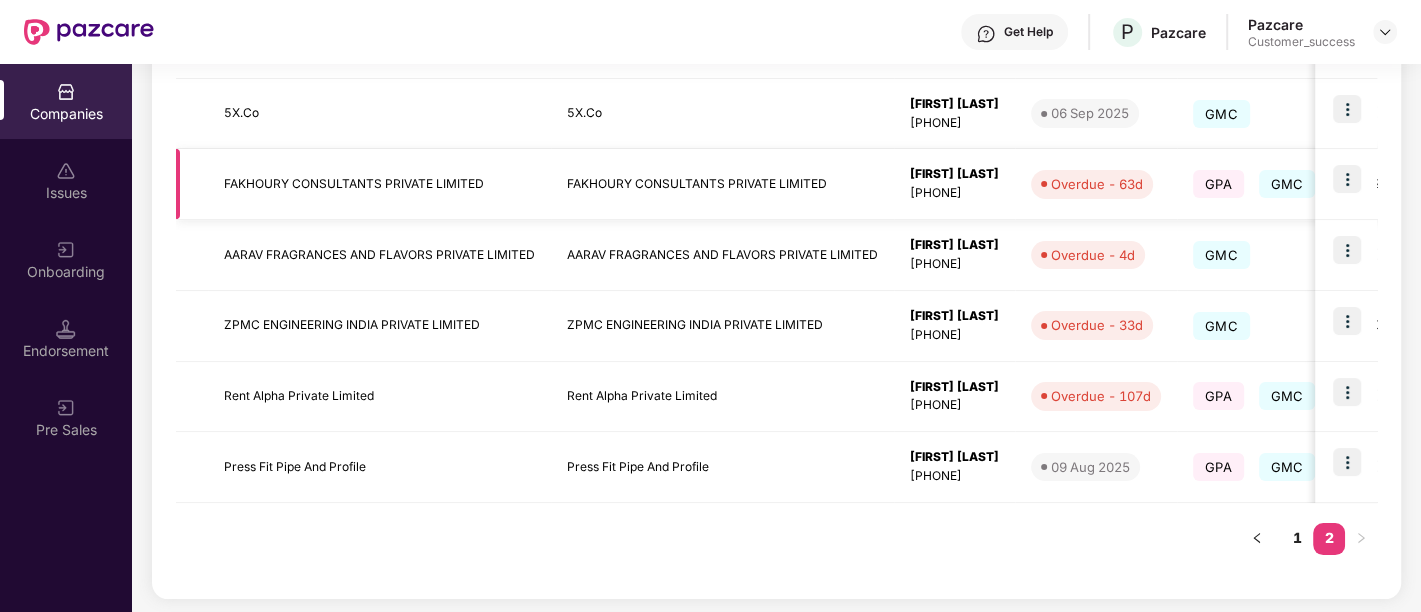 click at bounding box center [1347, 179] 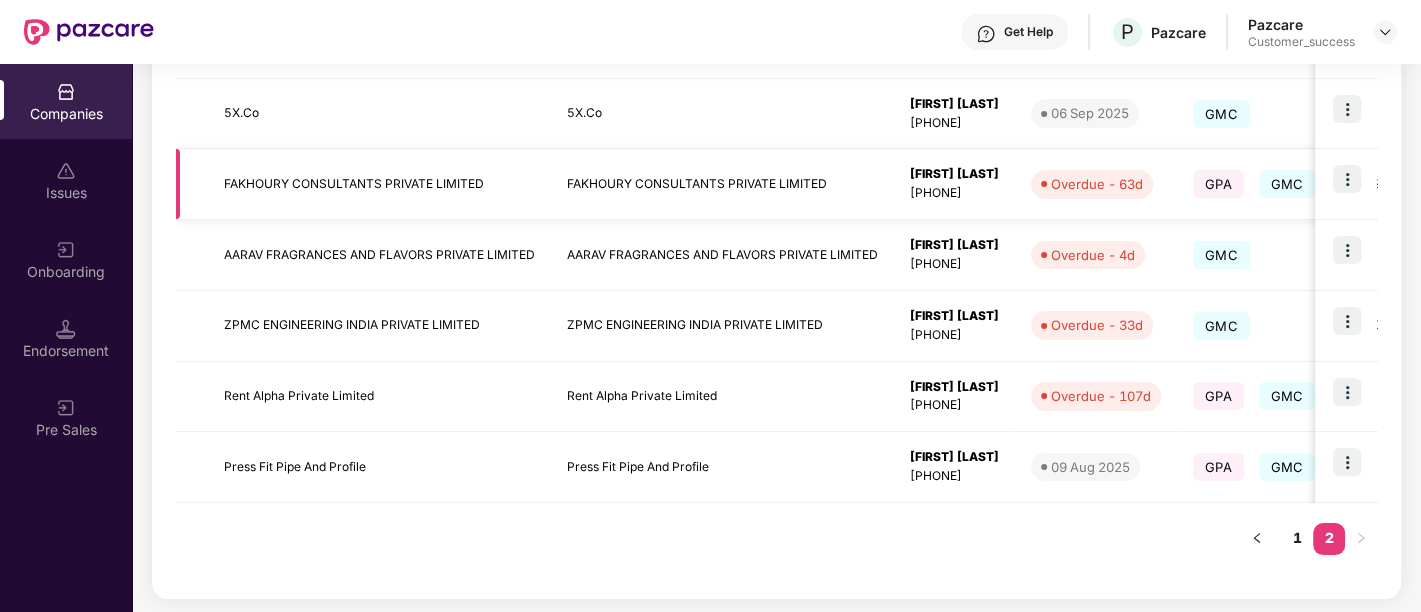 click on "[FIRST] [LAST] [PHONE]" at bounding box center (954, 184) 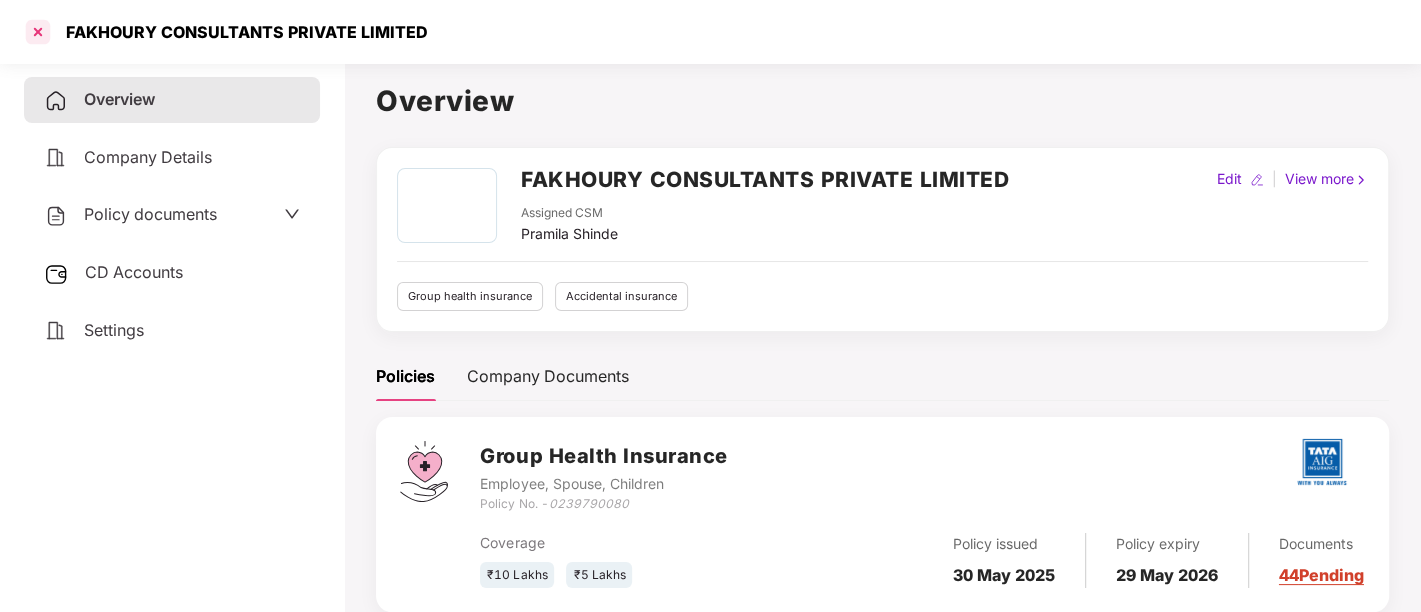 click at bounding box center [38, 32] 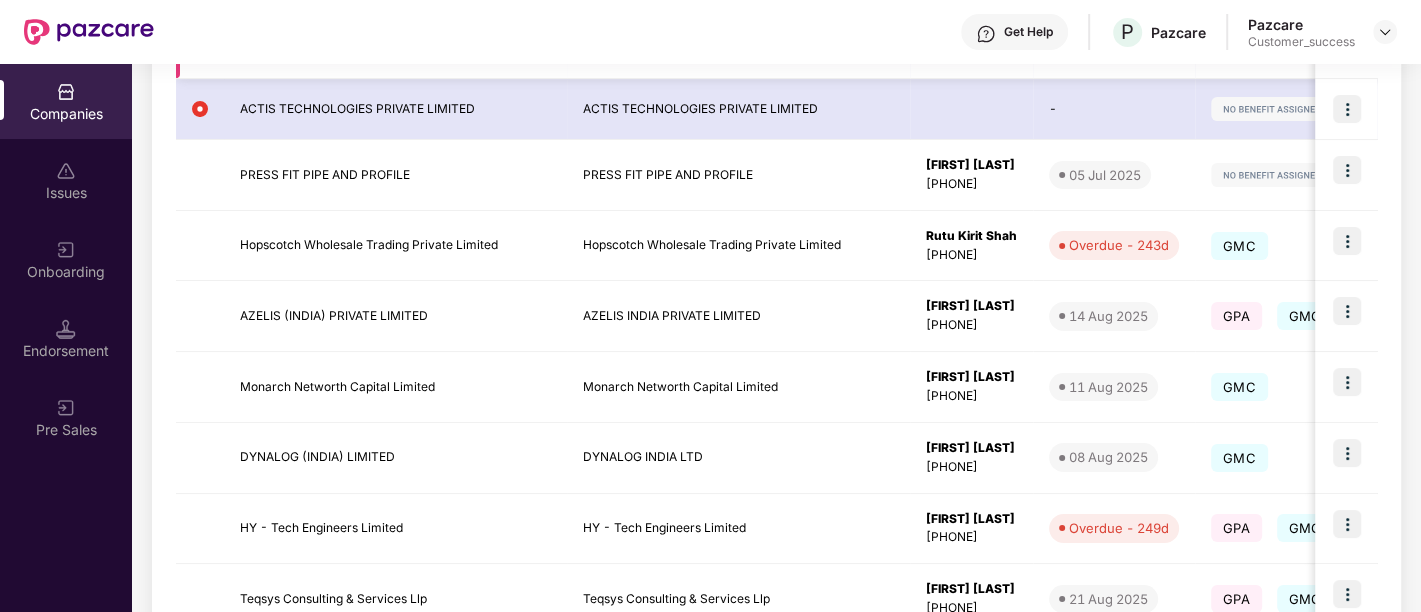 scroll, scrollTop: 432, scrollLeft: 0, axis: vertical 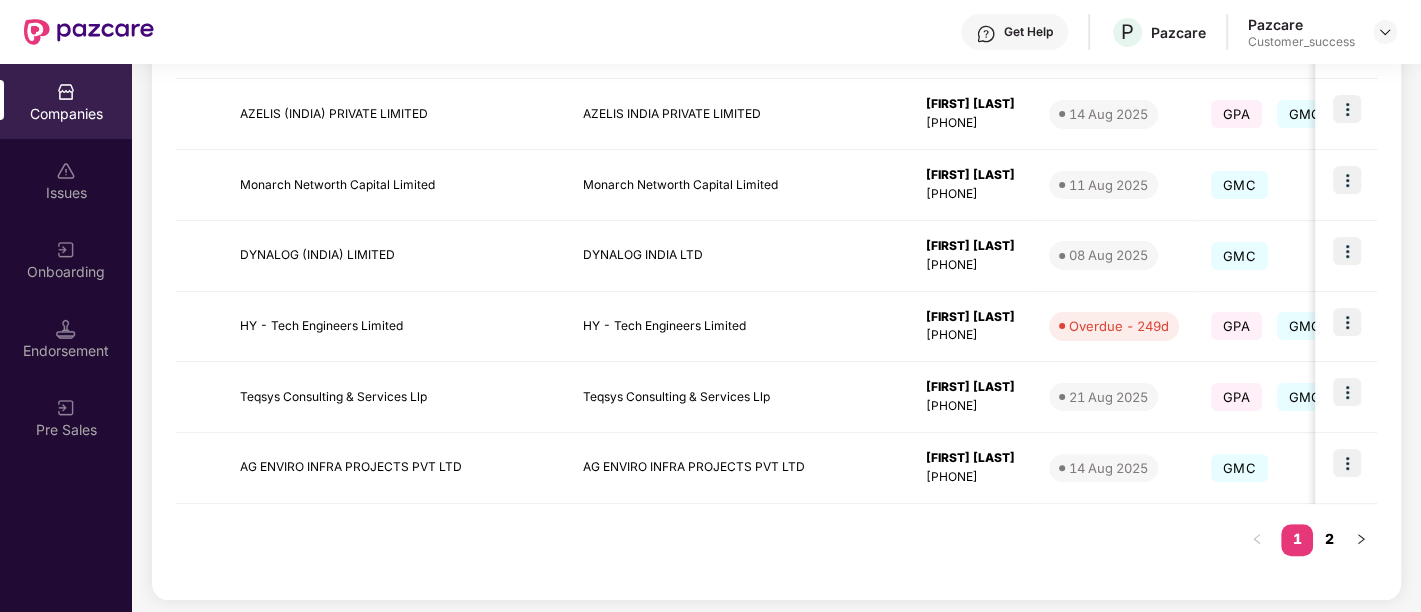 click on "2" at bounding box center [1329, 539] 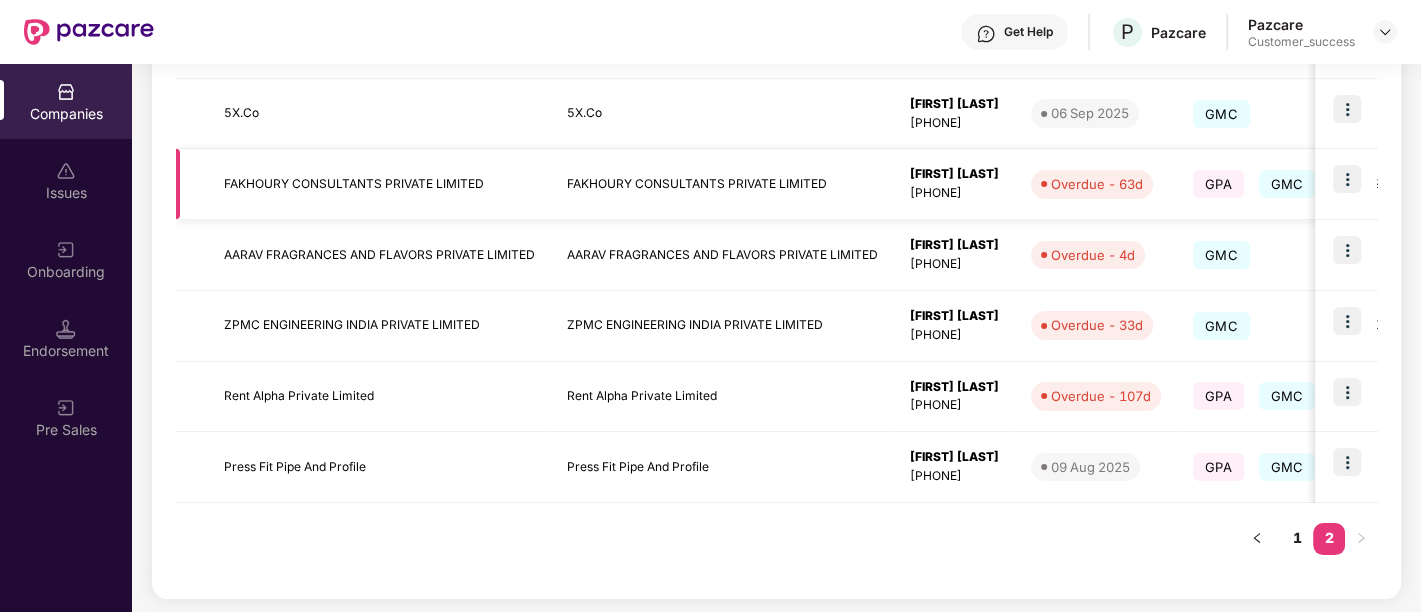 click at bounding box center (1347, 179) 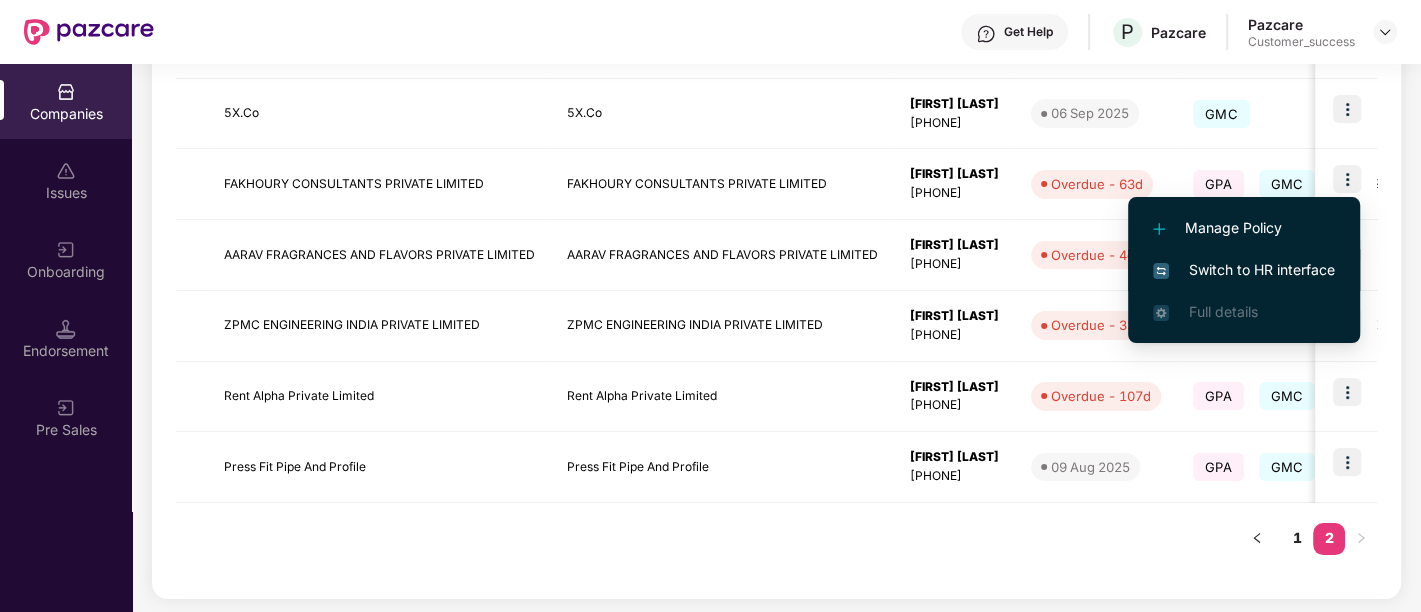 click on "Switch to HR interface" at bounding box center (1244, 270) 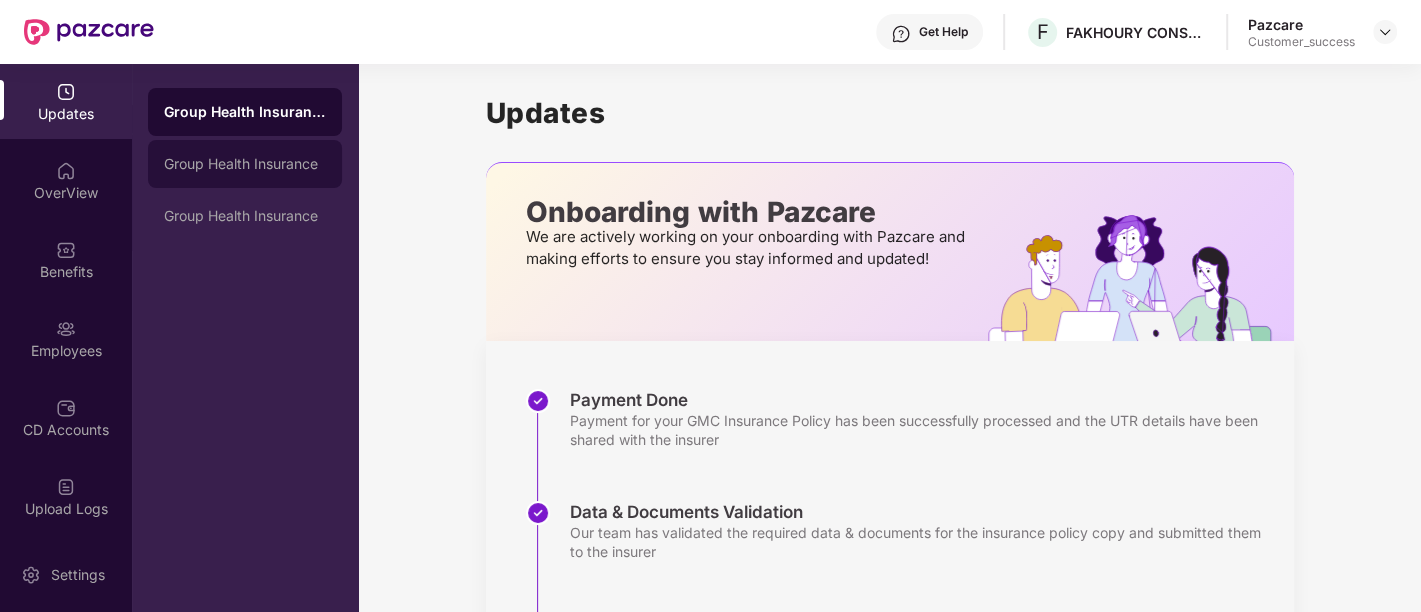 click on "Group Health Insurance" at bounding box center (245, 164) 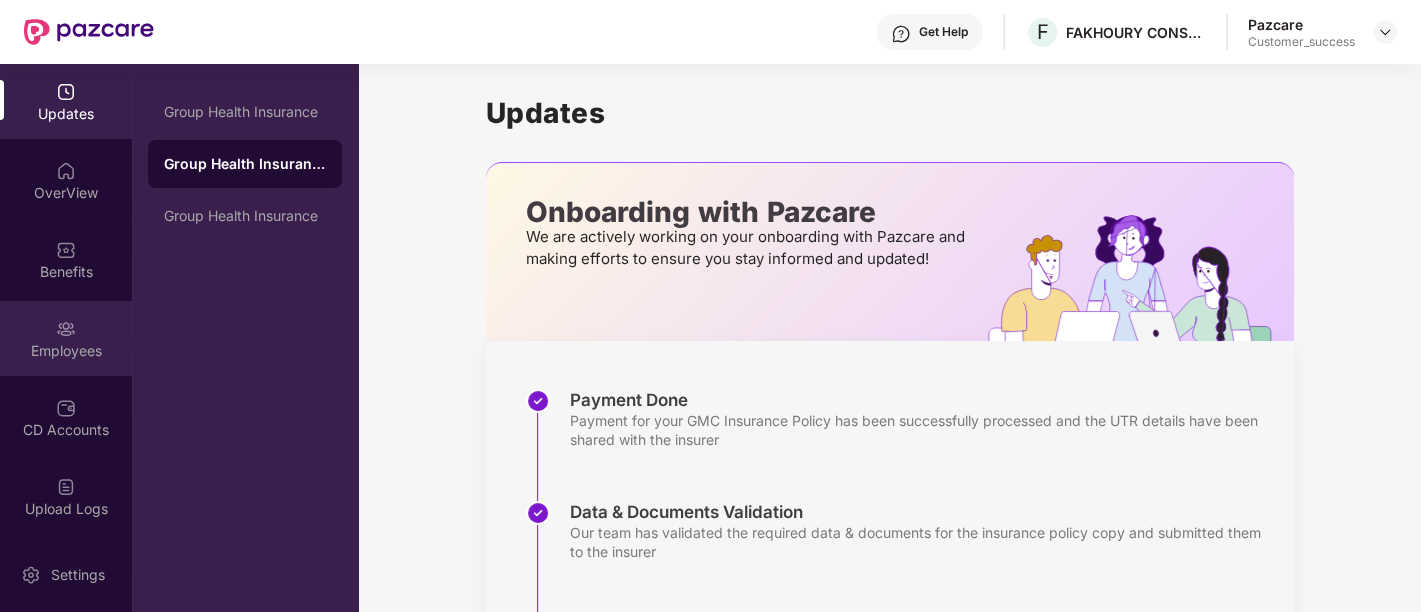 click on "Employees" at bounding box center [66, 351] 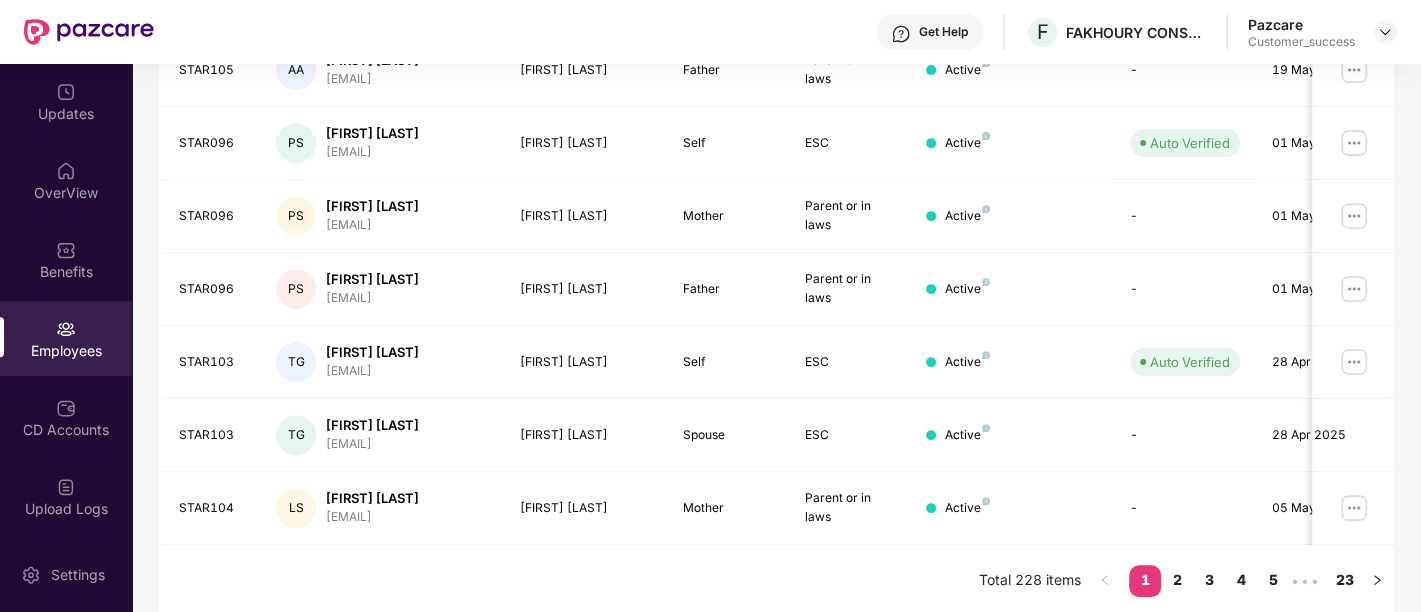 scroll, scrollTop: 0, scrollLeft: 0, axis: both 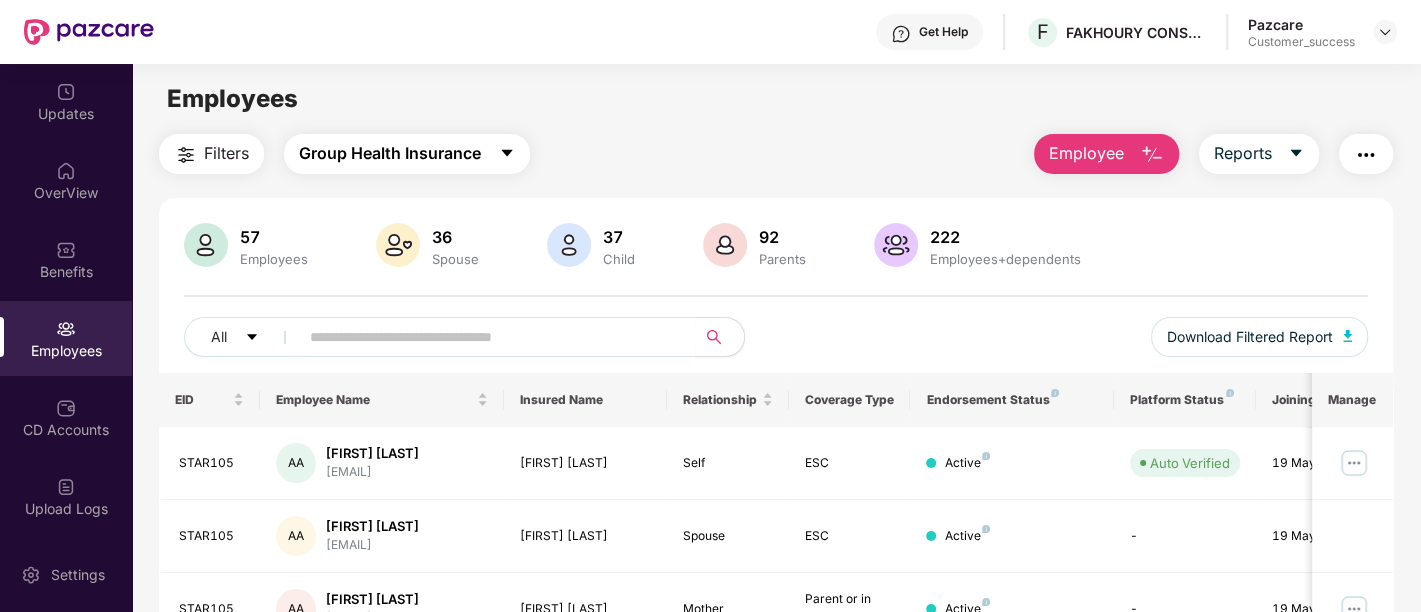 click on "Group Health Insurance" at bounding box center [407, 154] 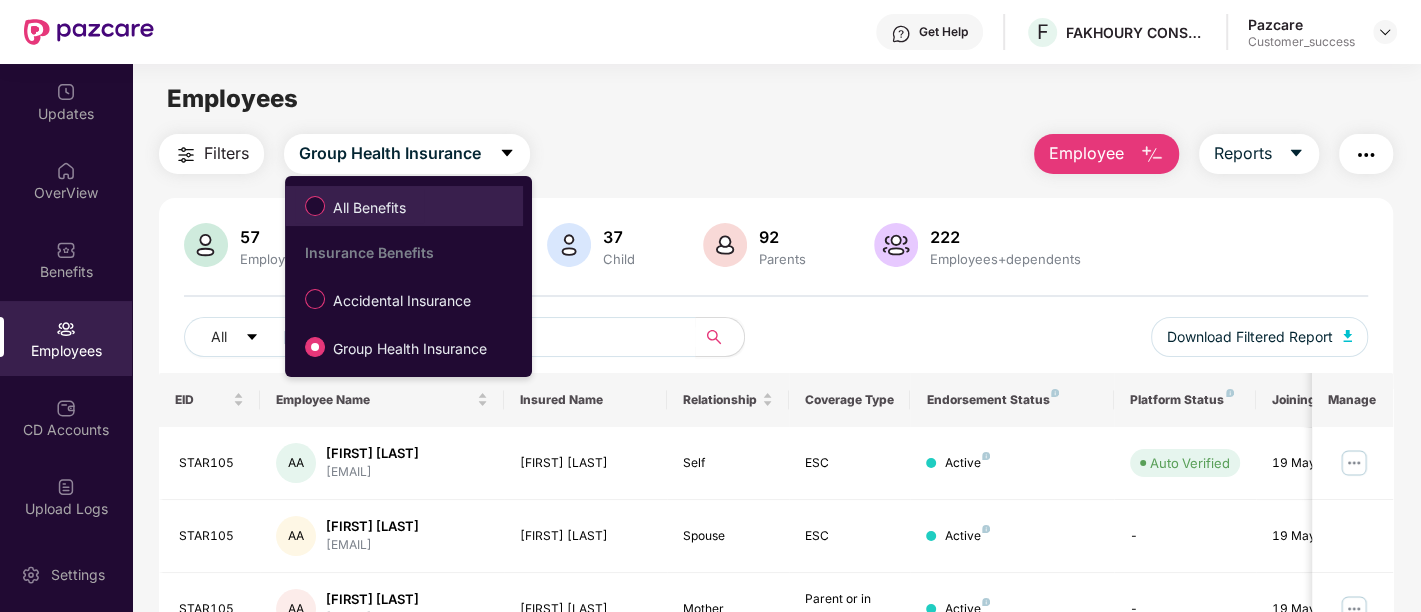 click on "All Benefits" at bounding box center [369, 208] 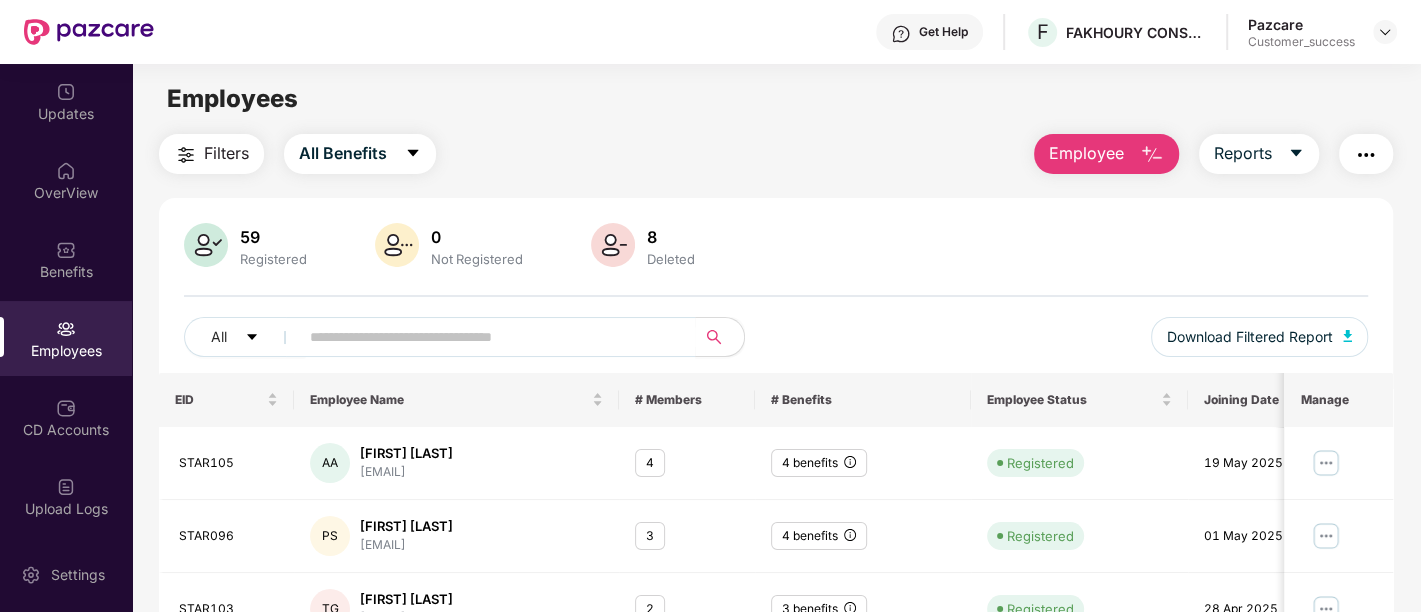click on "Filters All Benefits Employee  Reports" at bounding box center (776, 154) 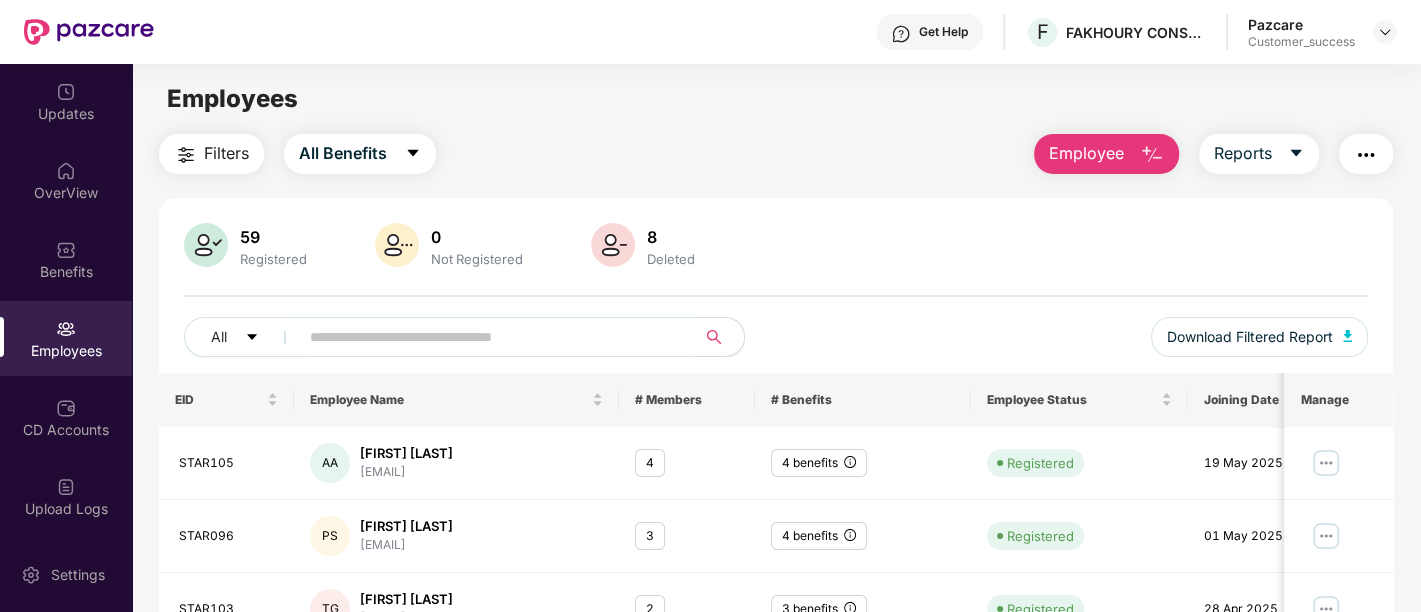 click at bounding box center [489, 337] 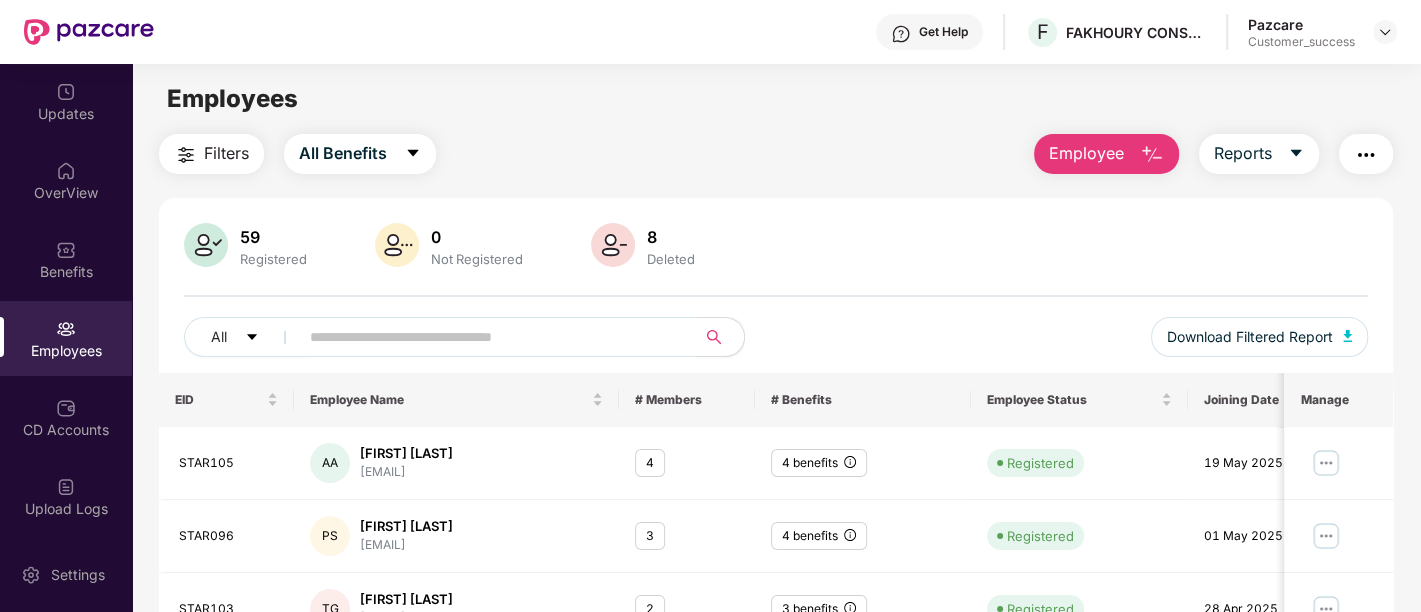 paste on "*******" 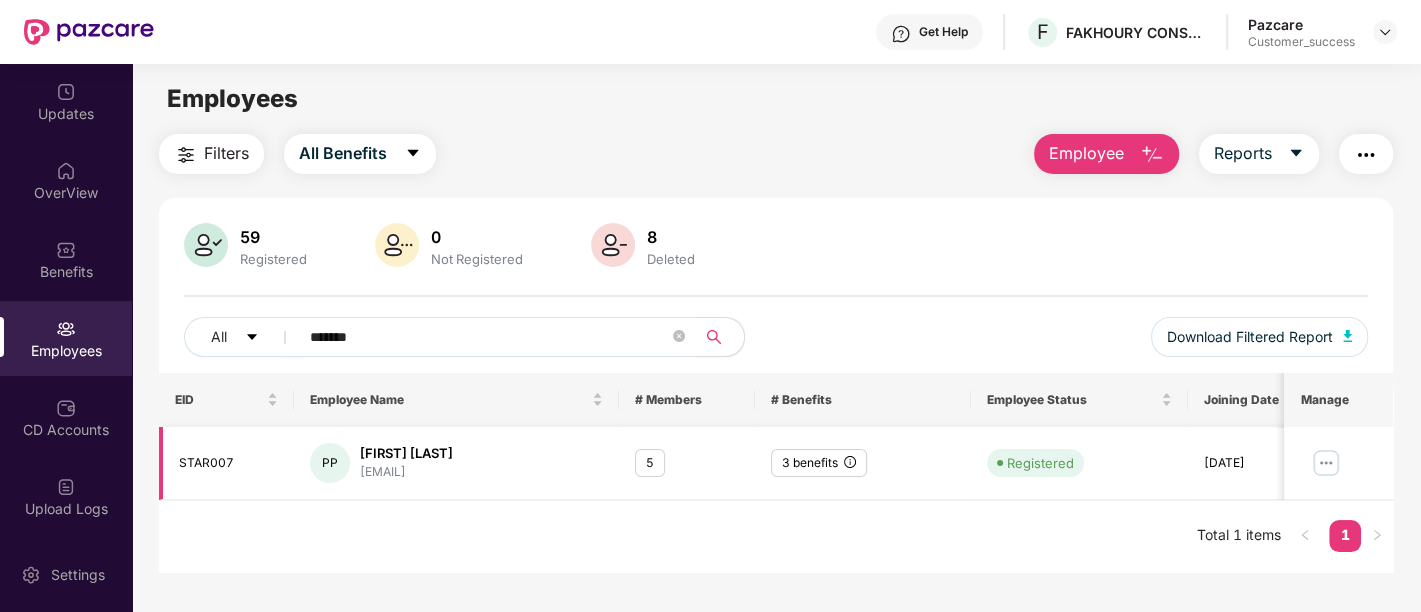 type on "*******" 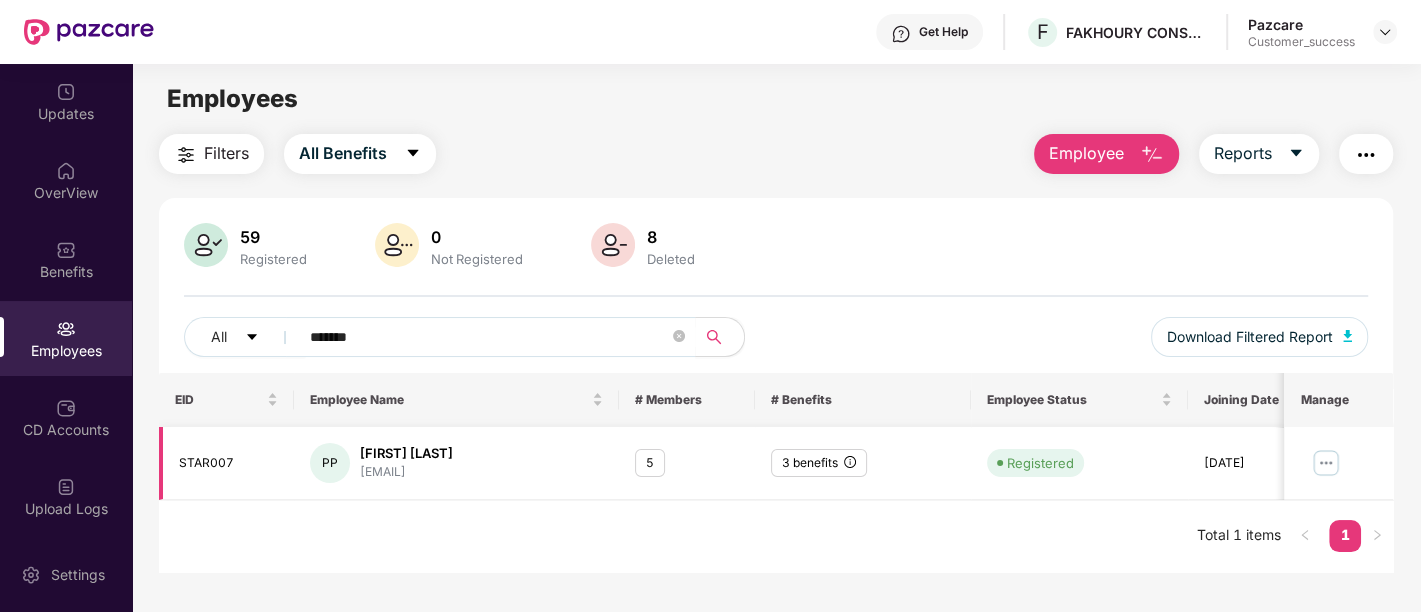 click at bounding box center (1327, 463) 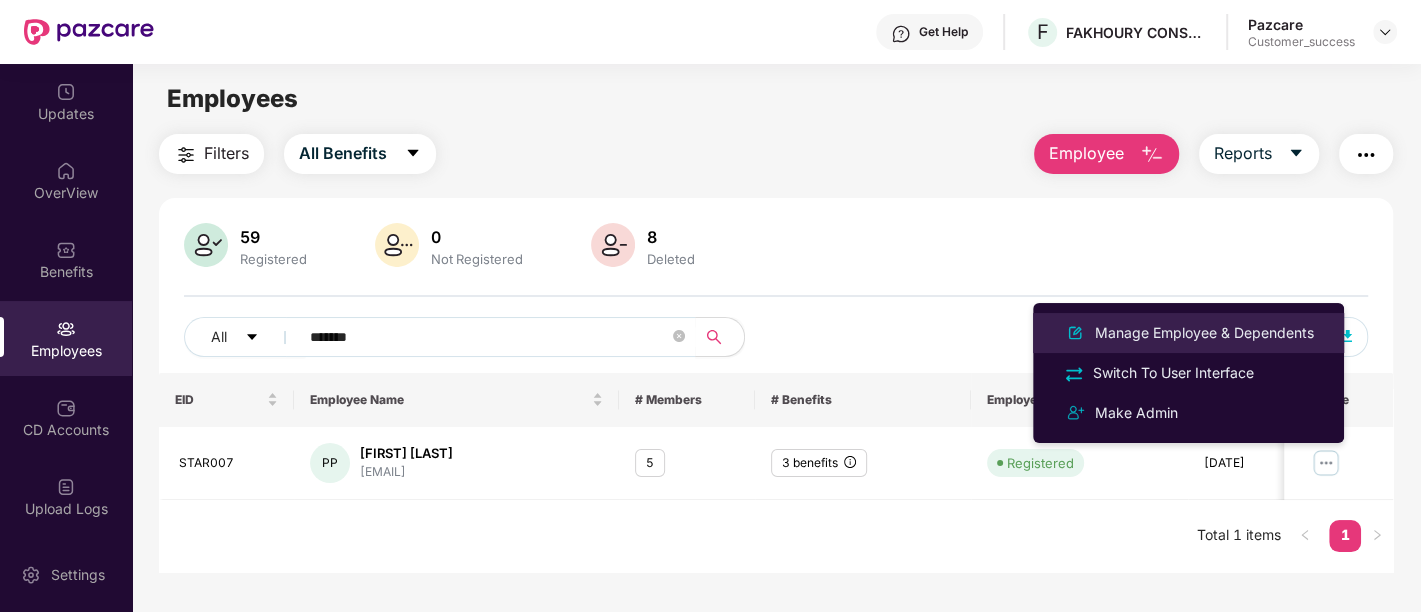click on "Manage Employee & Dependents" at bounding box center (1204, 333) 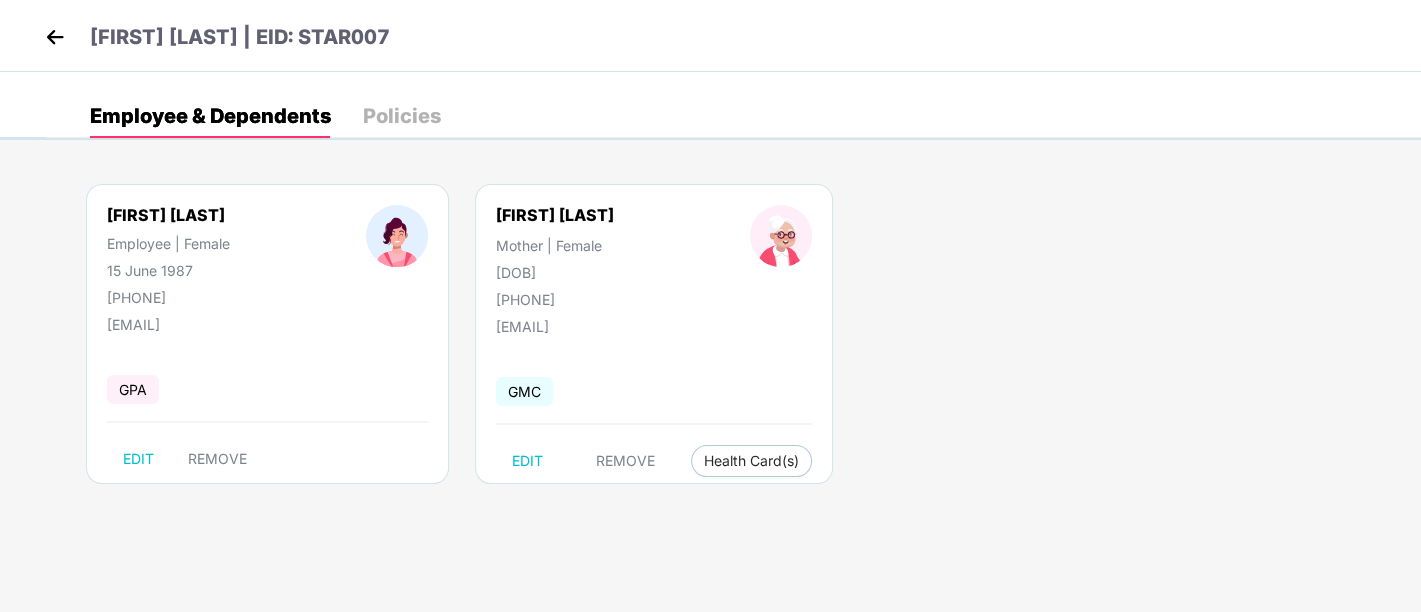 click on "[FIRST] [LAST] Employee | Female [DOB] [PHONE] [EMAIL] GPA EDIT REMOVE [FIRST] [LAST] Mother | Female [DOB] [PHONE] [EMAIL] GMC EDIT REMOVE Health Card(s)" at bounding box center [733, 344] 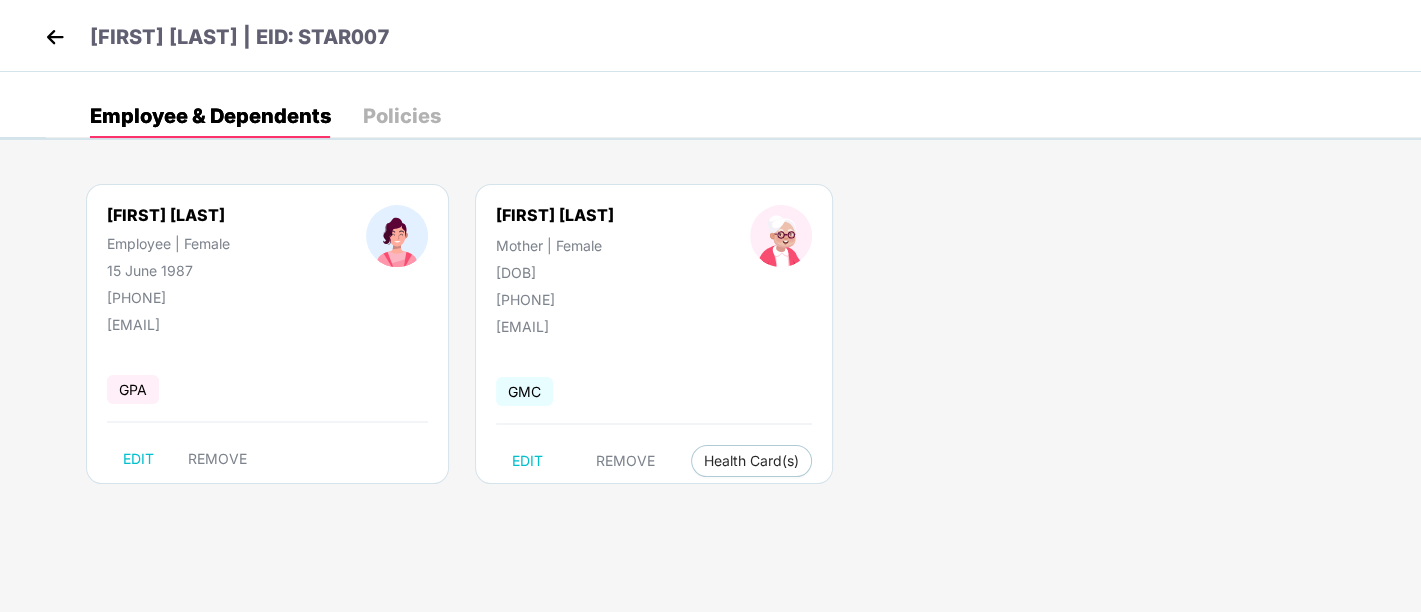 click on "Policies" at bounding box center (402, 116) 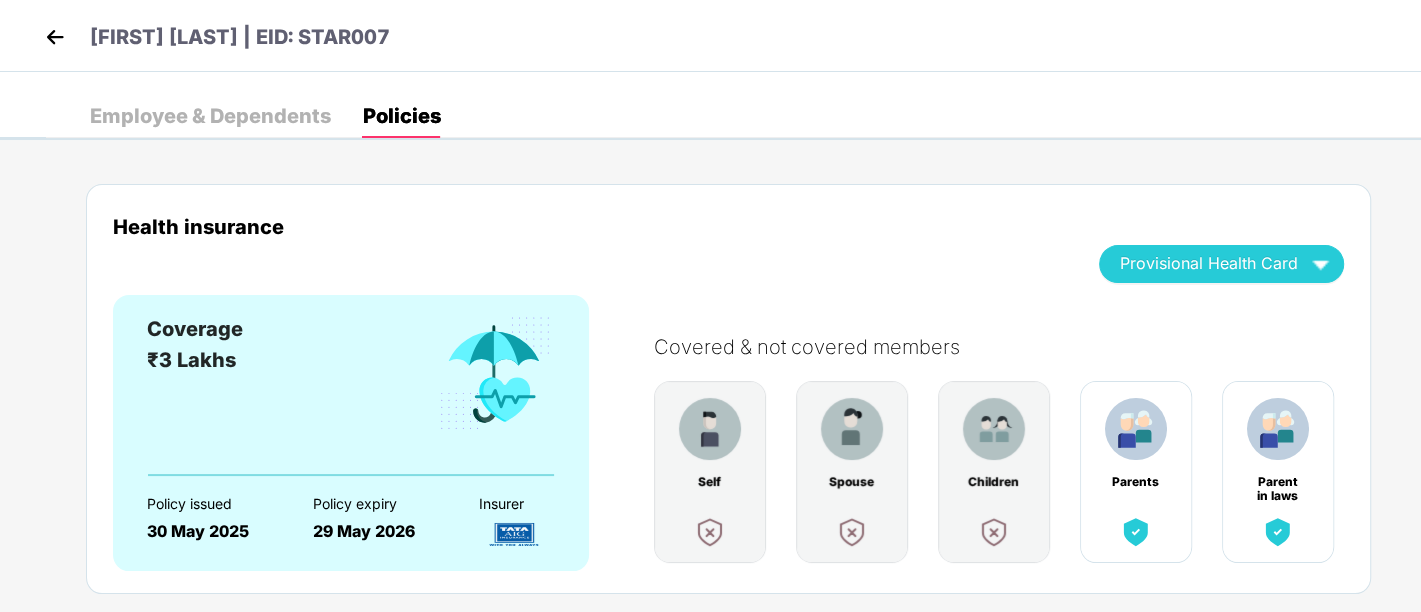 click on "Employee & Dependents" at bounding box center (210, 116) 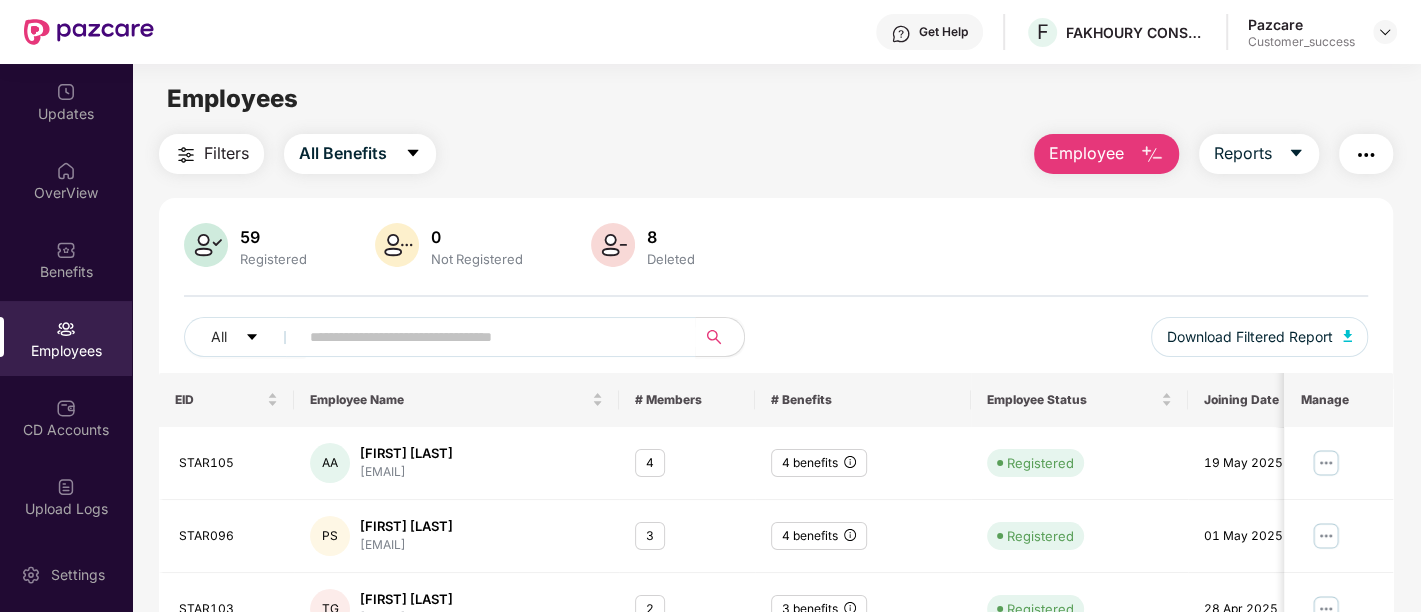 click at bounding box center (1366, 155) 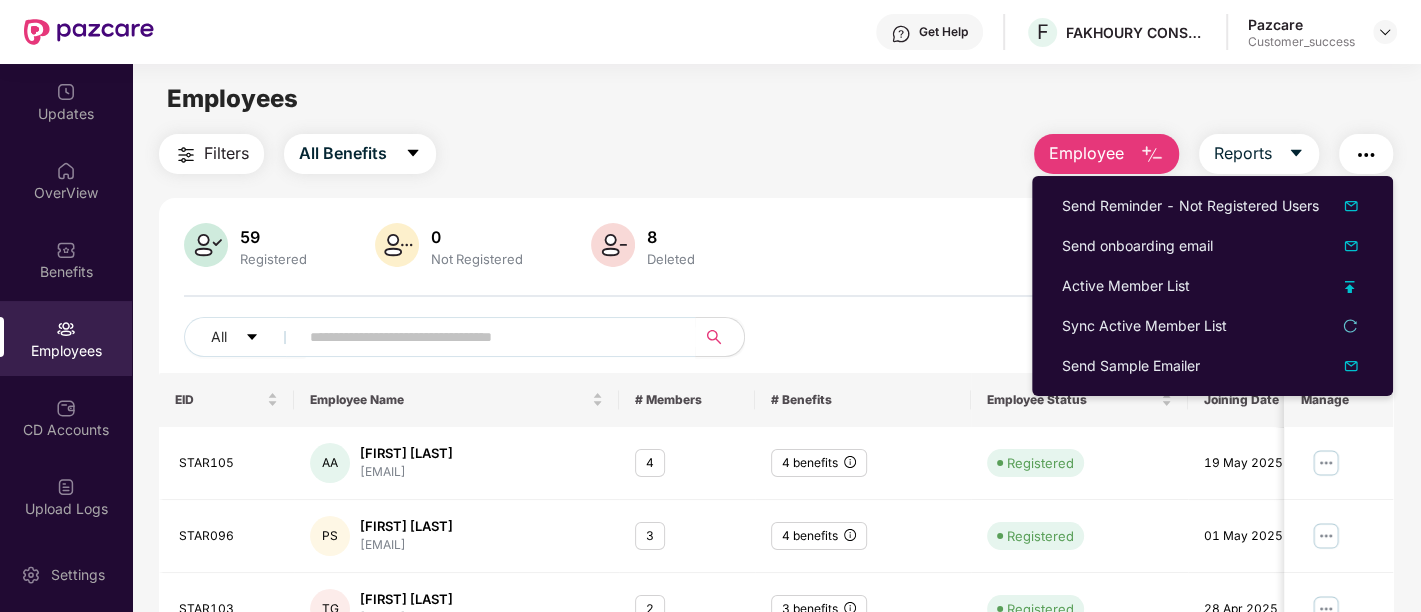 click on "59 Registered 0 Not Registered 8 Deleted" at bounding box center [776, 247] 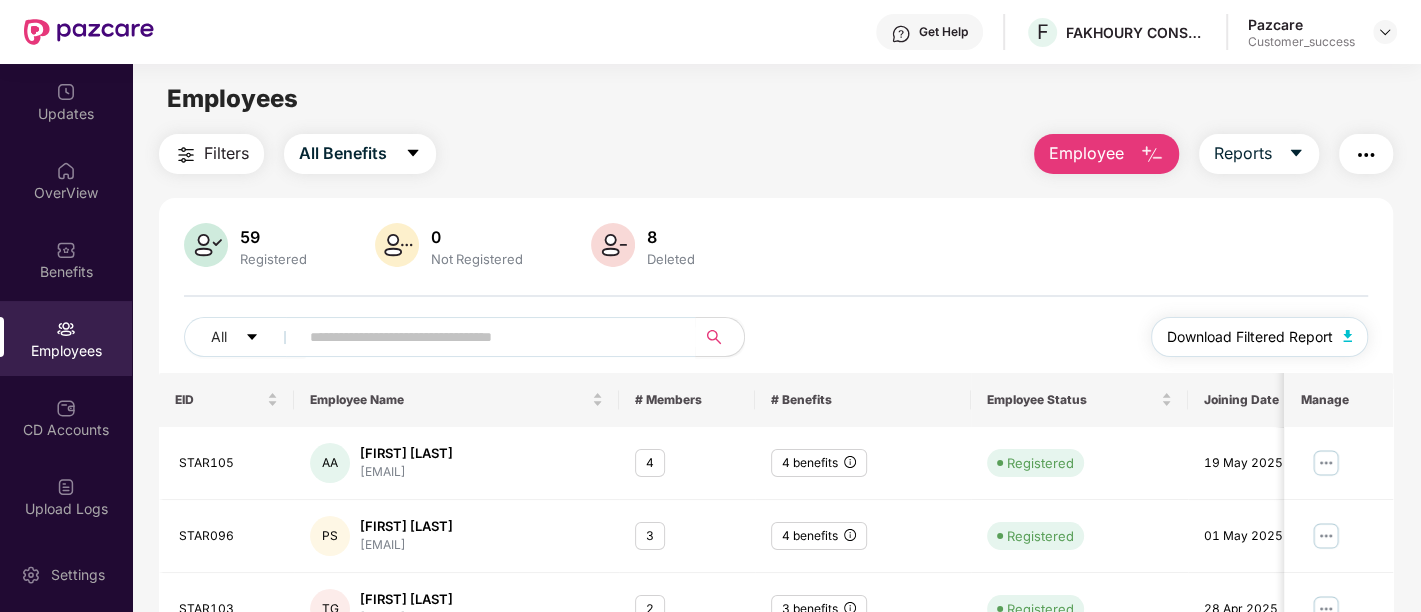 click on "Download Filtered Report" at bounding box center (1250, 337) 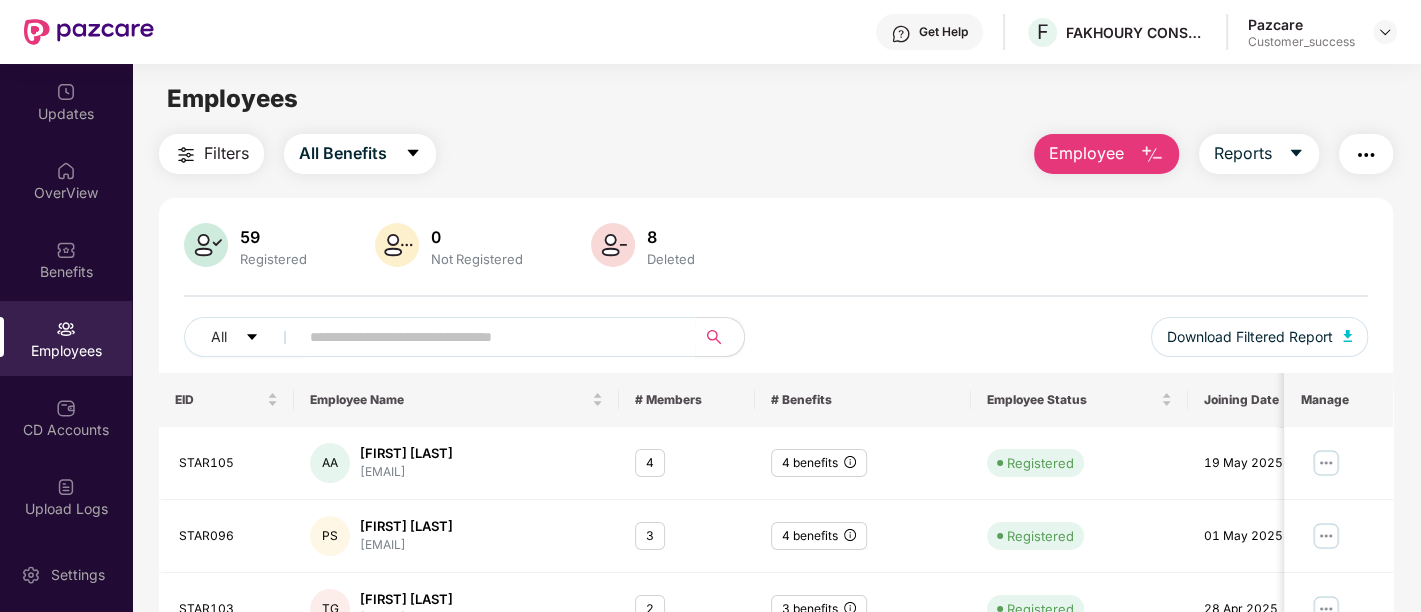 click on "STAR105 AA [FIRST] [LAST] [EMAIL] 4 4 benefits Registered [DATE] STAR096 PS [FIRST] [LAST] [EMAIL] 3 4 benefits Registered [DATE] STAR103 TG [FIRST] [LAST] [EMAIL] 2 3 benefits Registered [DATE] STAR104 LS [FIRST] [LAST] [EMAIL] 6 3 benefits Registered [DATE] STAR102 AR [FIRST] [LAST] [EMAIL] 7 4 benefits Registered [DATE] STAR100 SM [FIRST] [LAST] [EMAIL] 4 4 benefits Registered [DATE] STAR101 AR [FIRST] [LAST] [EMAIL] 5 4 benefits Registered [DATE] STAR099 BS [FIRST] [LAST] [EMAIL] 4 4 benefits Registered [DATE] STAR097 PV [FIRST] [LAST] [EMAIL] 5 CV" at bounding box center (776, 370) 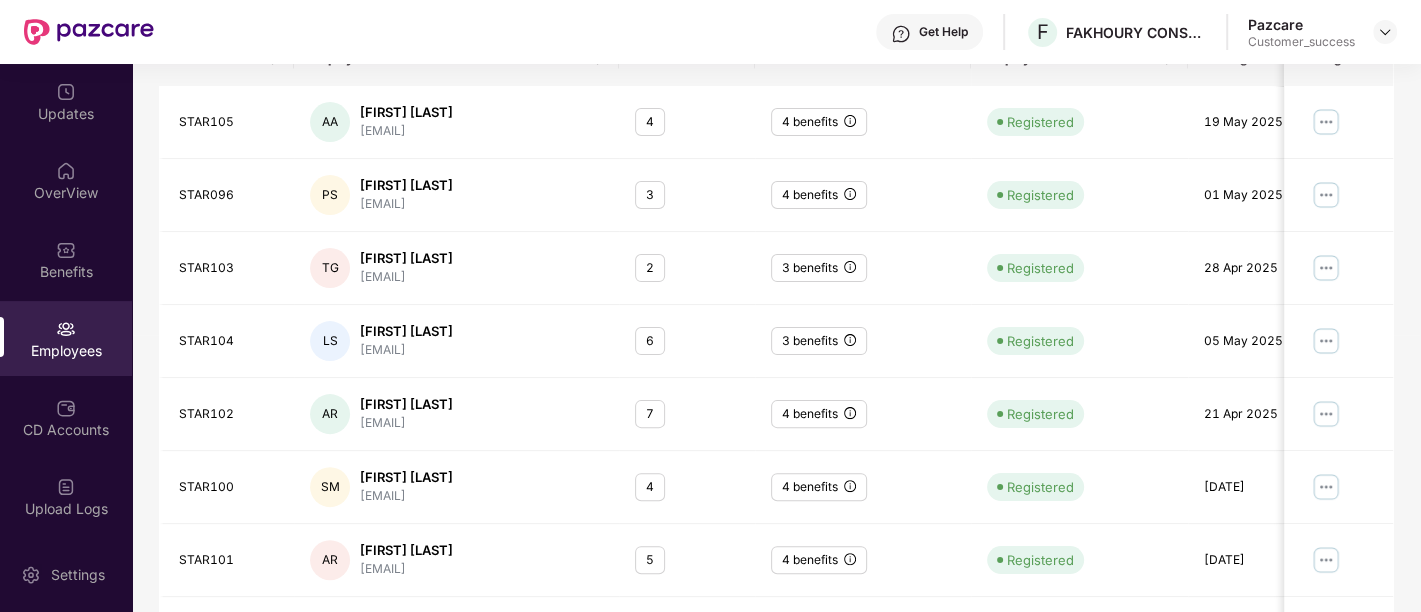 scroll, scrollTop: 342, scrollLeft: 0, axis: vertical 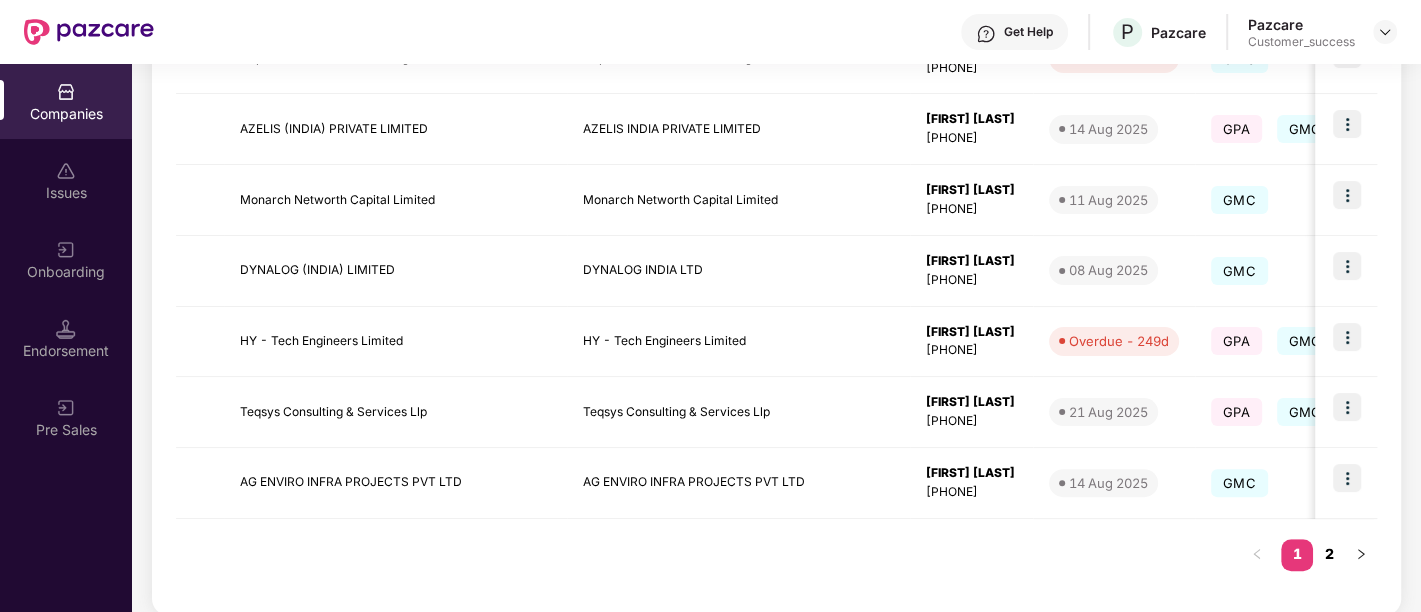 click on "2" at bounding box center (1329, 554) 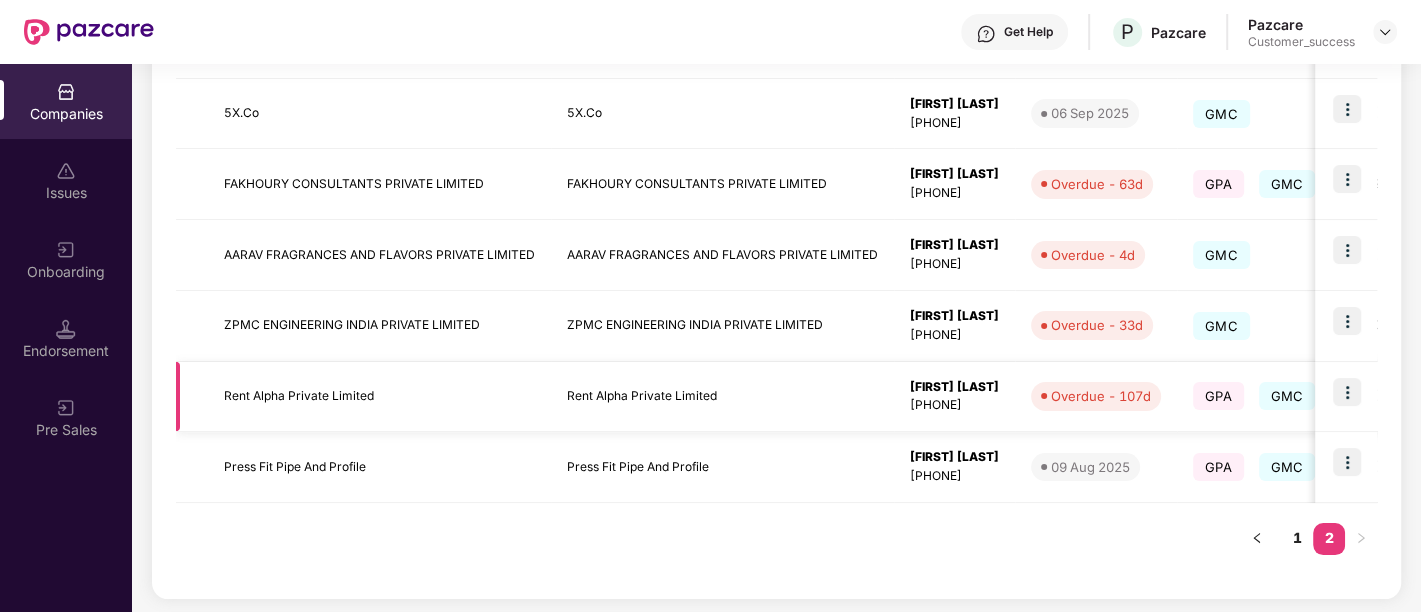 click at bounding box center (1347, 392) 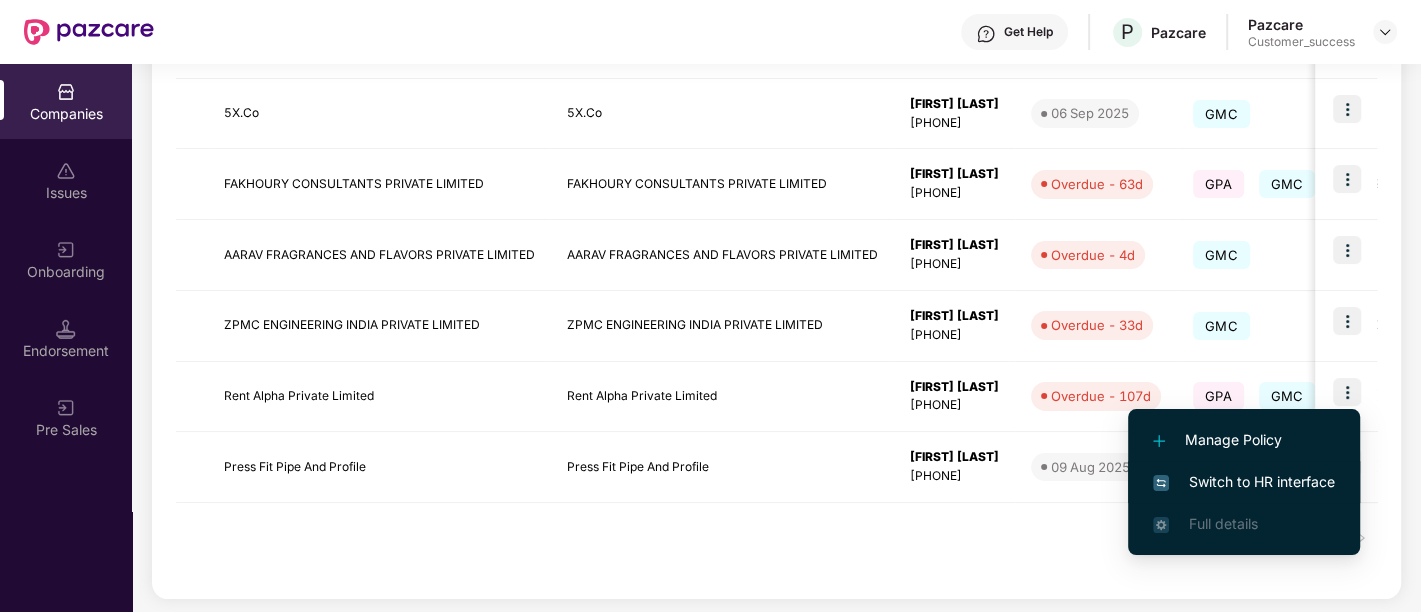 click on "Switch to HR interface" at bounding box center [1244, 482] 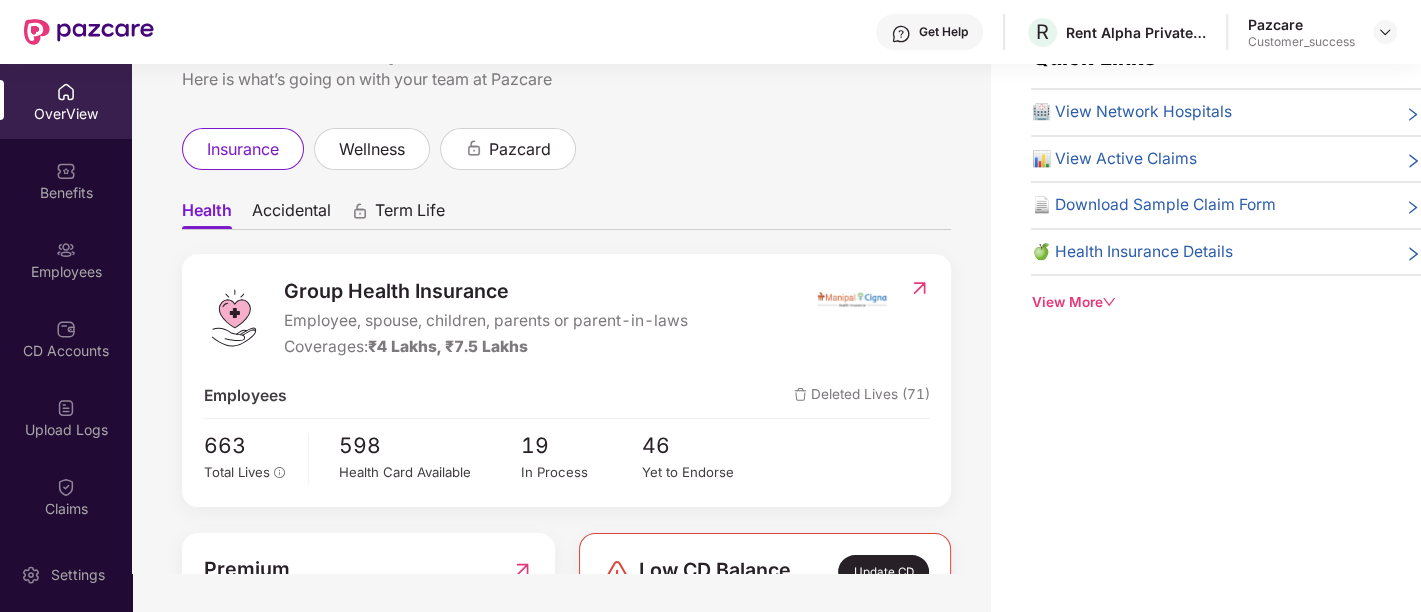 scroll, scrollTop: 0, scrollLeft: 0, axis: both 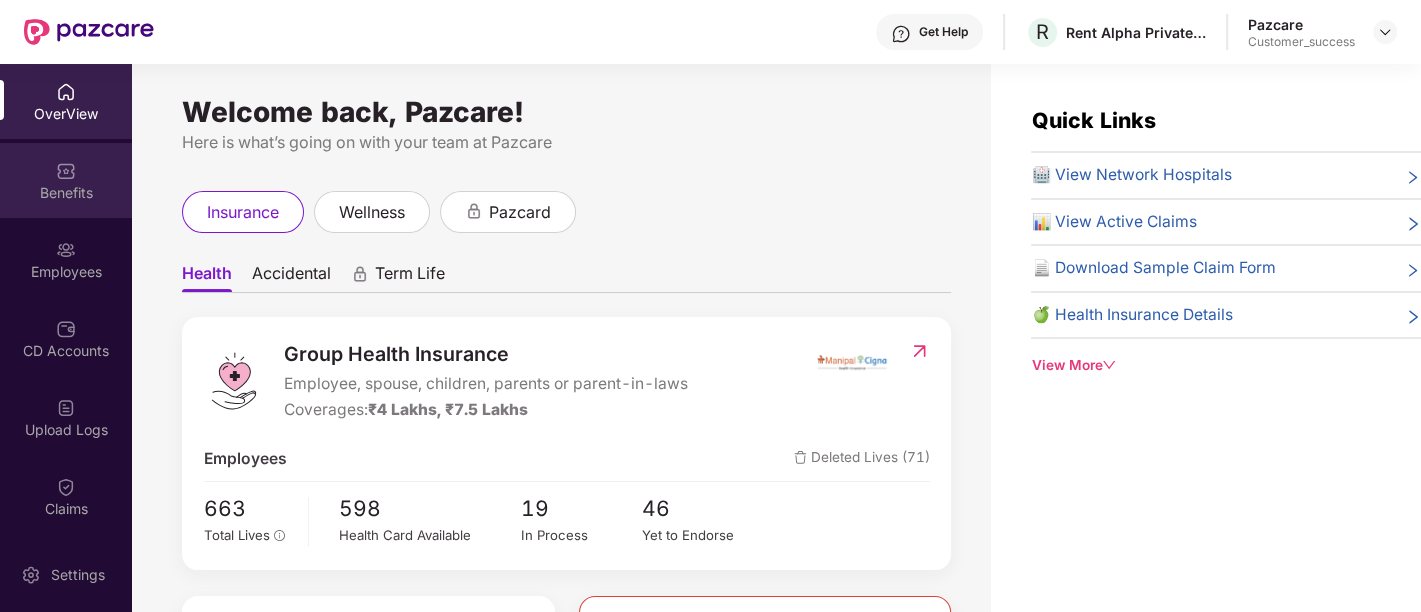 click on "Benefits" at bounding box center (66, 193) 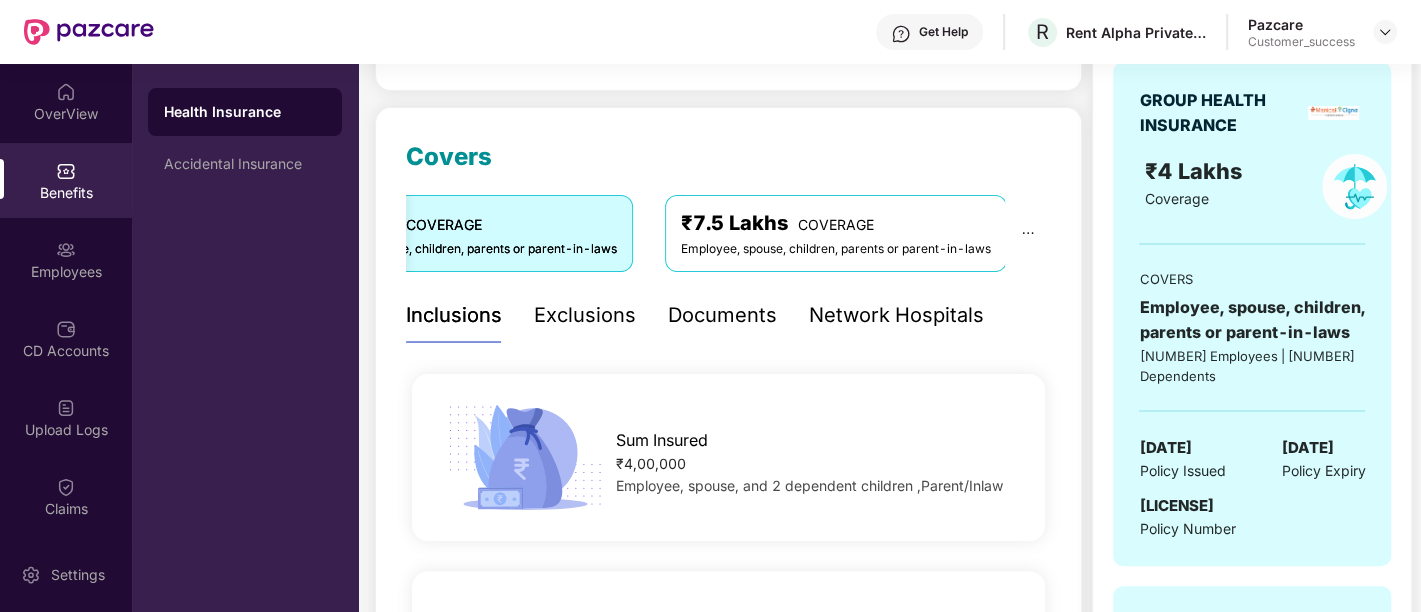 scroll, scrollTop: 214, scrollLeft: 0, axis: vertical 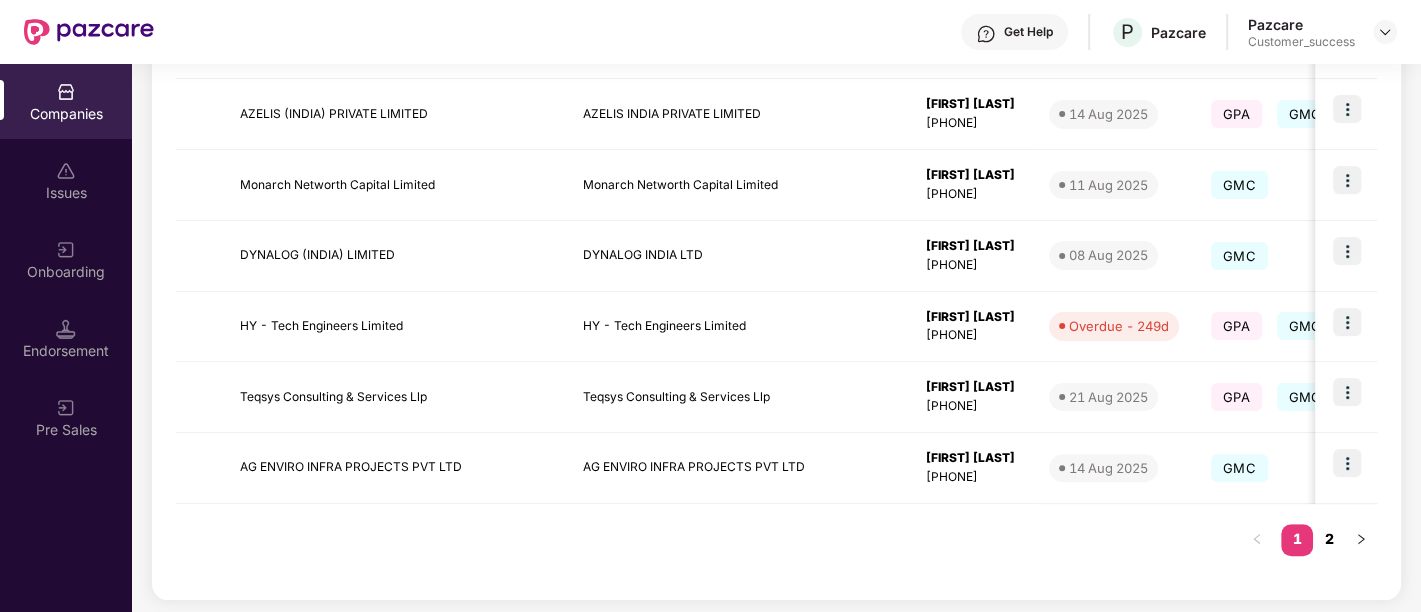 click on "2" at bounding box center [1329, 539] 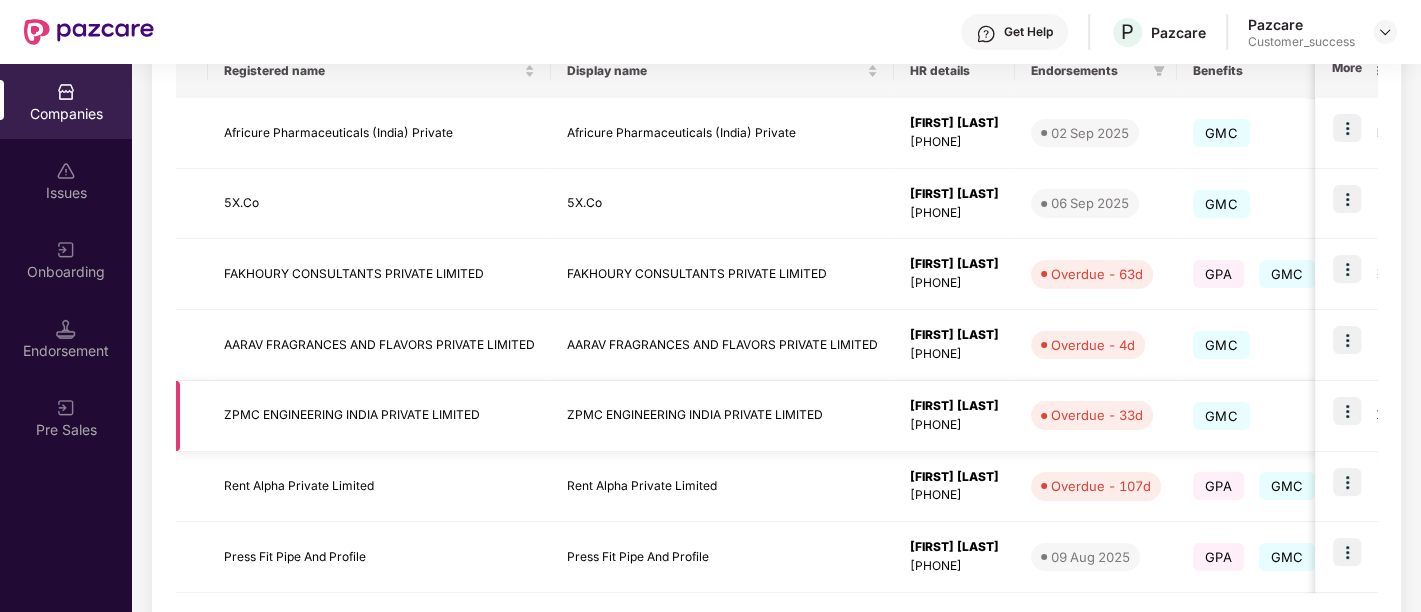 scroll, scrollTop: 438, scrollLeft: 0, axis: vertical 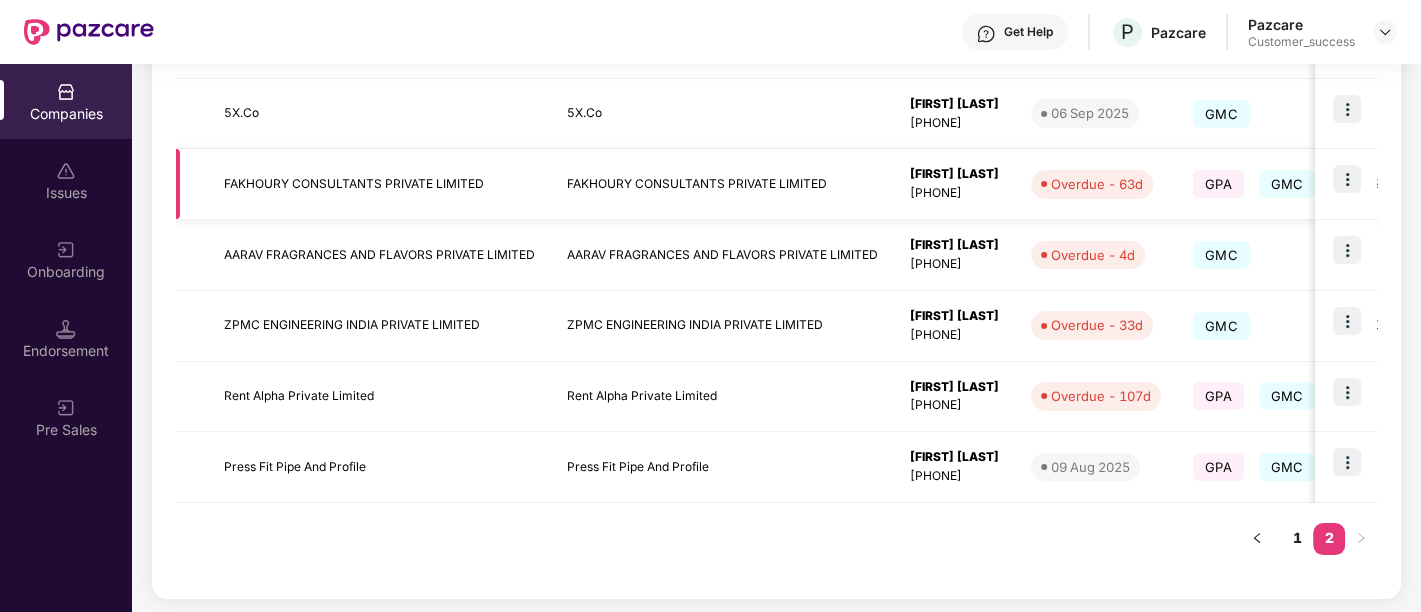 click at bounding box center (1347, 179) 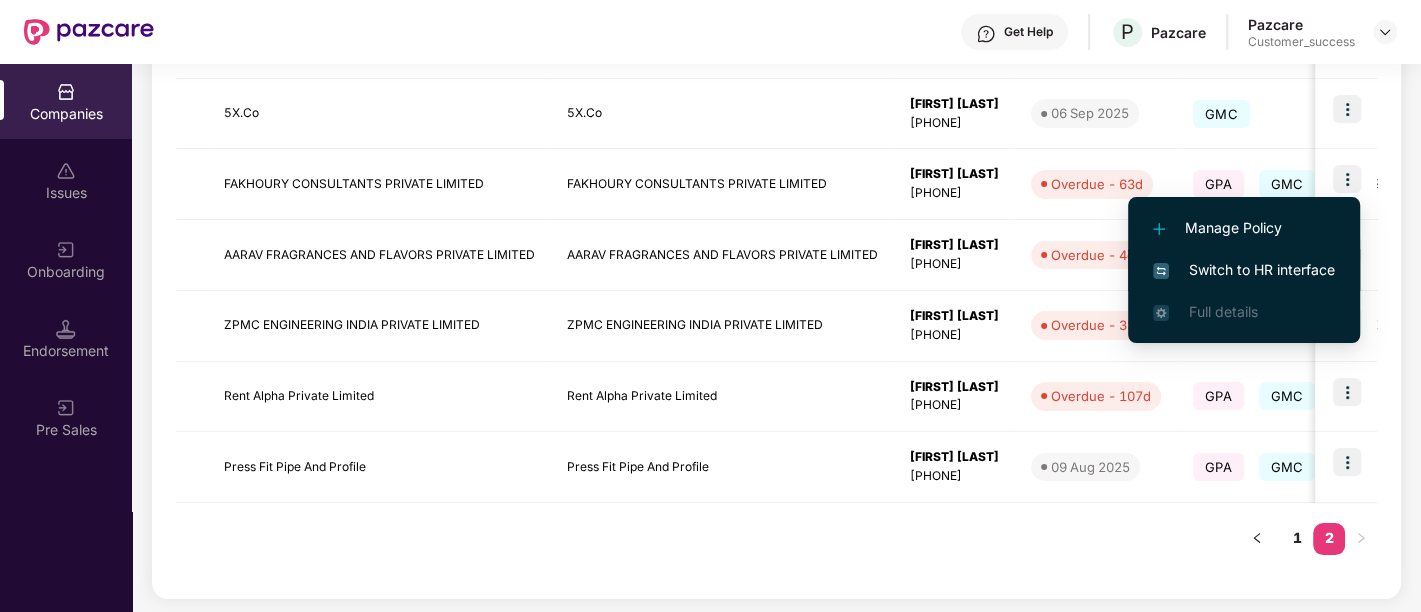 click on "Switch to HR interface" at bounding box center [1244, 270] 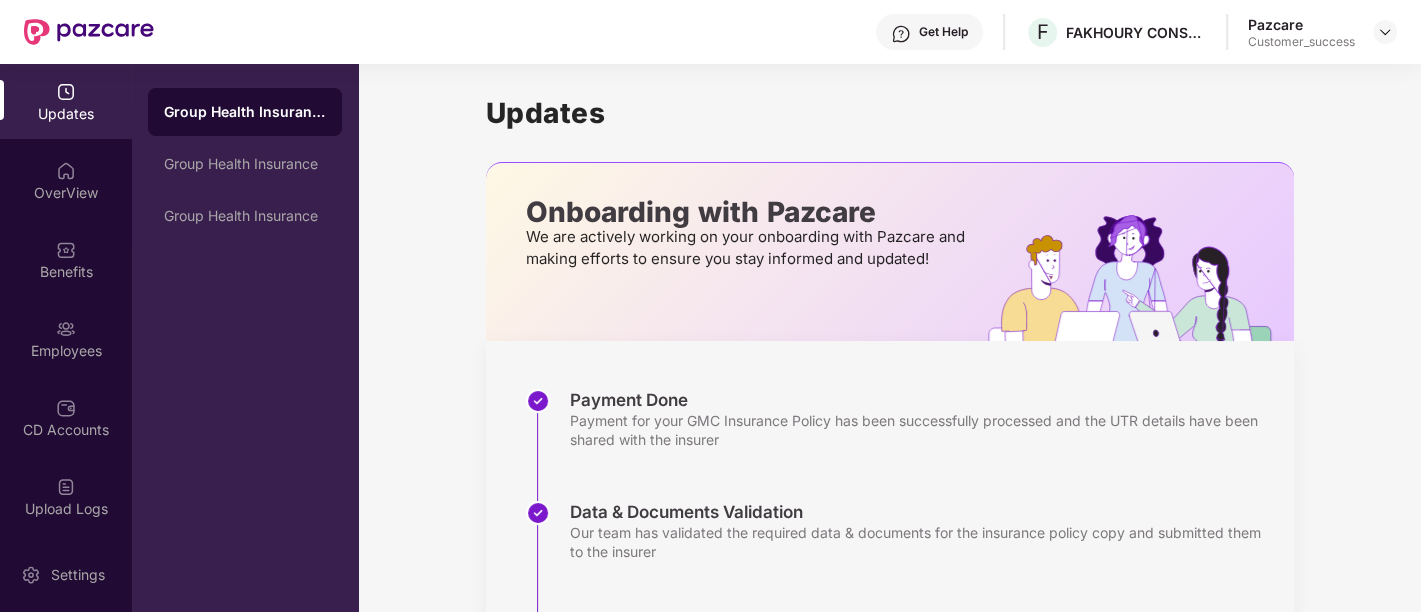 click at bounding box center (66, 92) 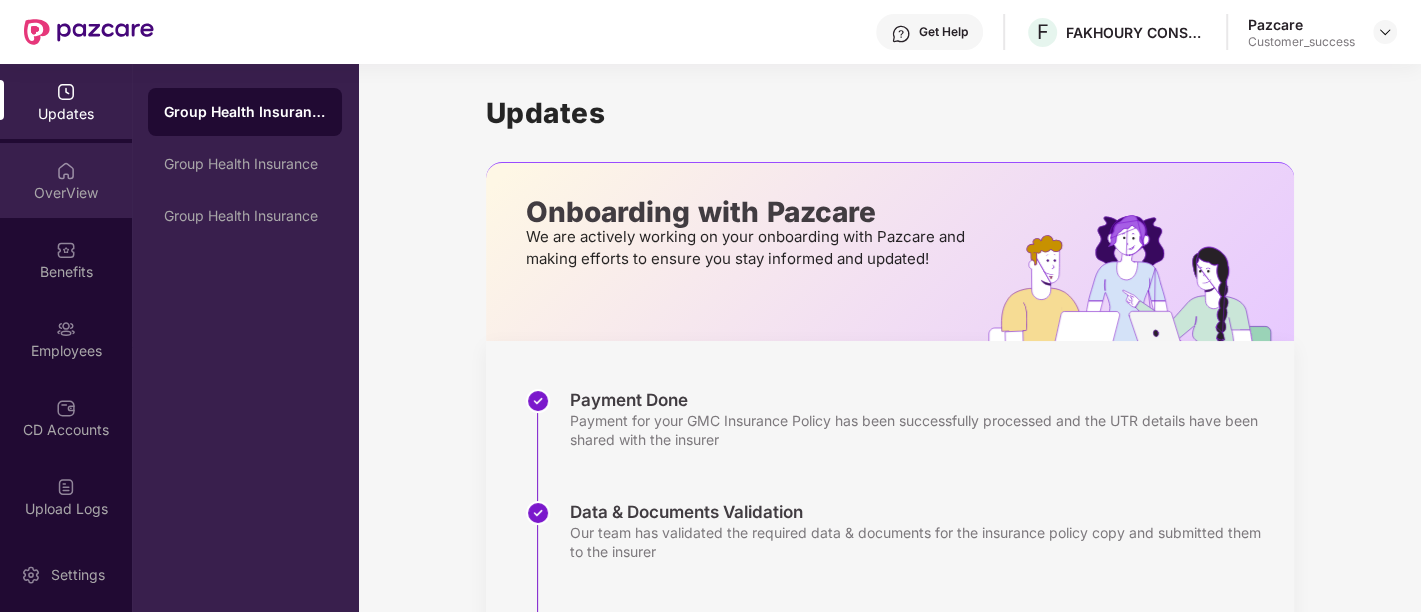 click at bounding box center [66, 171] 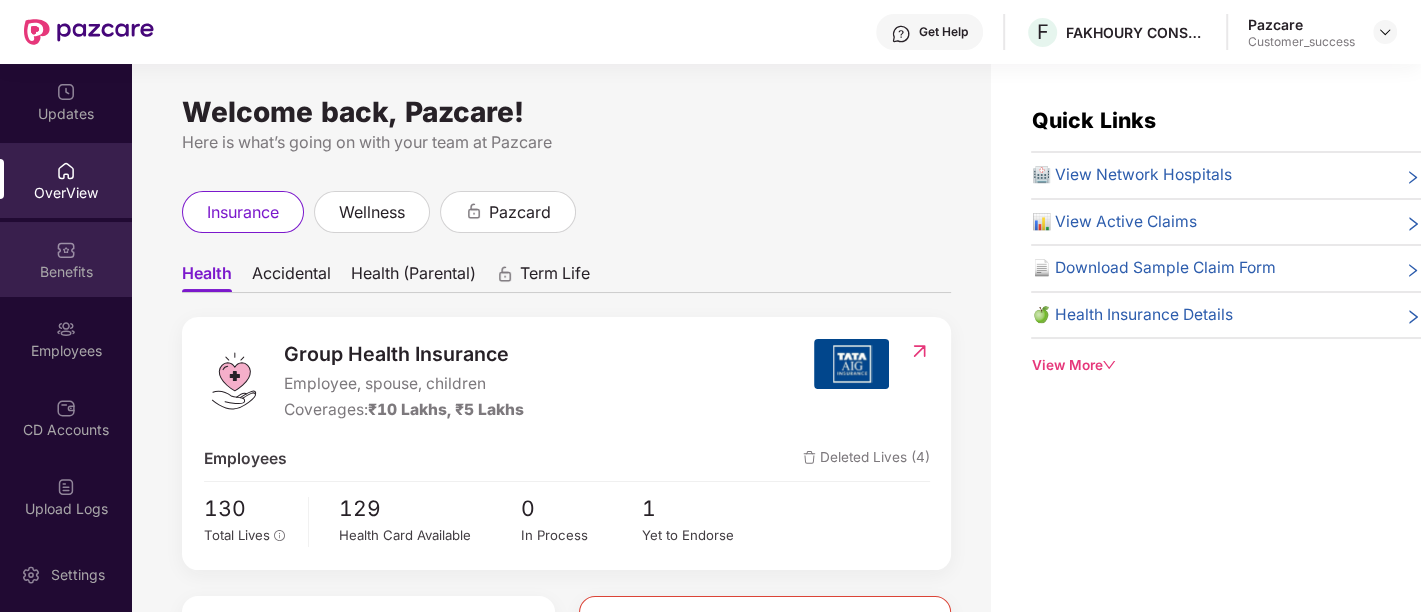 click at bounding box center [66, 250] 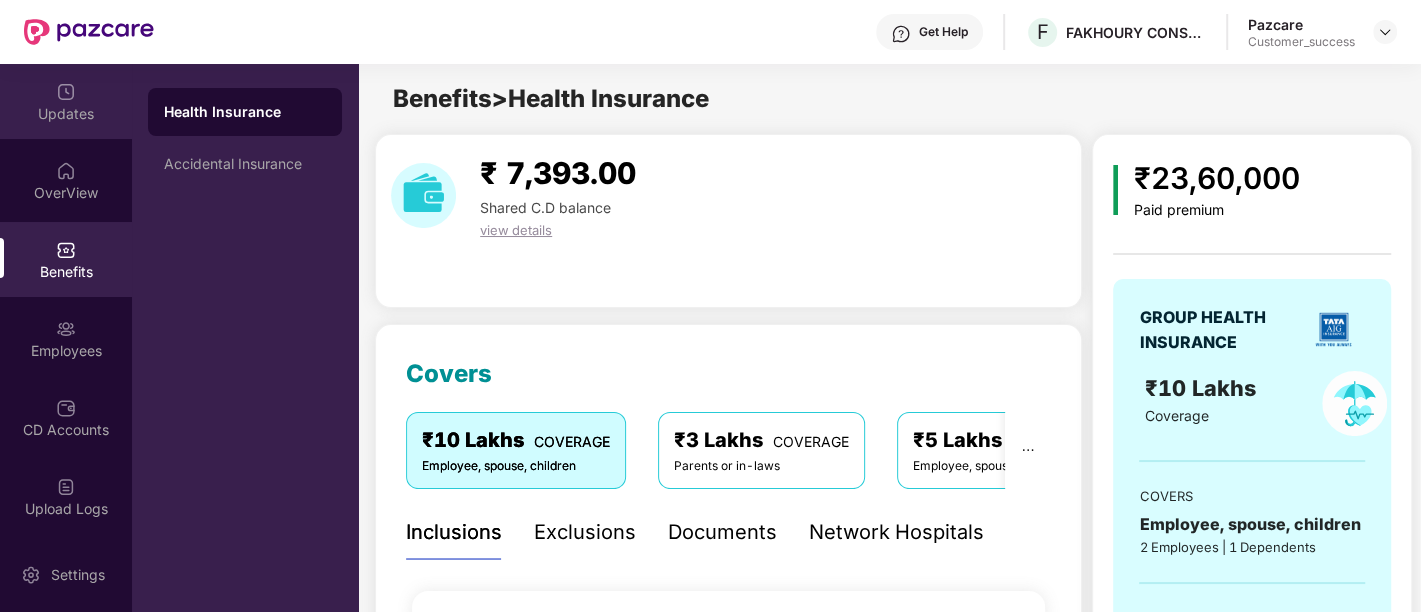 click on "Updates" at bounding box center [66, 101] 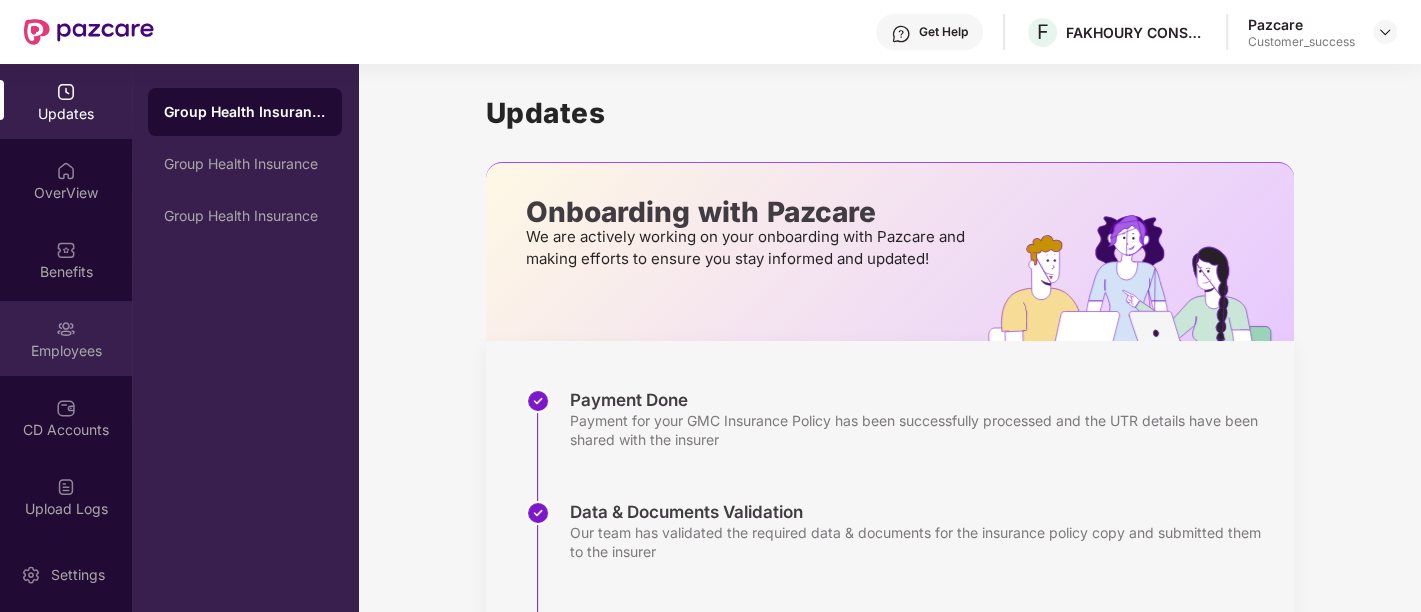 click on "Employees" at bounding box center (66, 351) 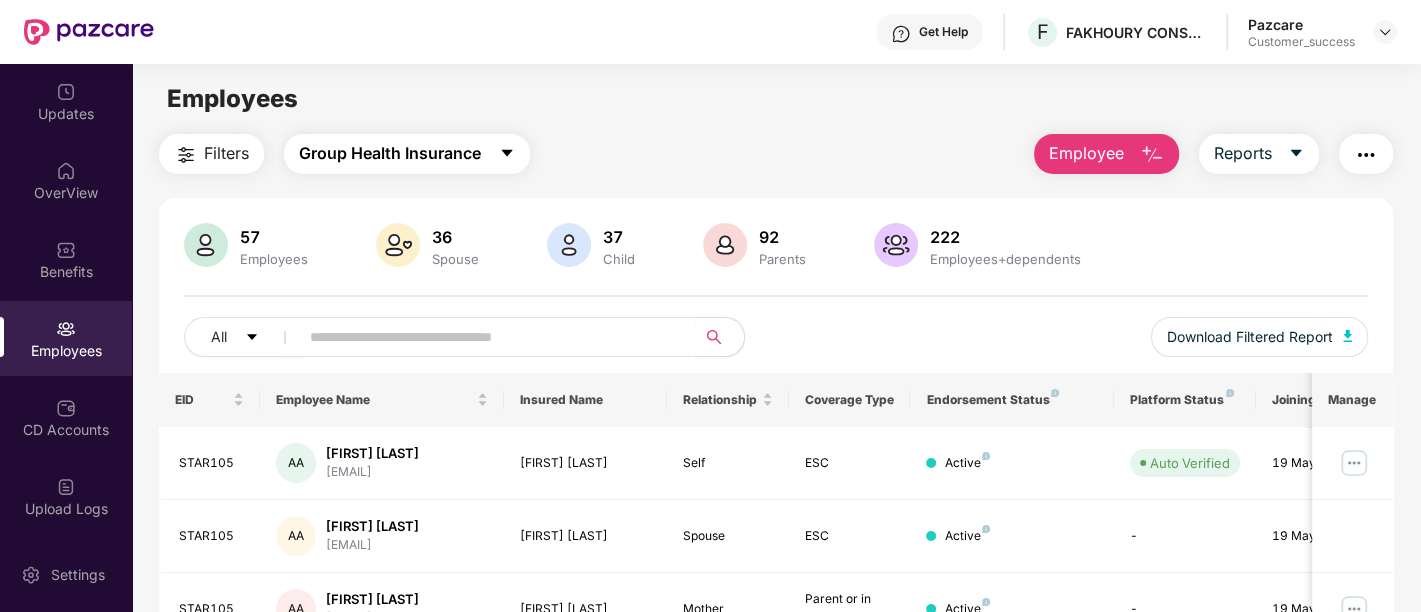 click 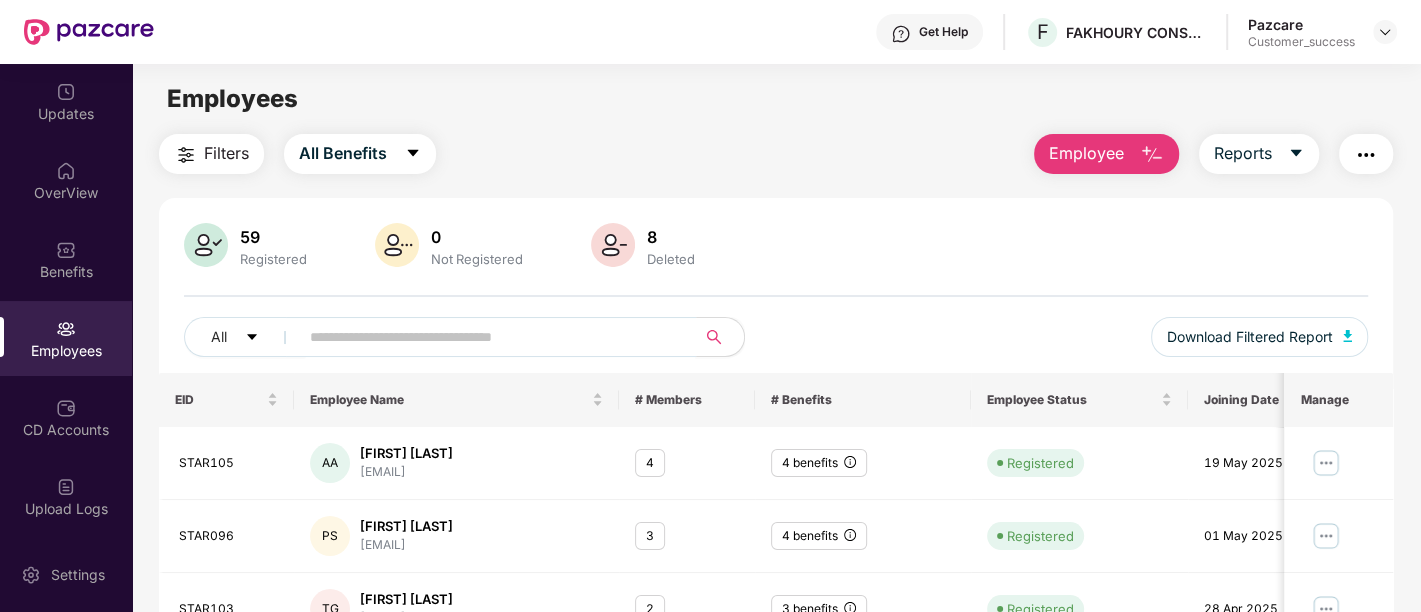 click at bounding box center [489, 337] 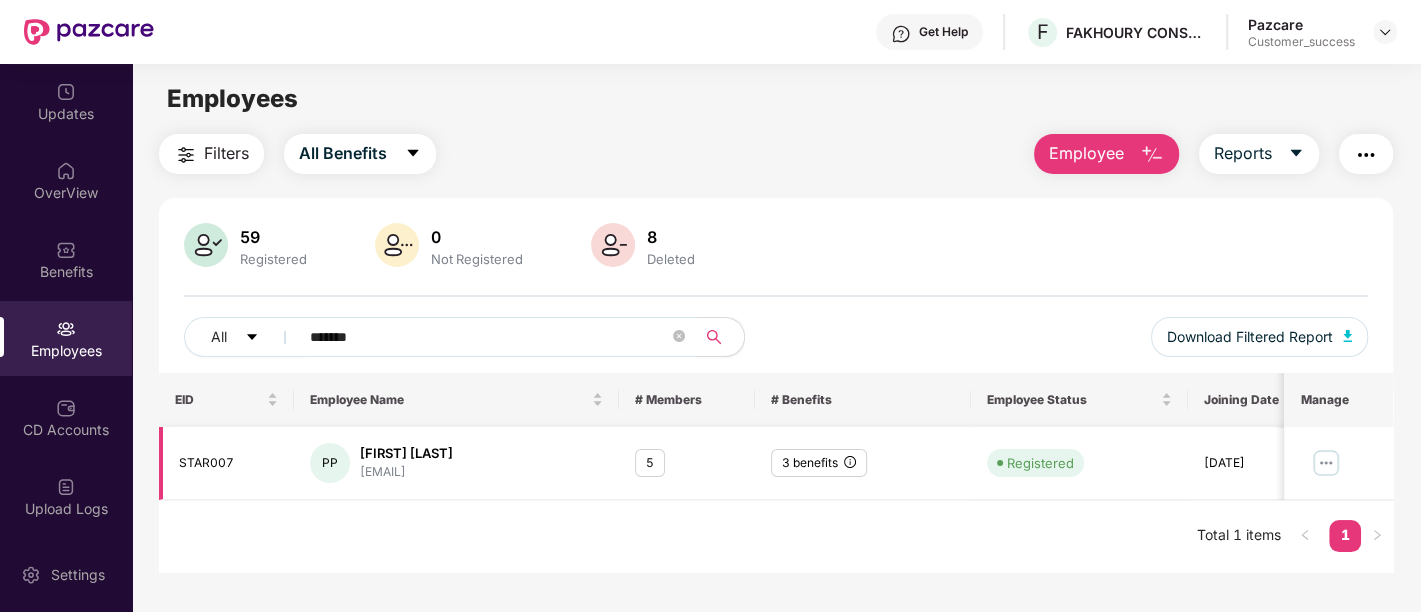 type on "*******" 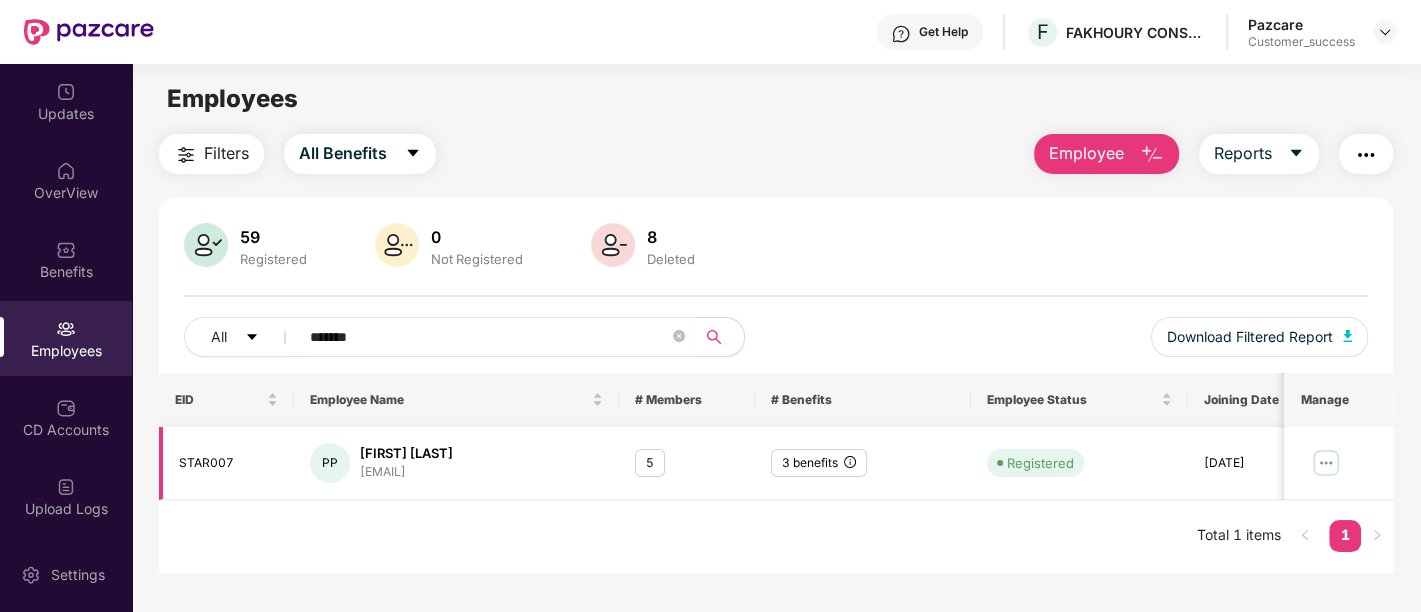 click on "5" at bounding box center (650, 463) 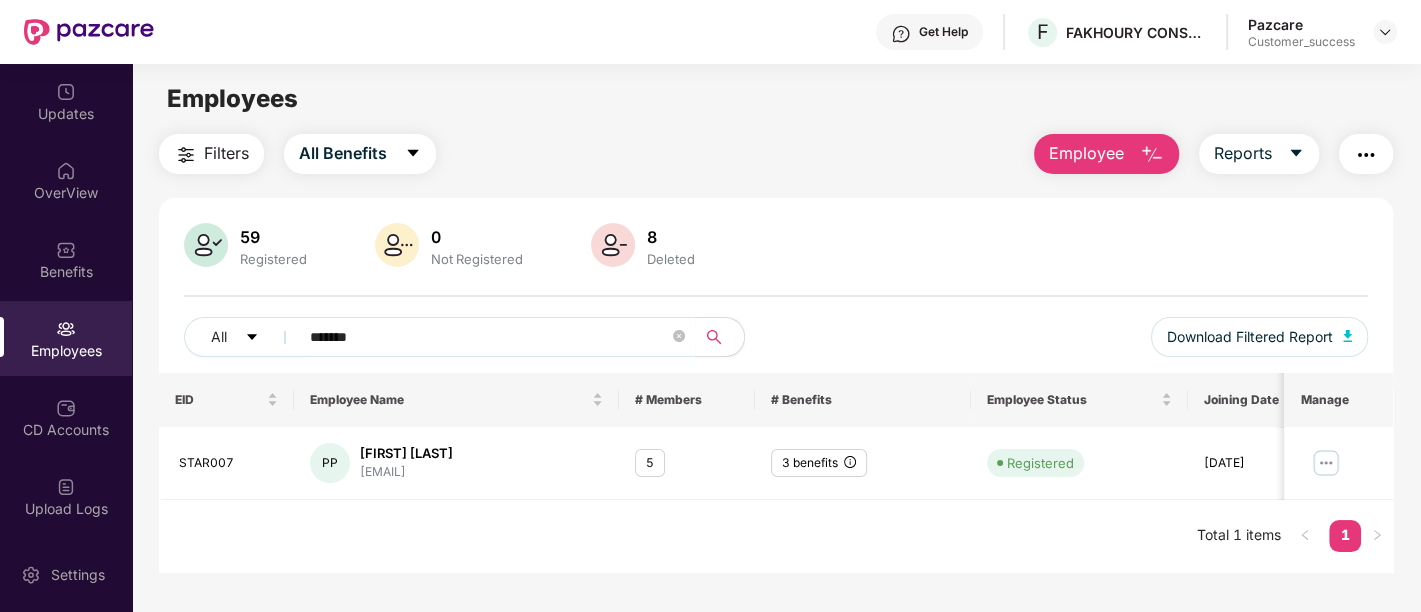 click on "STAR007 PP [FIRST] [LAST] [EMAIL] 5 3 benefits Registered [DATE] Total 1 items 1" at bounding box center (776, 472) 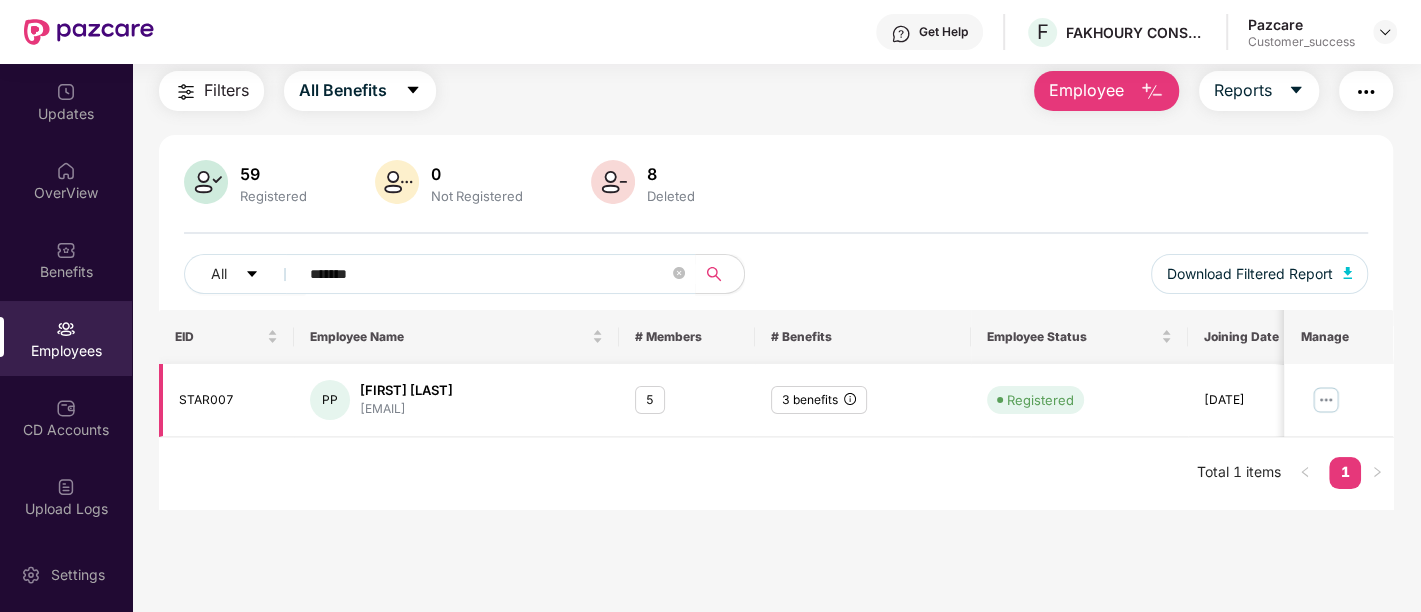 click on "5" at bounding box center [650, 400] 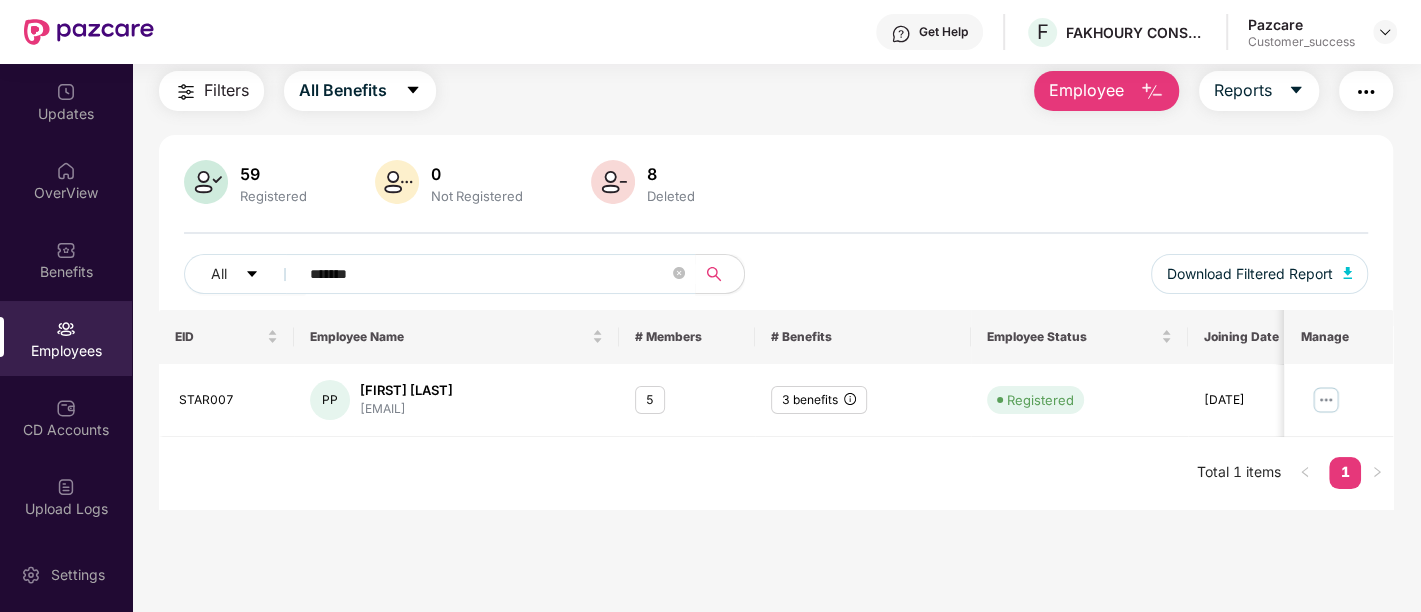 click on "59 Registered 0 Not Registered 8 Deleted" at bounding box center (776, 184) 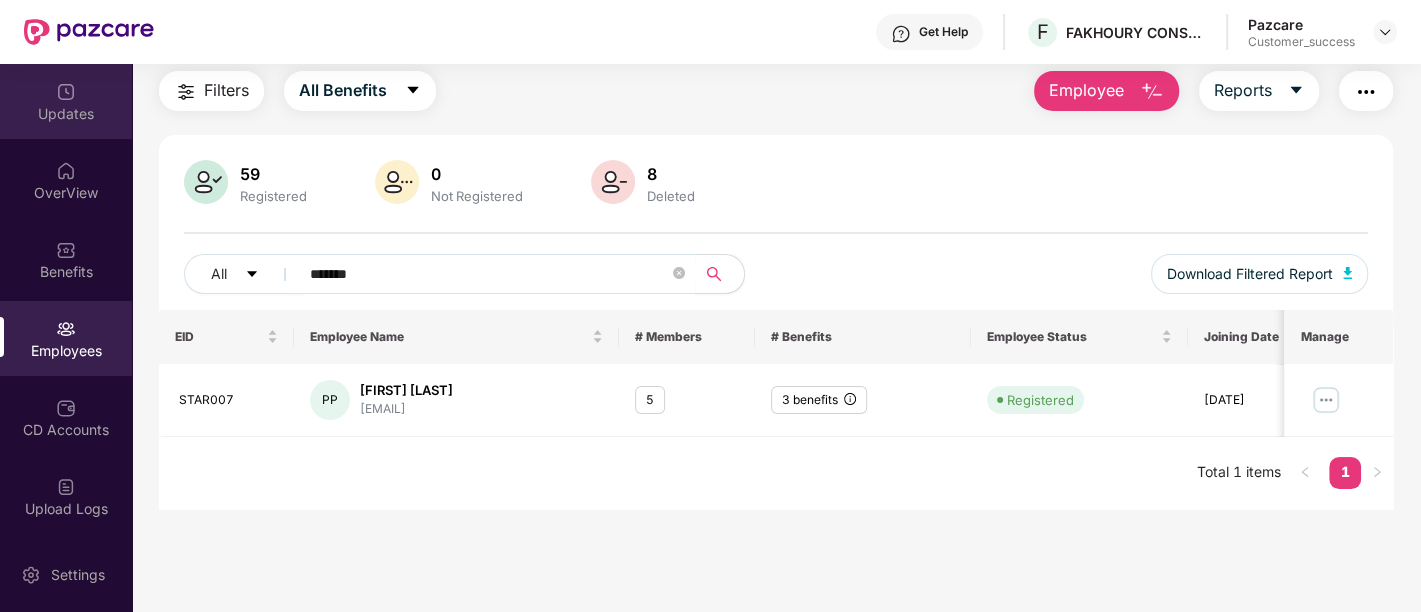 click on "Updates" at bounding box center (66, 101) 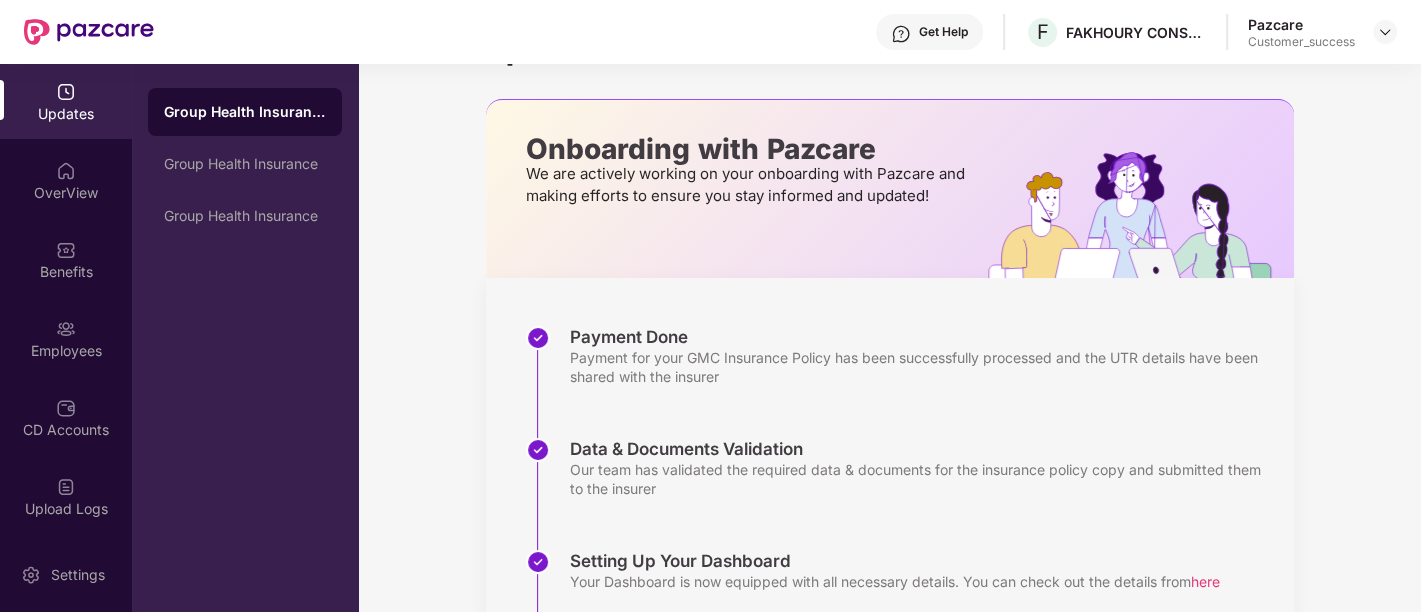 click on "Updates On Pazcare We are actively working on your onboarding with Pazcare and making efforts to ensure you stay informed and updated! Payment Done Payment for your GMC Insurance Policy has been successfully processed and the UTR details have been shared with the insurer Data & Documents Validation Our team has validated the required data & documents for the insurance policy copy and submitted them to the insurer Setting Up Your Dashboard Your Dashboard is now equipped with all necessary details. You can check out the details from here Policy Issued The official policy details are now for transparent and efficient record-keeping. Click here to download your Policy Copy. Health Cards Available All employees have been notified with instructions on how to access their Health Cards from our App. Keeping Health Cards readily available expedites the claims process for cashless and reimbursement transactions" at bounding box center [889, 462] 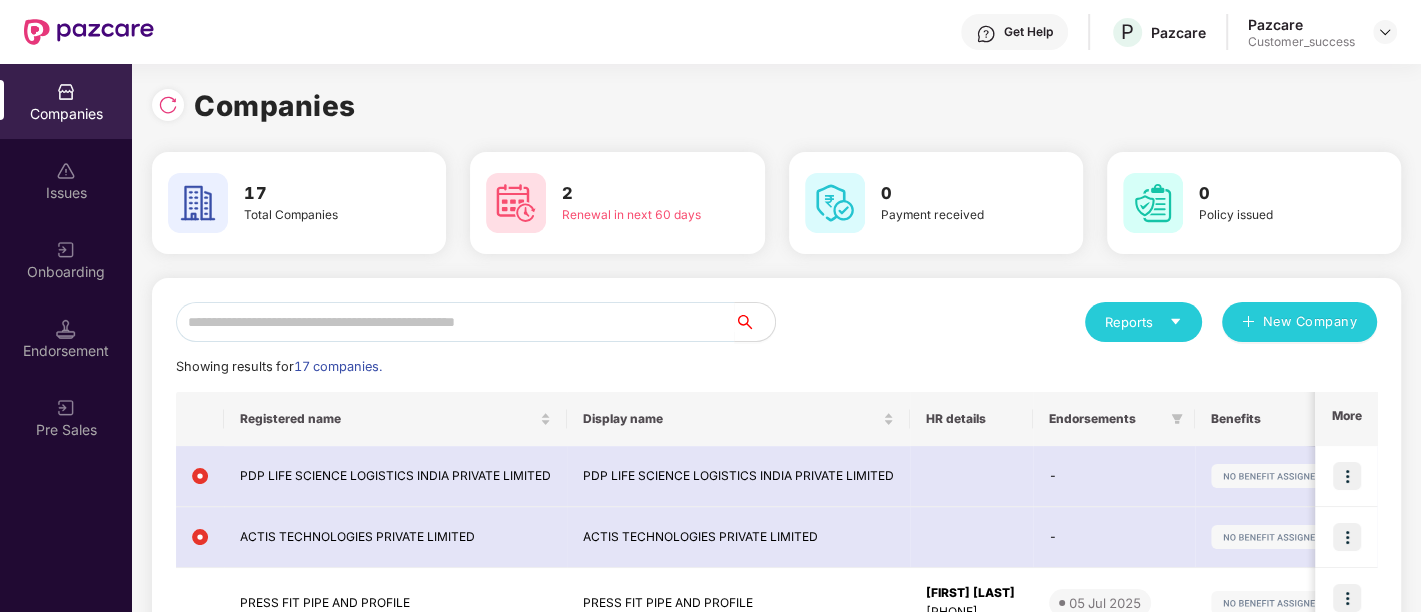 scroll, scrollTop: 0, scrollLeft: 1, axis: horizontal 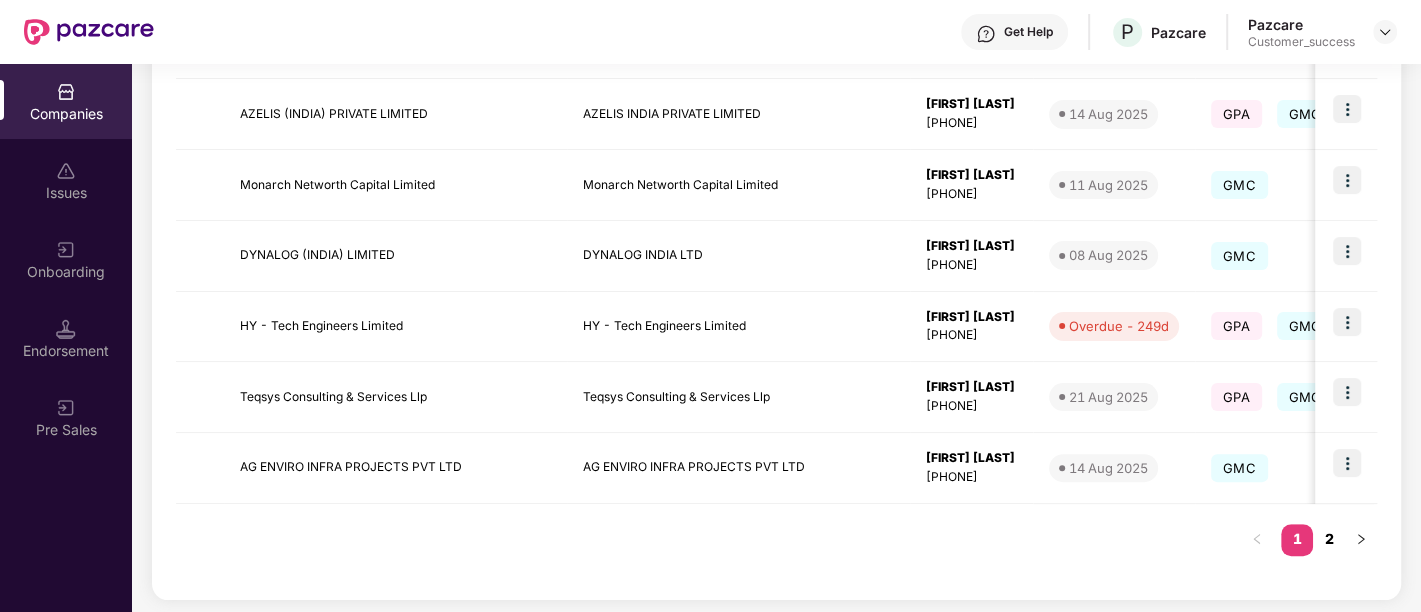 click on "2" at bounding box center (1329, 539) 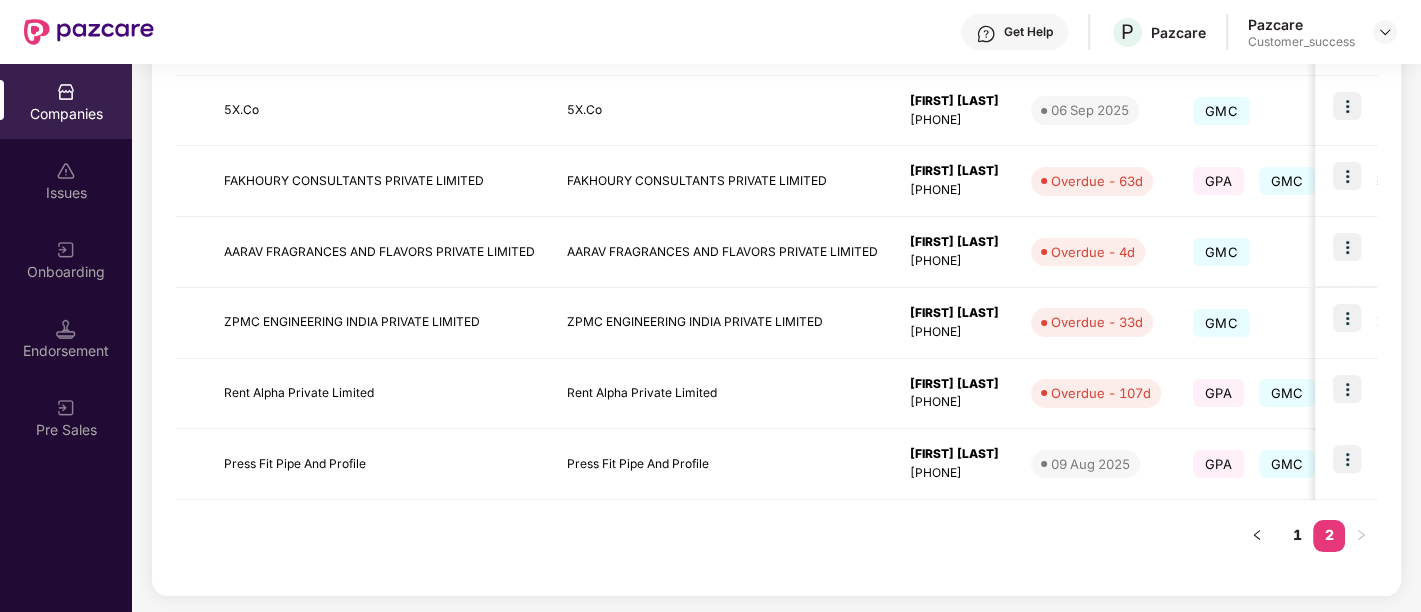 scroll, scrollTop: 438, scrollLeft: 0, axis: vertical 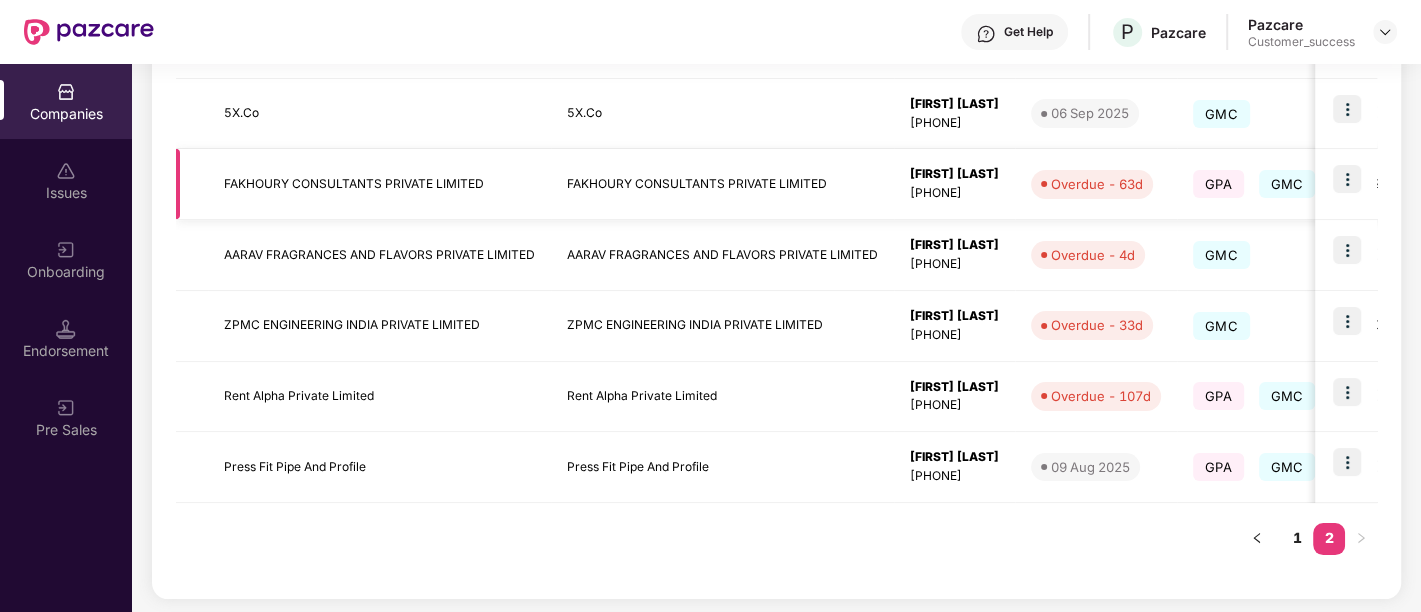 click at bounding box center (1347, 179) 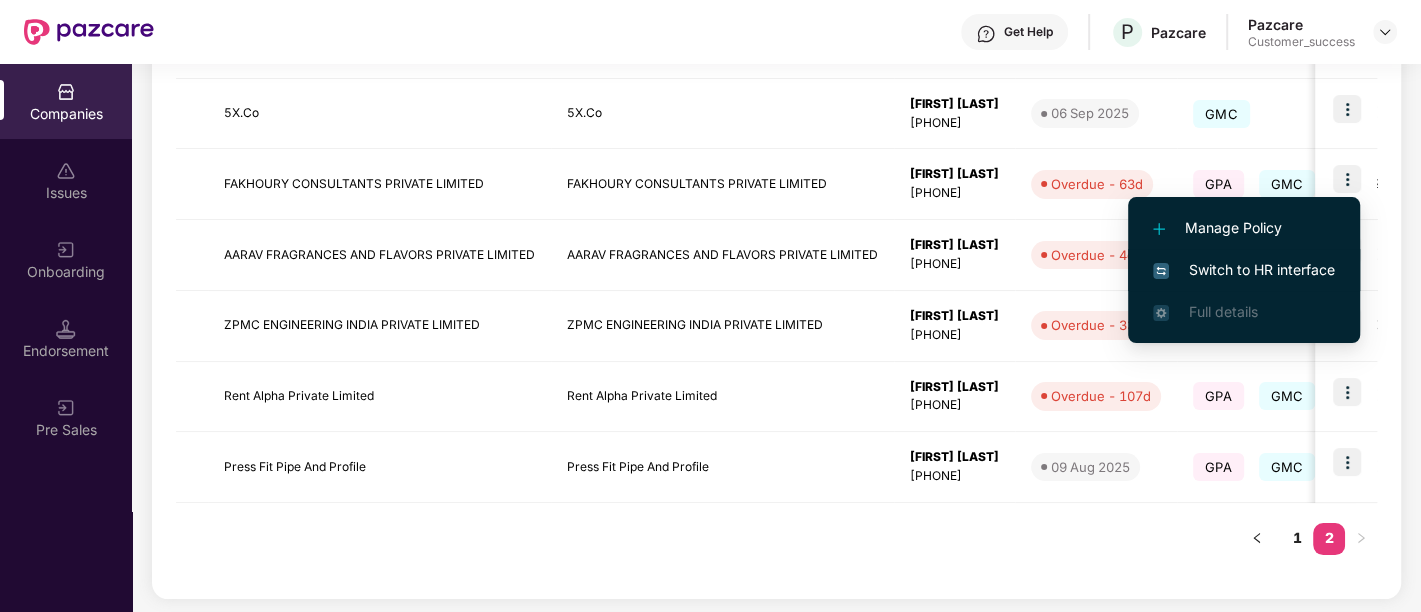 click on "Switch to HR interface" at bounding box center [1244, 270] 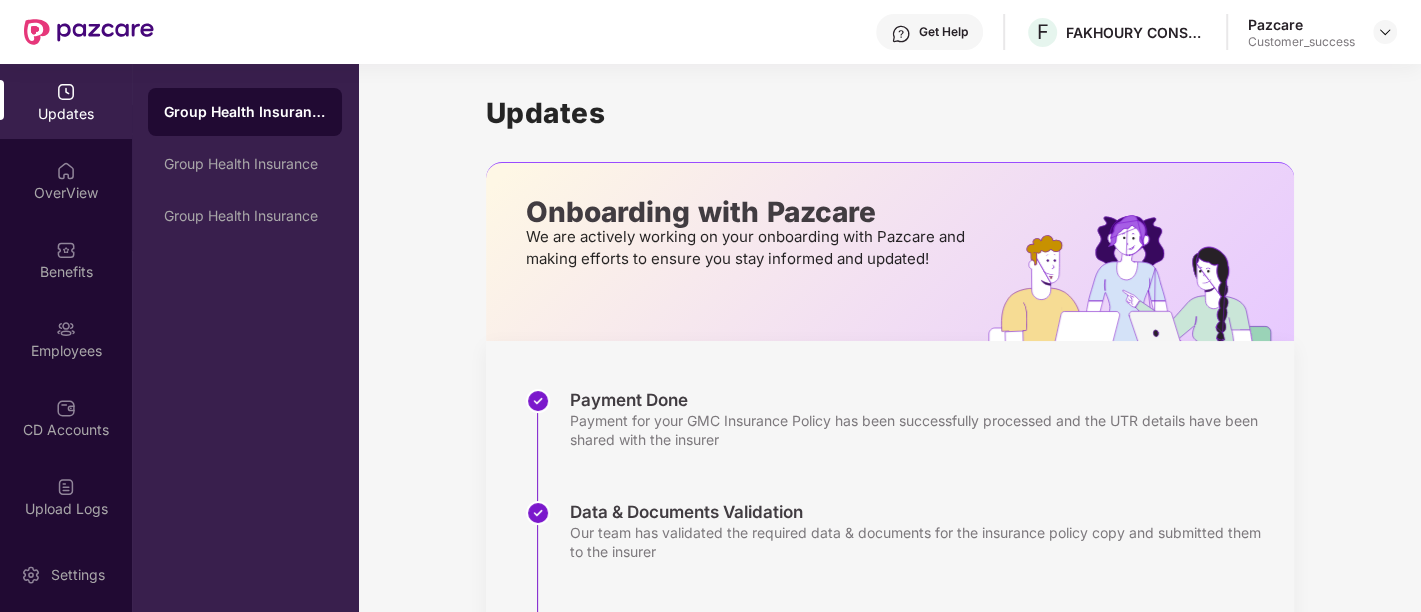 click on "Updates" at bounding box center (66, 114) 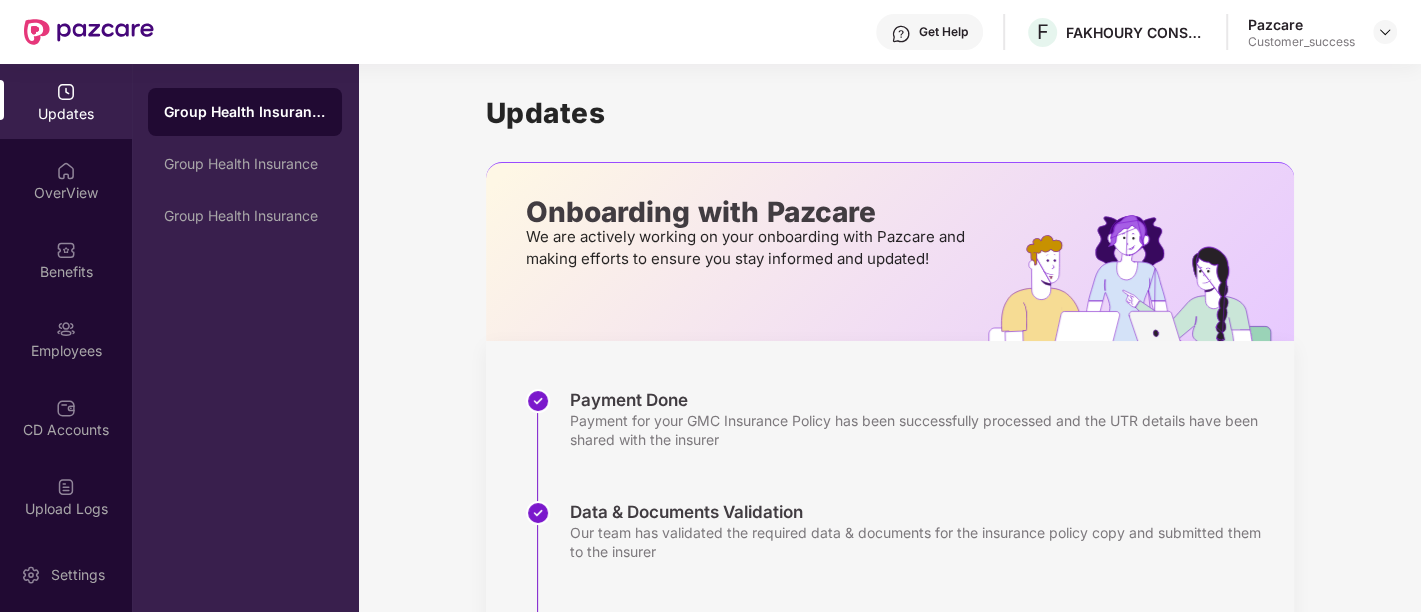 click on "Group Health Insurance" at bounding box center [245, 112] 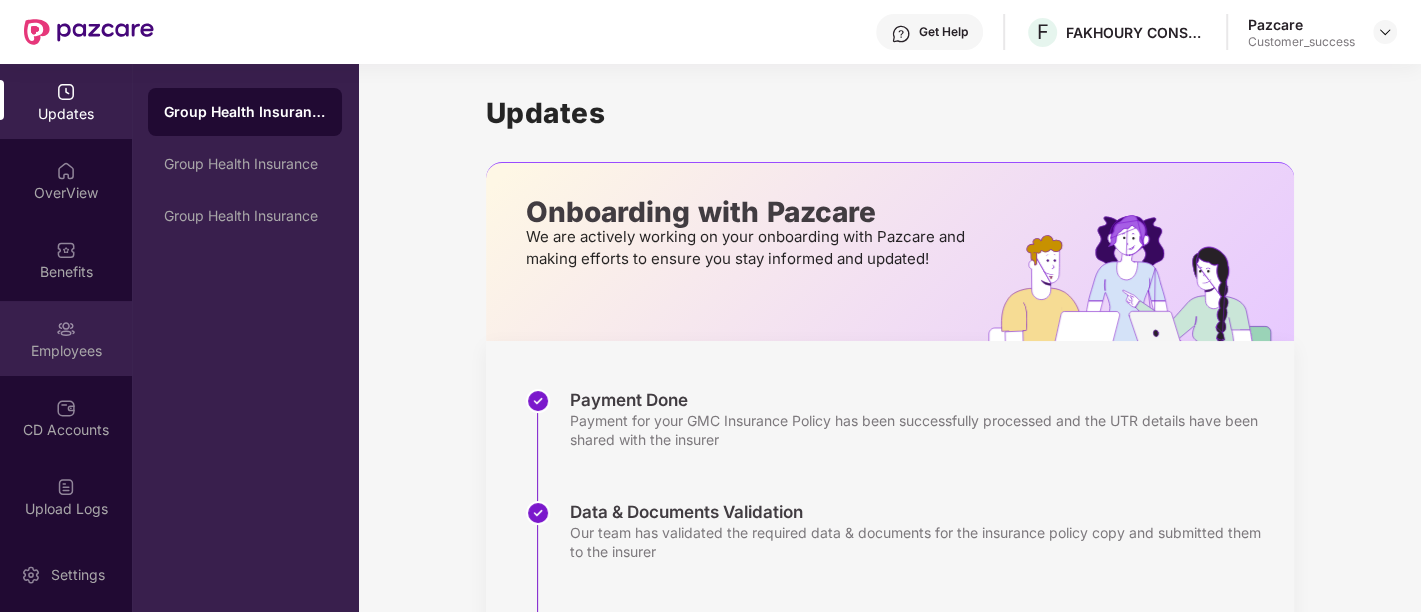 click on "Employees" at bounding box center [66, 351] 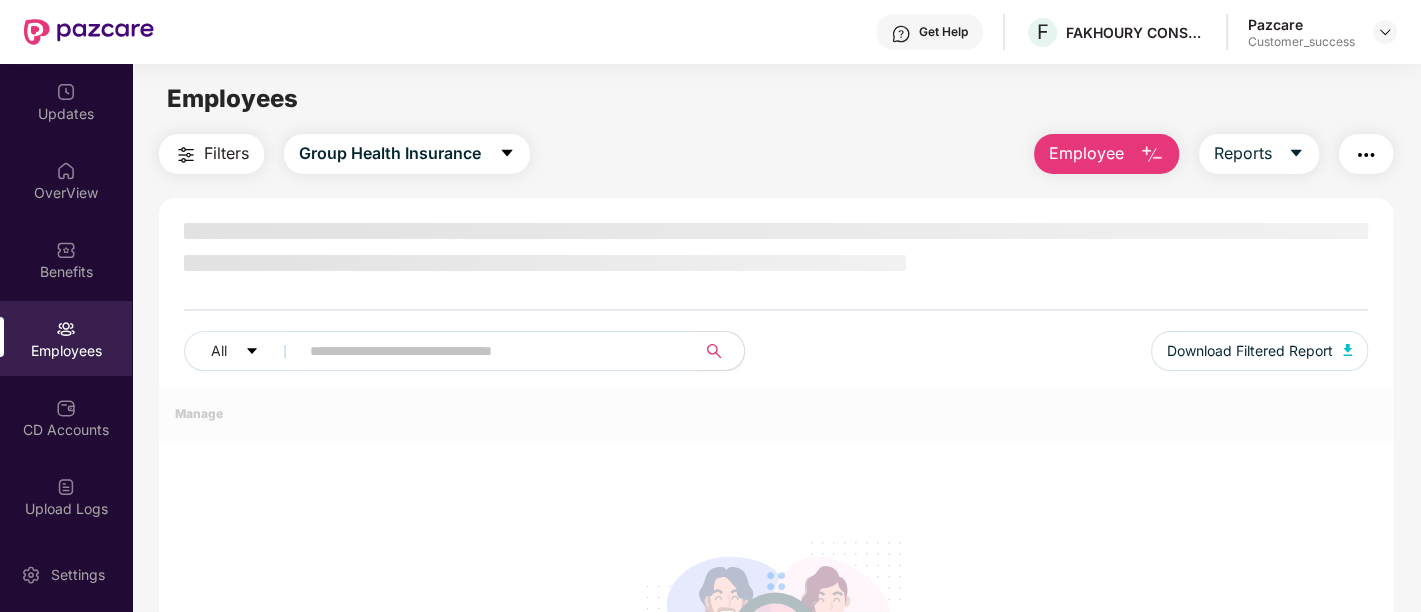 click at bounding box center (489, 351) 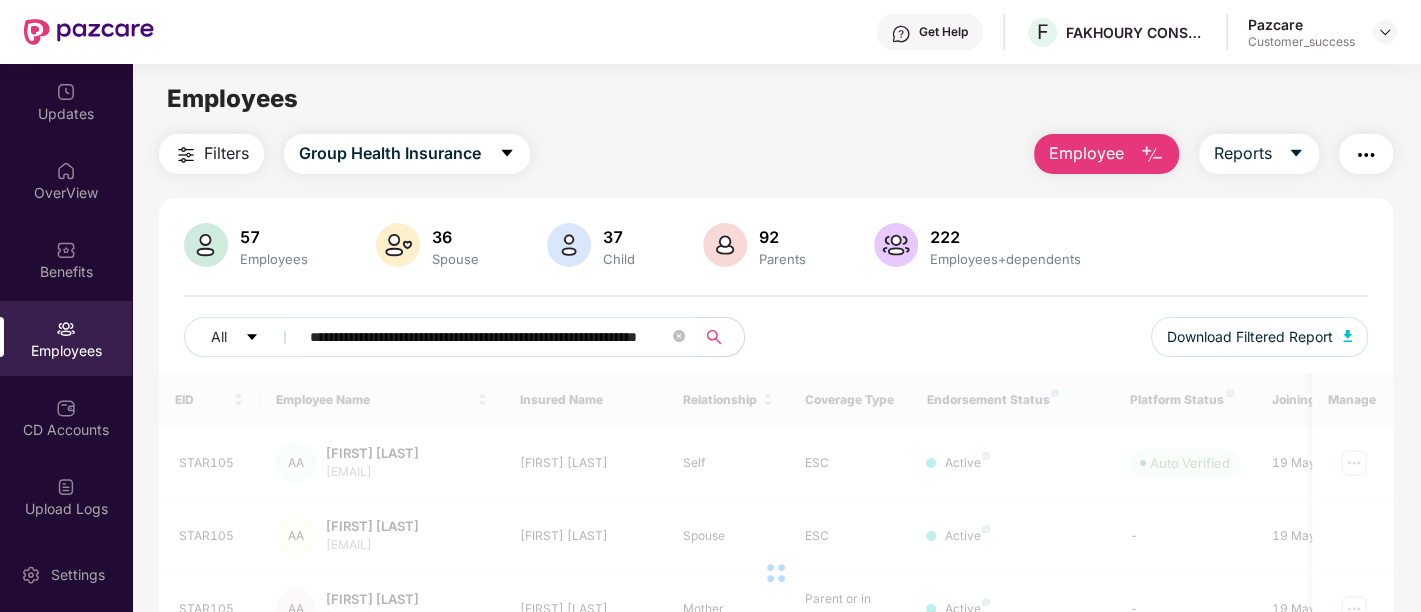 click on "**********" at bounding box center (489, 337) 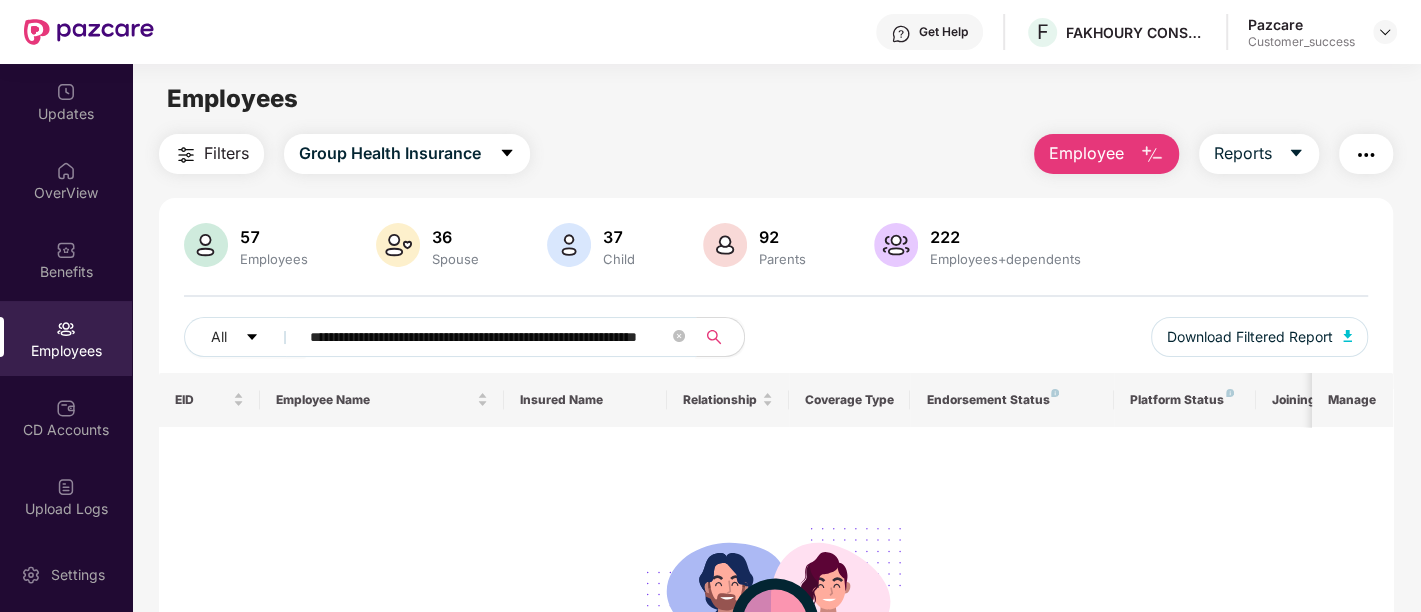 click on "**********" at bounding box center (489, 337) 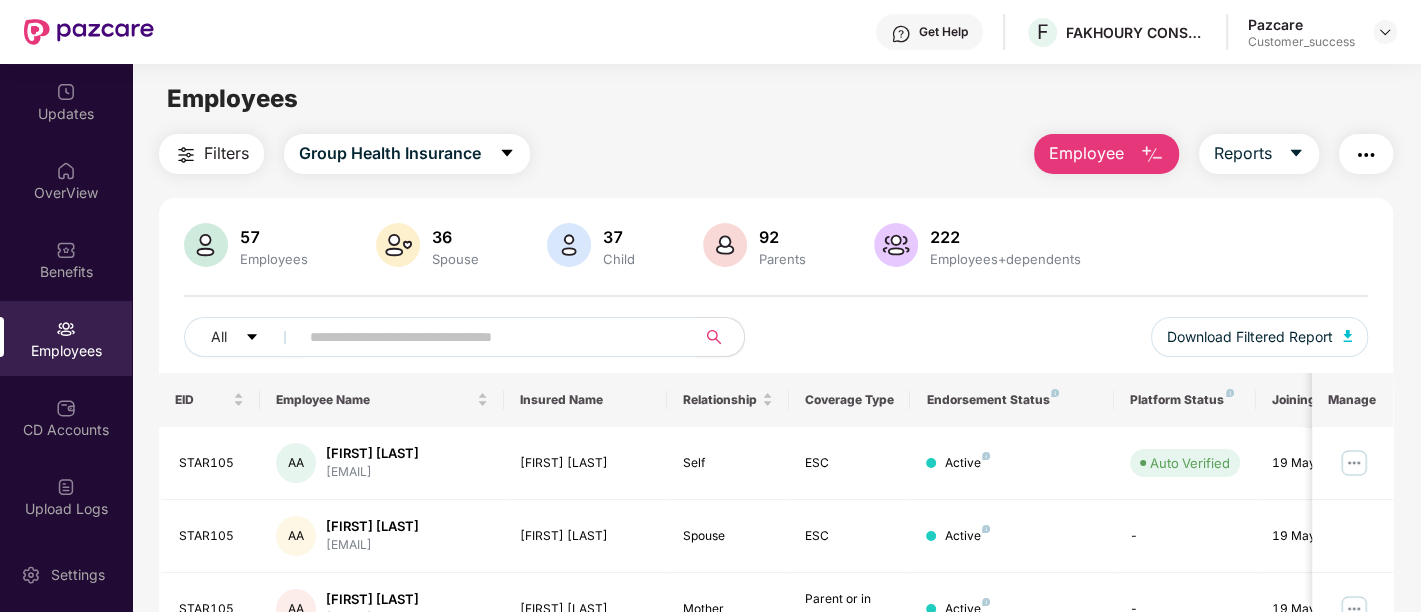 paste on "*******" 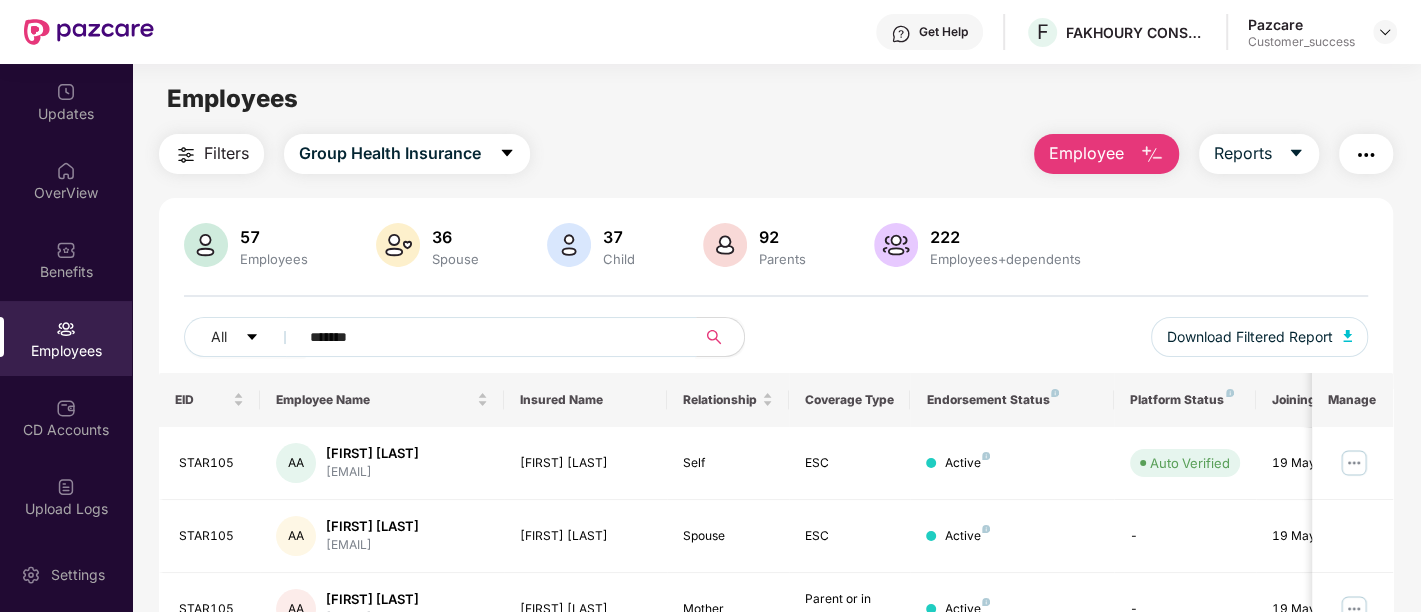 click on "*******" at bounding box center [489, 337] 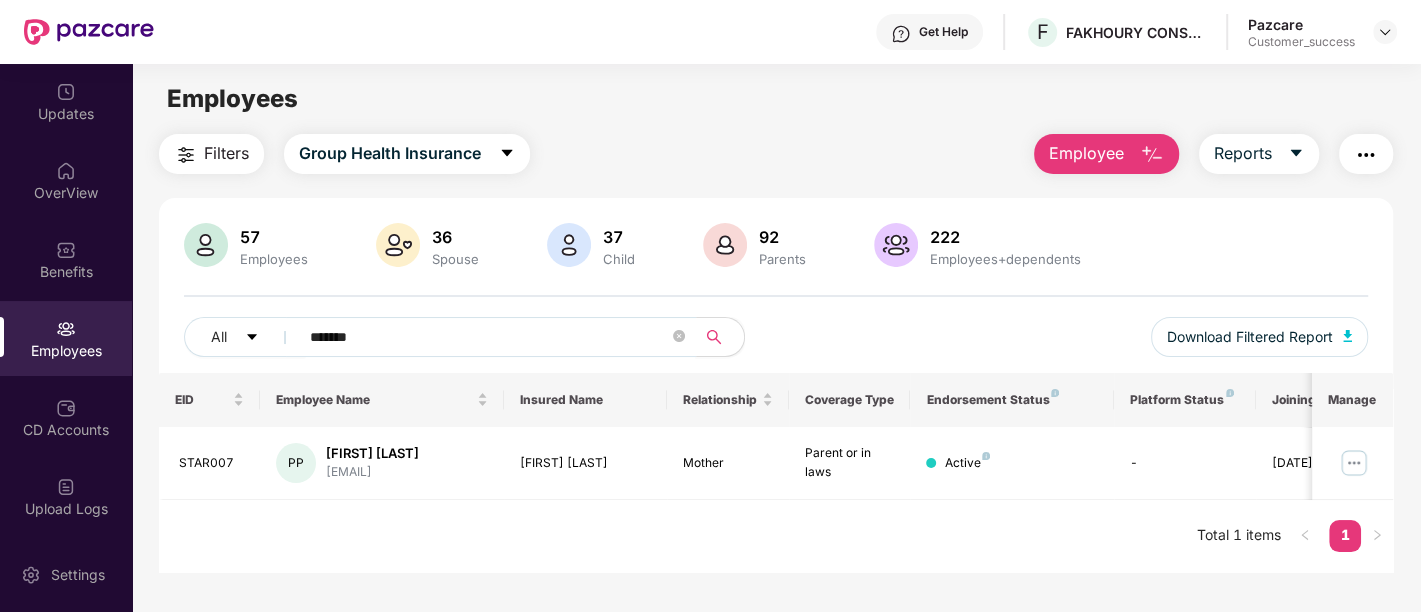 type on "*******" 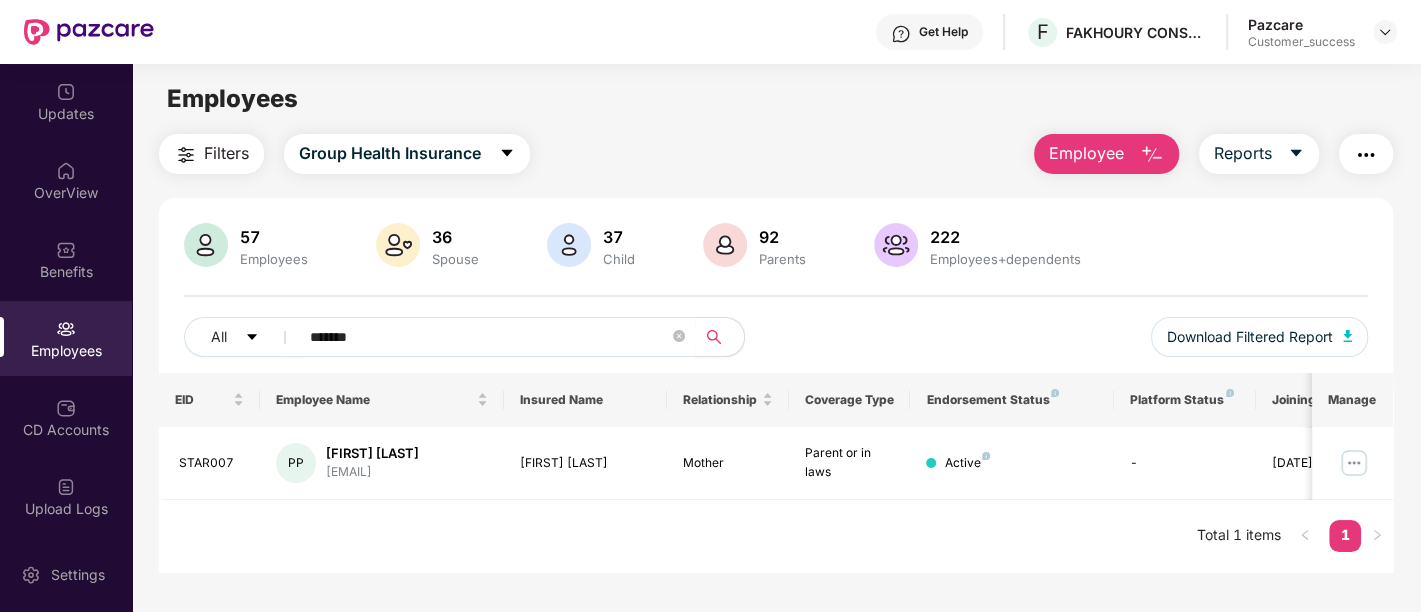 click on "All ******* Download Filtered Report" at bounding box center [776, 345] 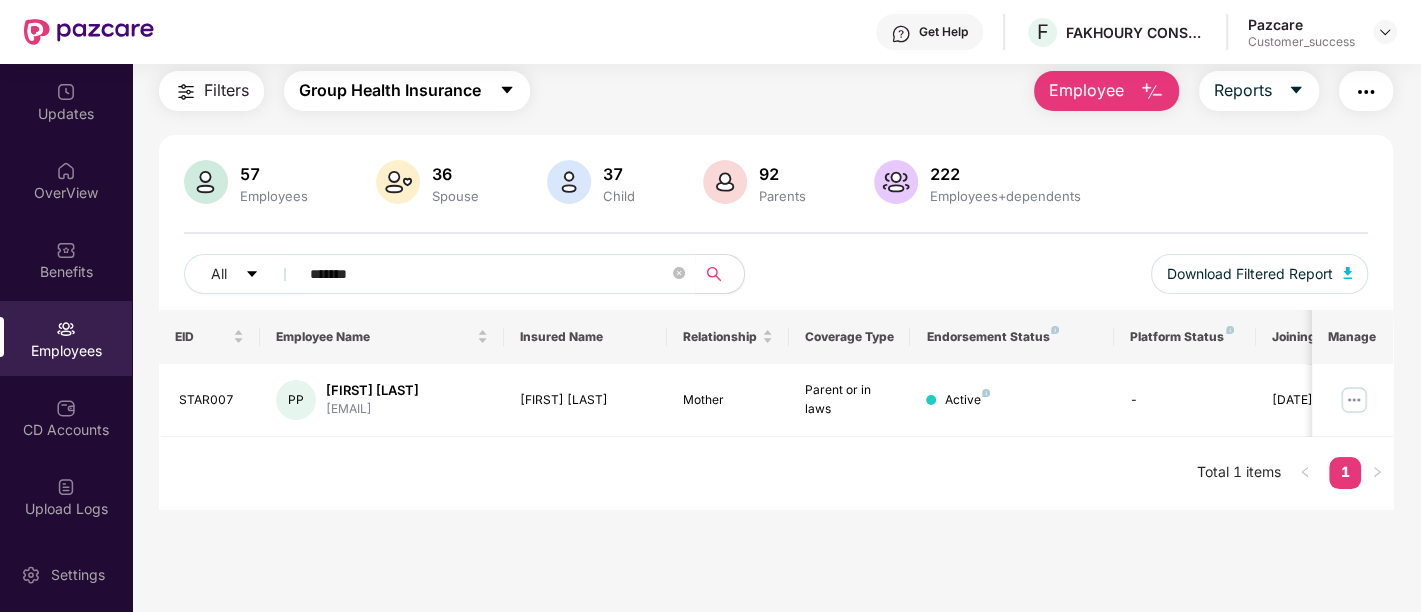 click 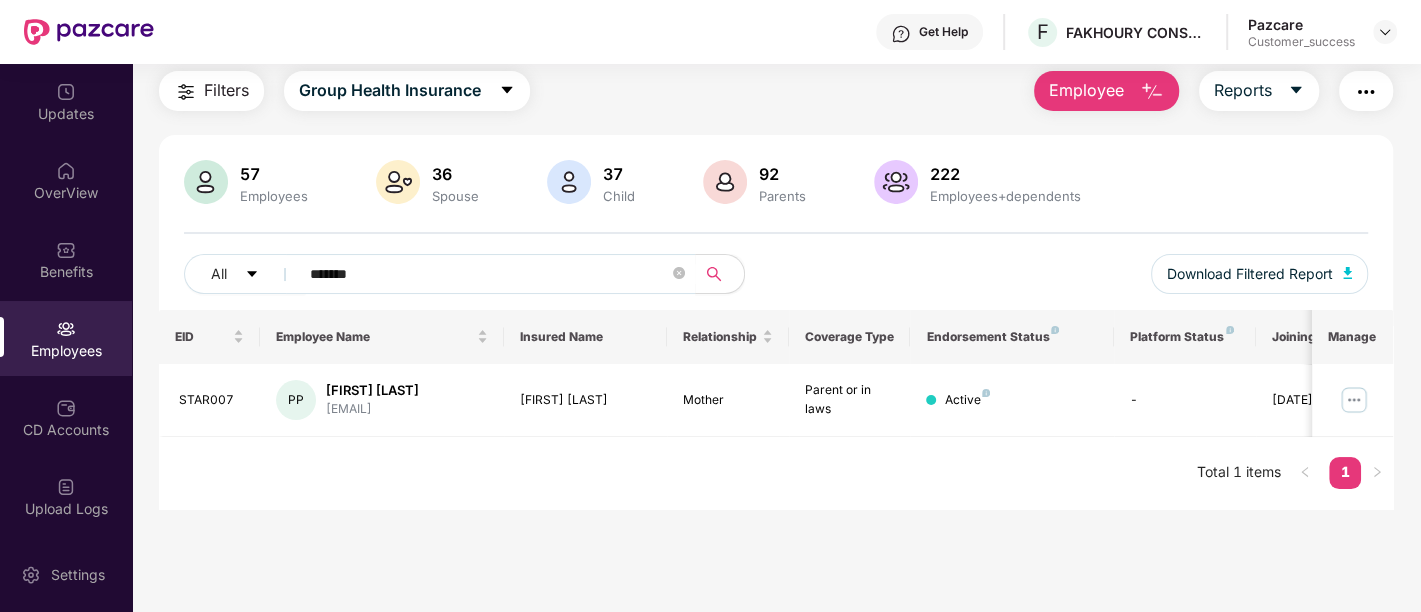 click on "Filters" at bounding box center [211, 91] 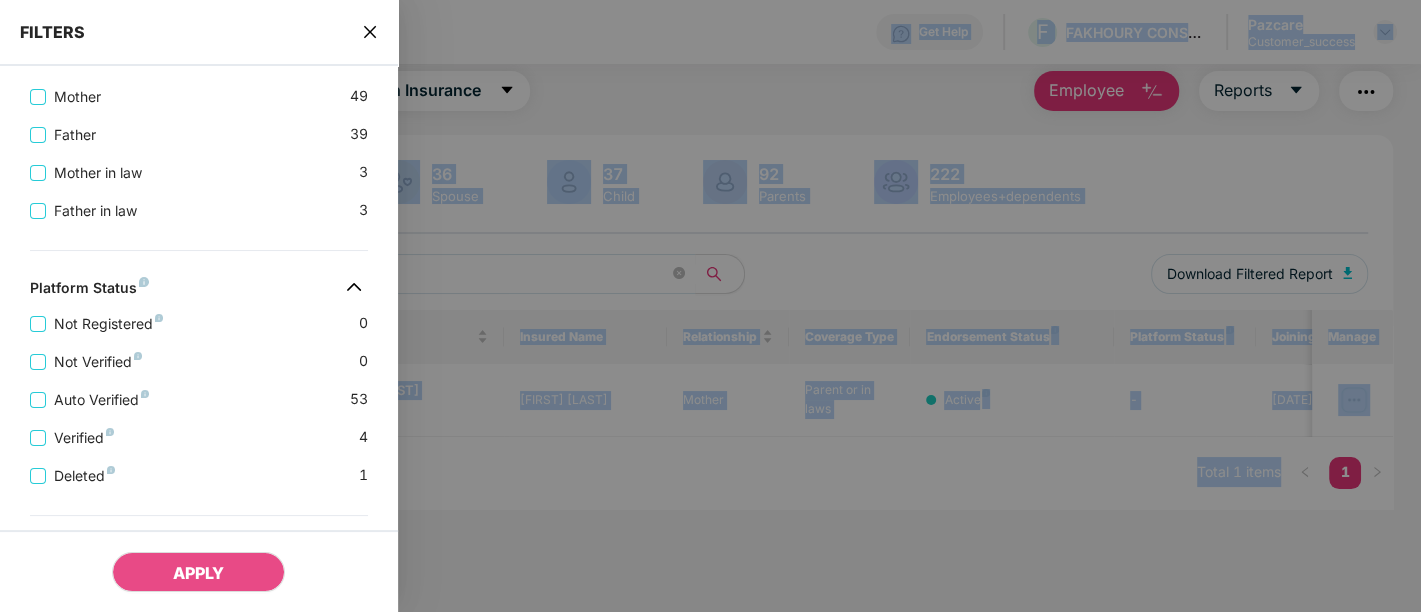 scroll, scrollTop: 0, scrollLeft: 0, axis: both 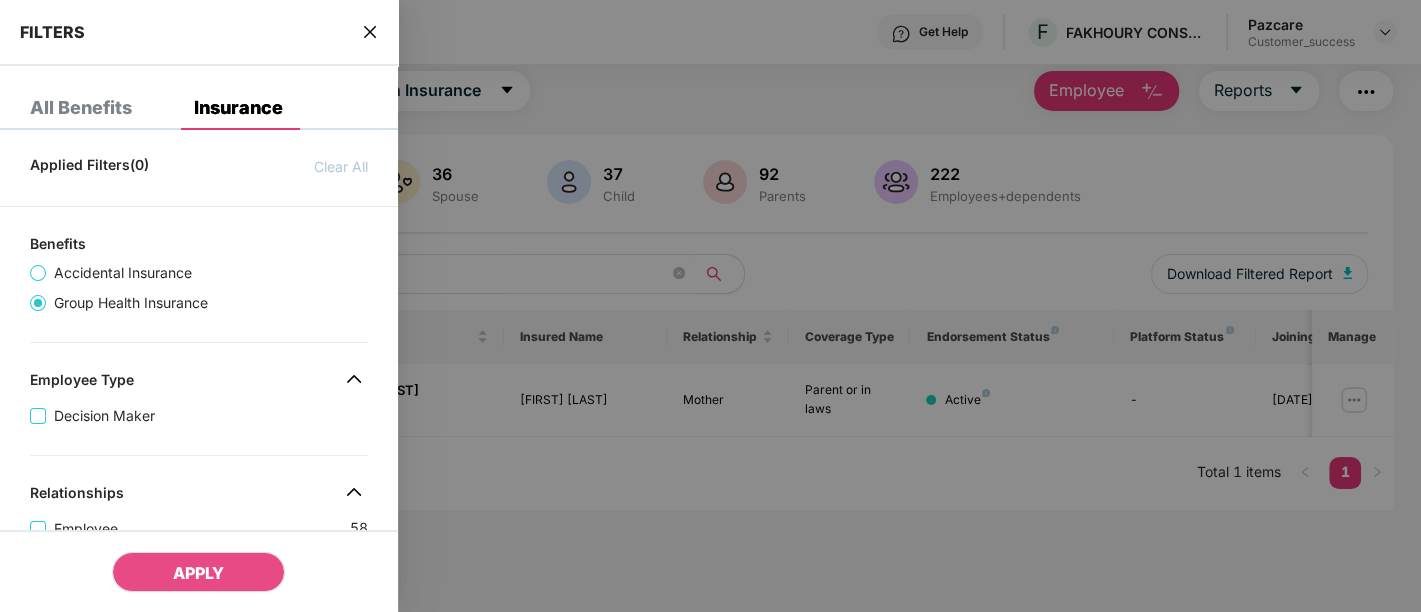 click on "All Benefits" at bounding box center [81, 108] 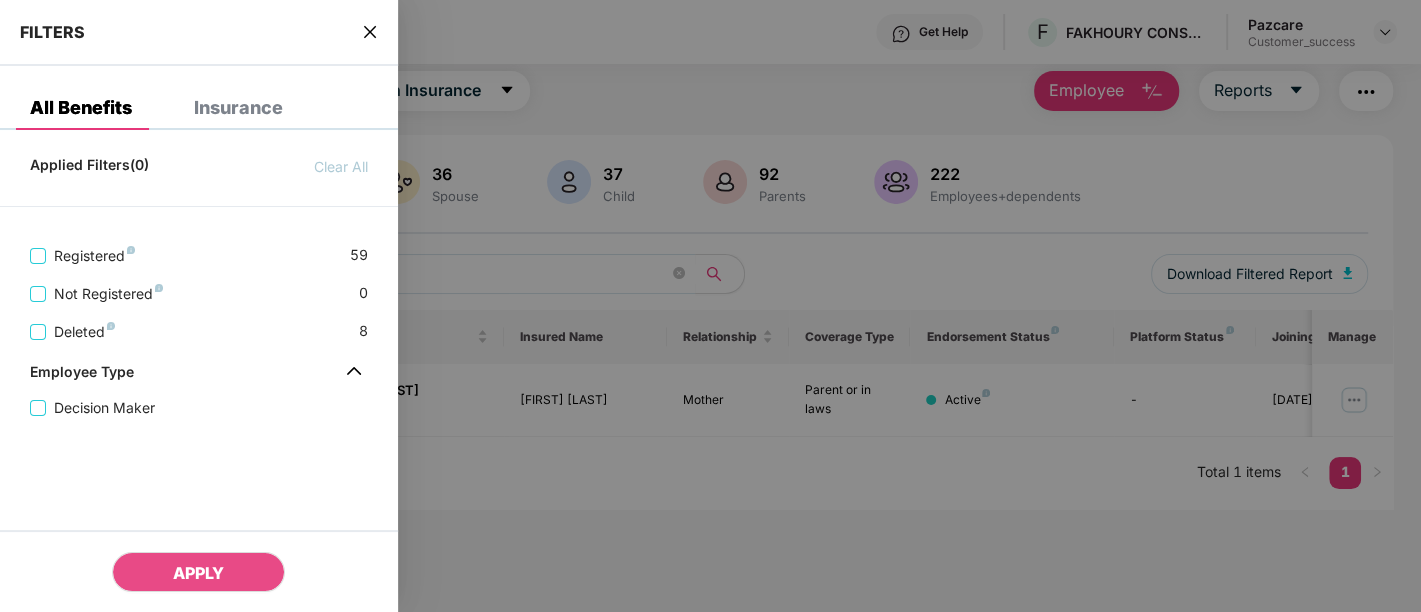 click on "Insurance" at bounding box center (238, 108) 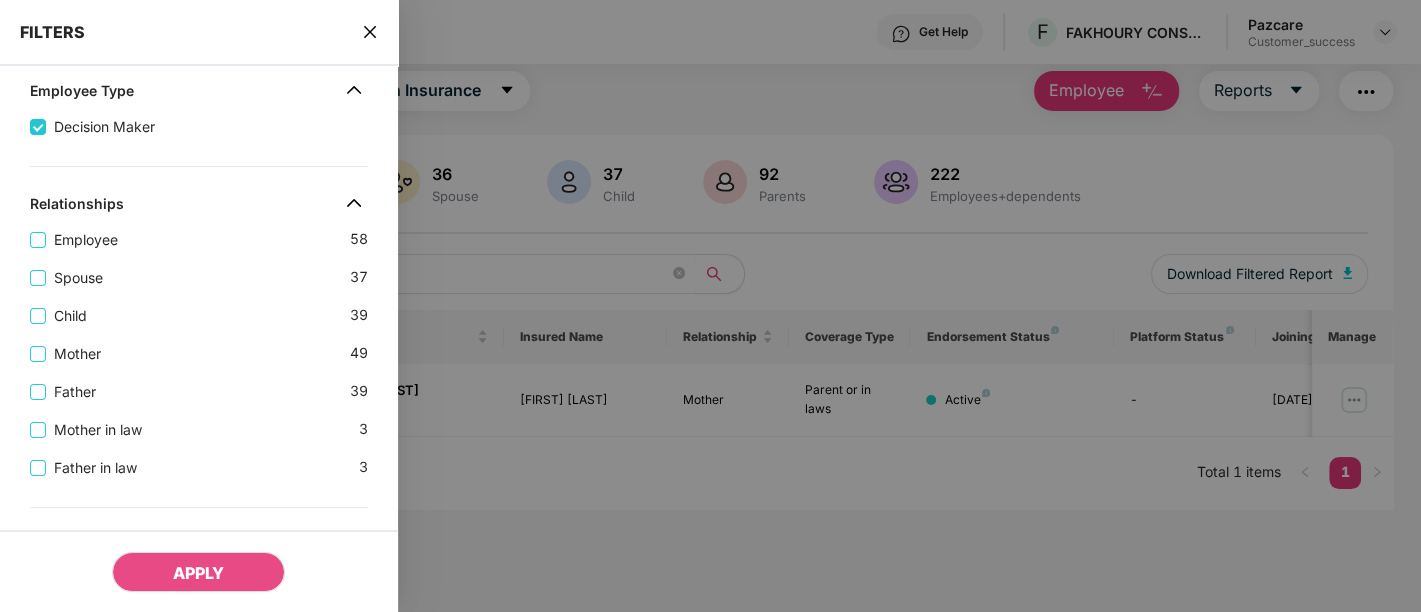 scroll, scrollTop: 333, scrollLeft: 0, axis: vertical 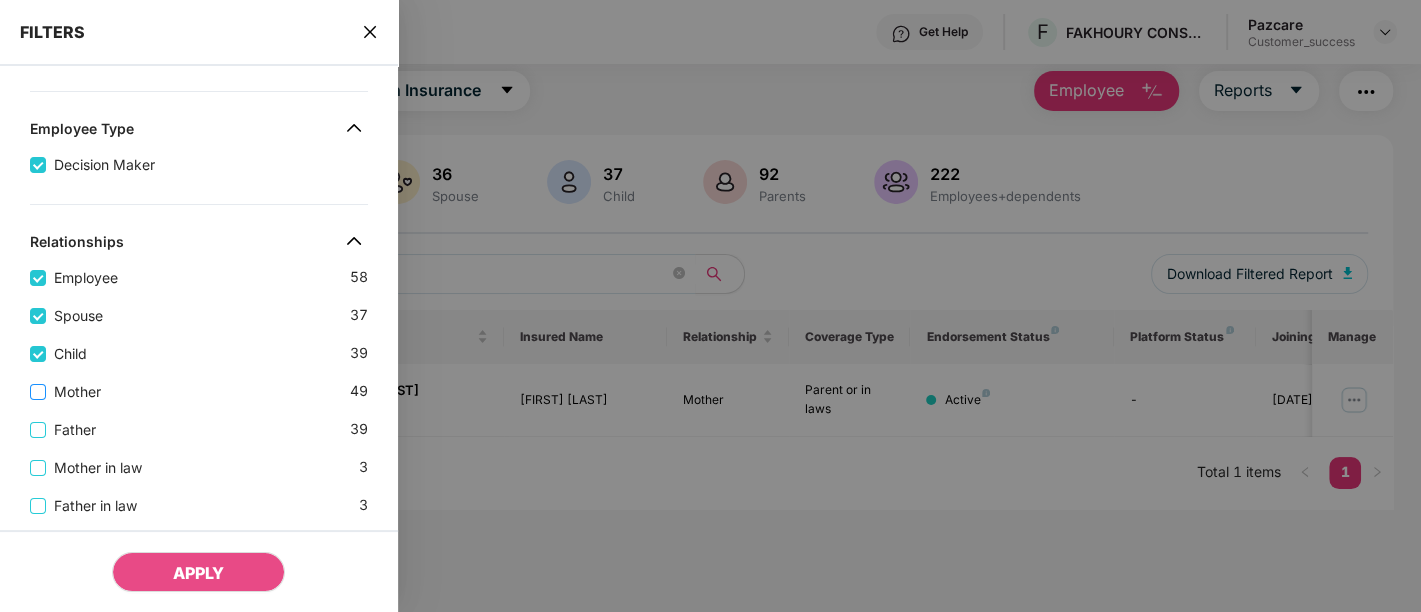 click on "Mother" at bounding box center (69, 392) 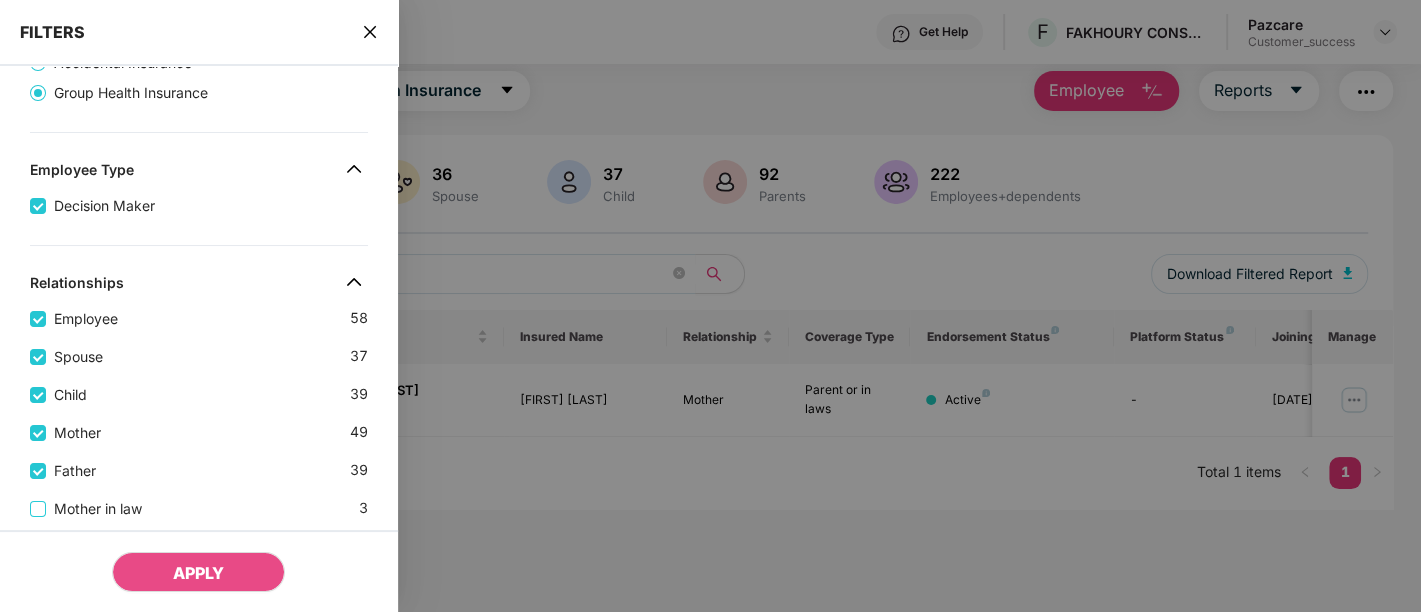 click at bounding box center (710, 306) 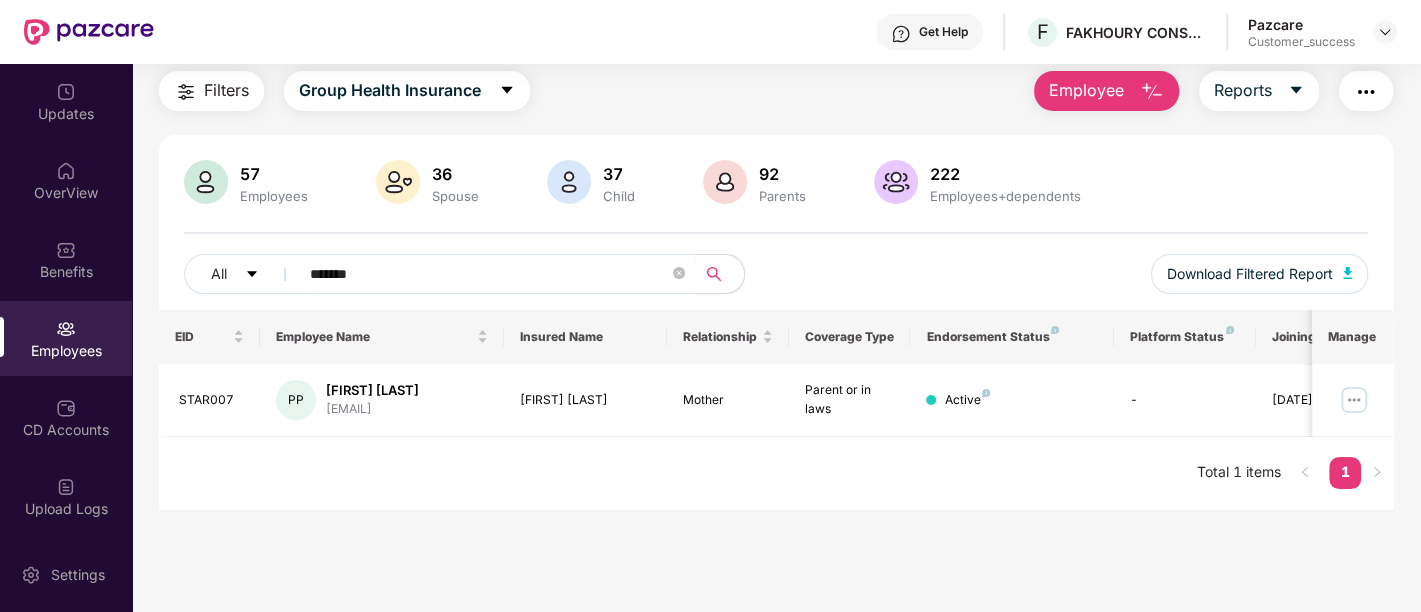 click on "Filters" at bounding box center (226, 90) 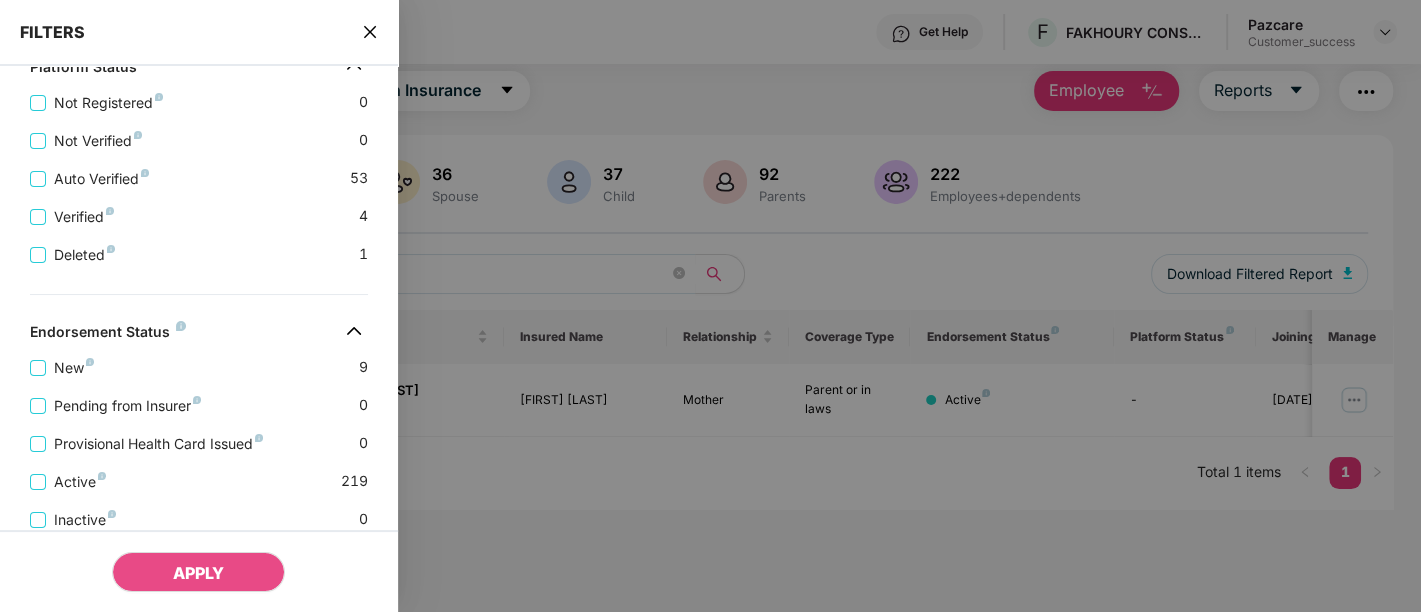 scroll, scrollTop: 1008, scrollLeft: 0, axis: vertical 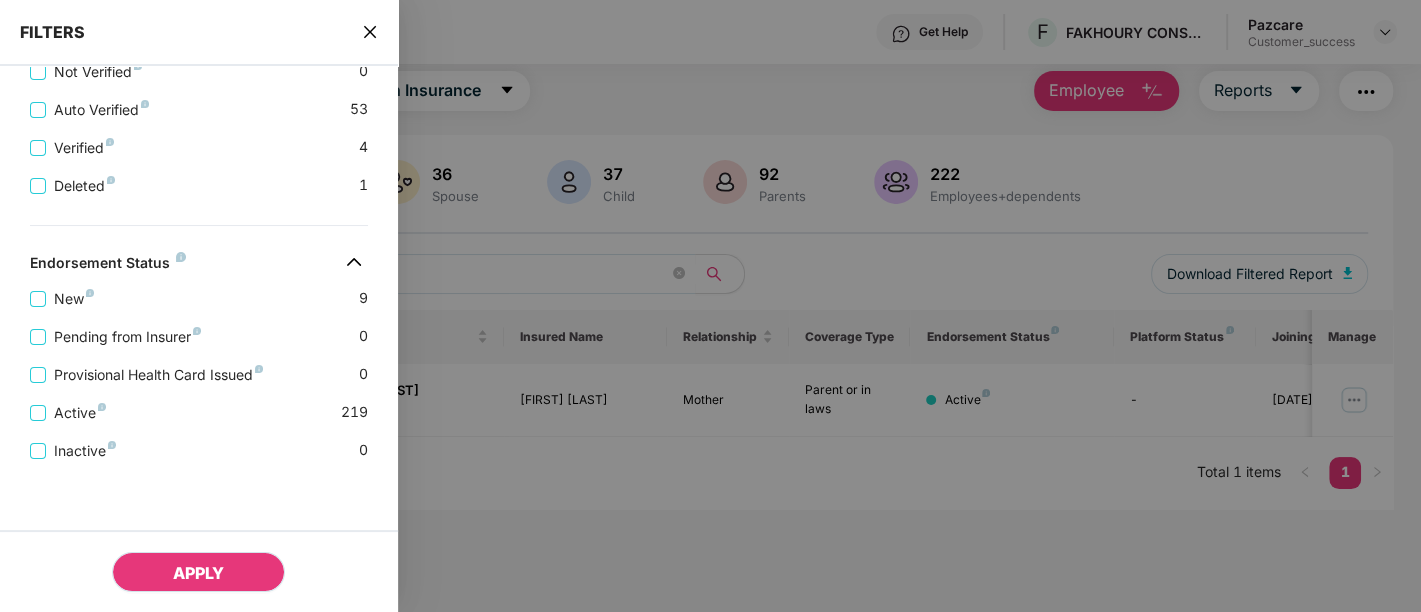 click on "APPLY" at bounding box center [198, 573] 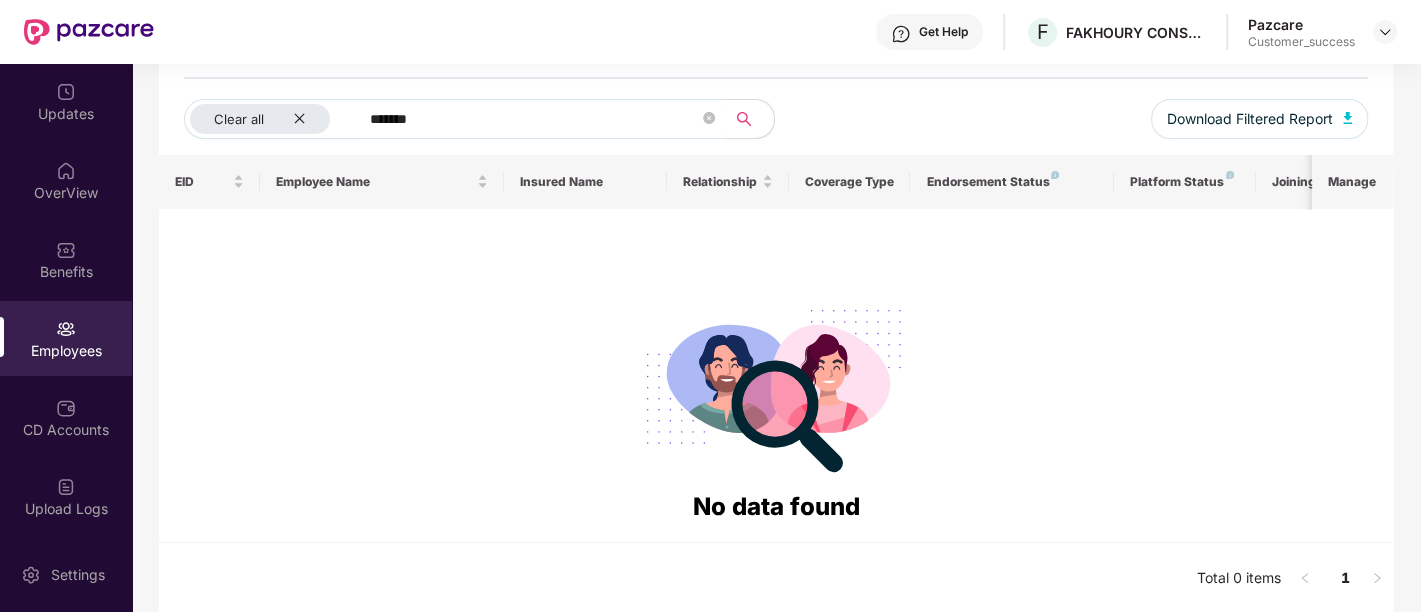 scroll, scrollTop: 0, scrollLeft: 0, axis: both 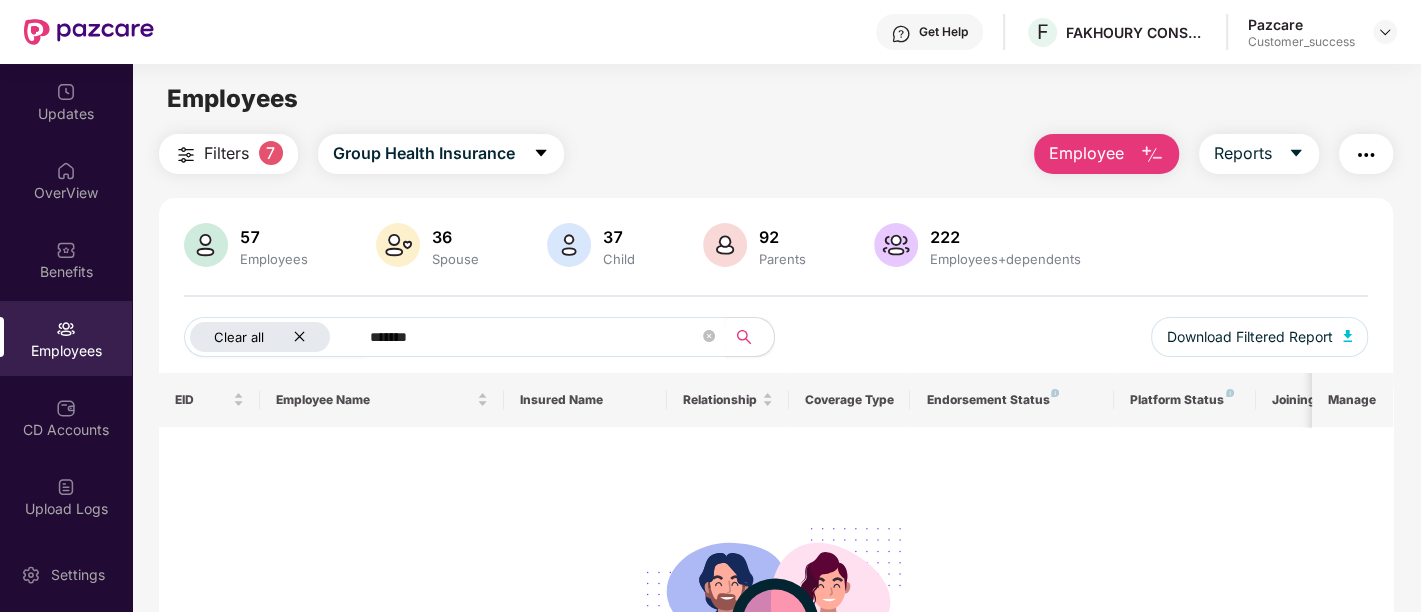 click 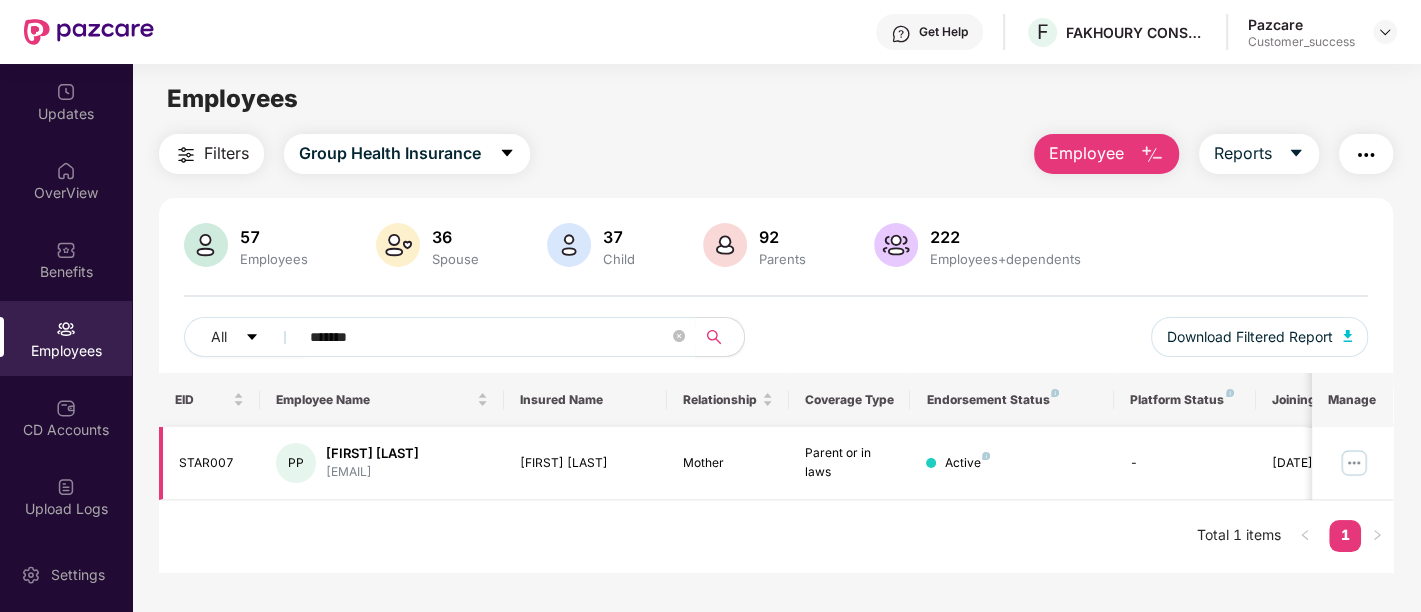 scroll, scrollTop: 63, scrollLeft: 0, axis: vertical 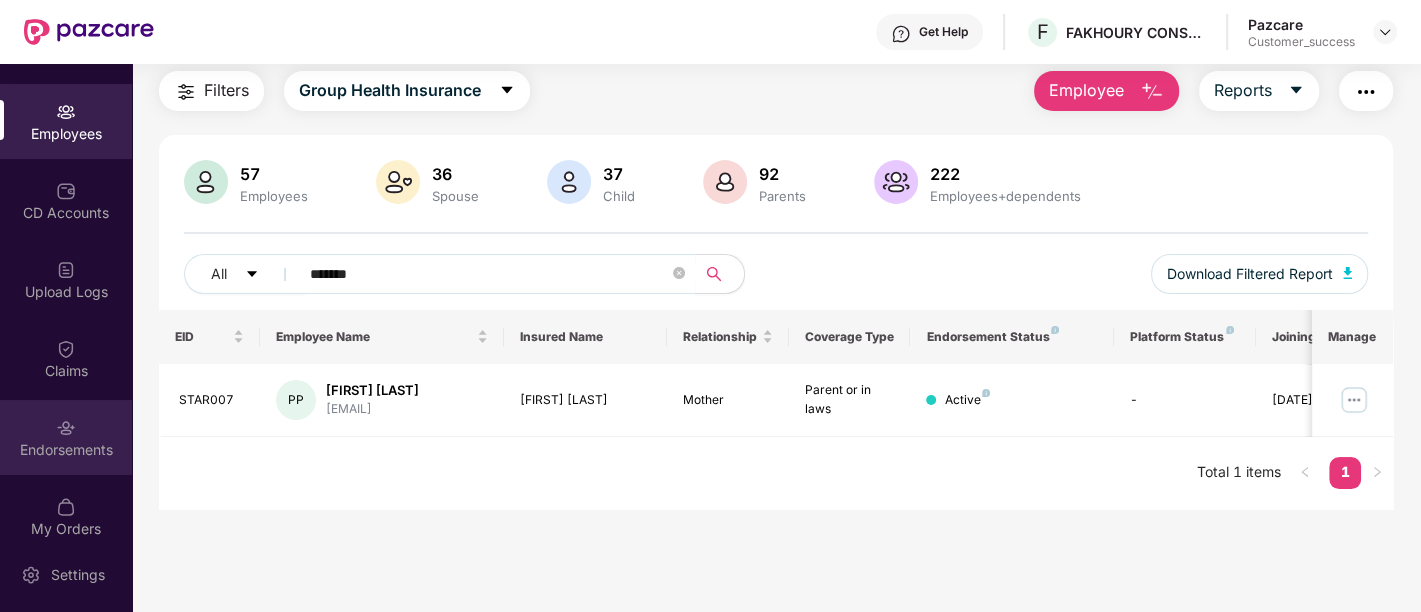click on "Endorsements" at bounding box center [66, 450] 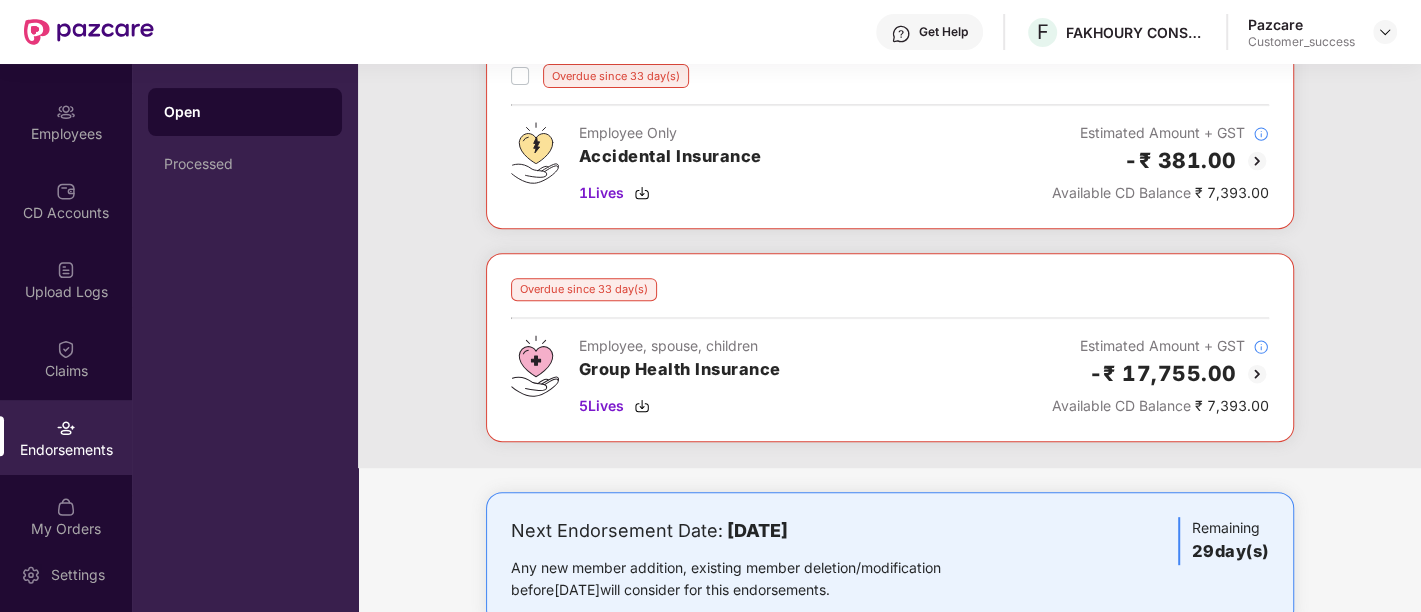 scroll, scrollTop: 610, scrollLeft: 0, axis: vertical 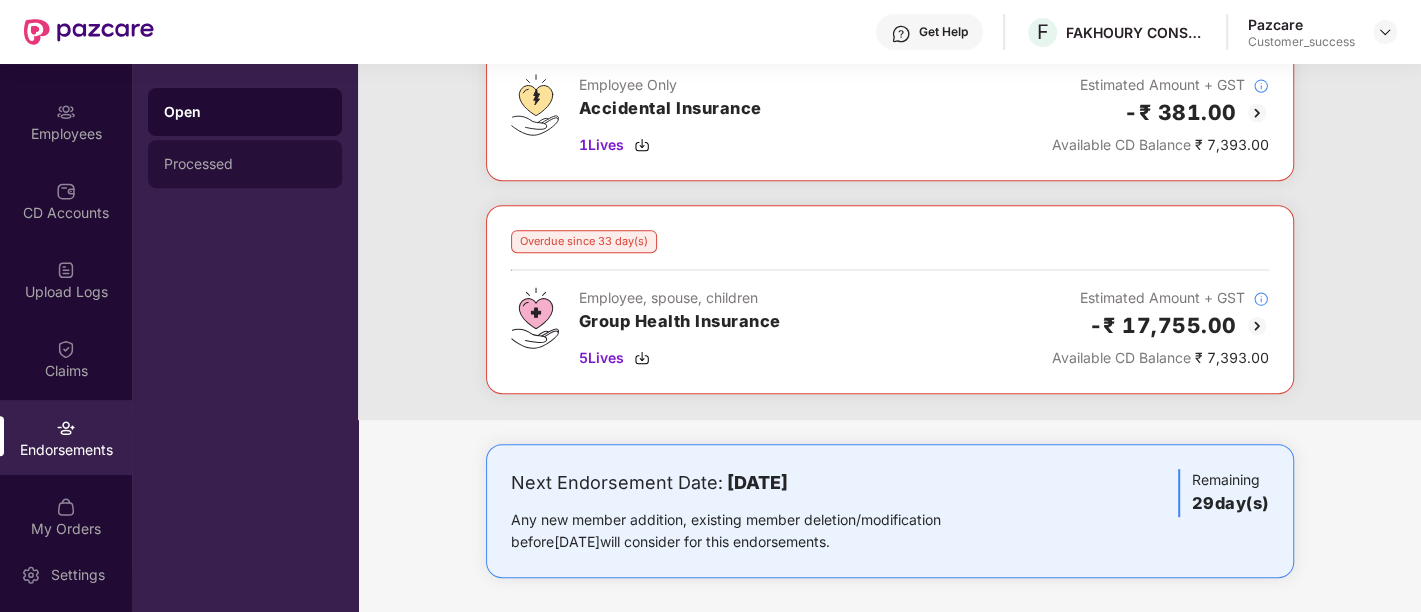 click on "Processed" at bounding box center (245, 164) 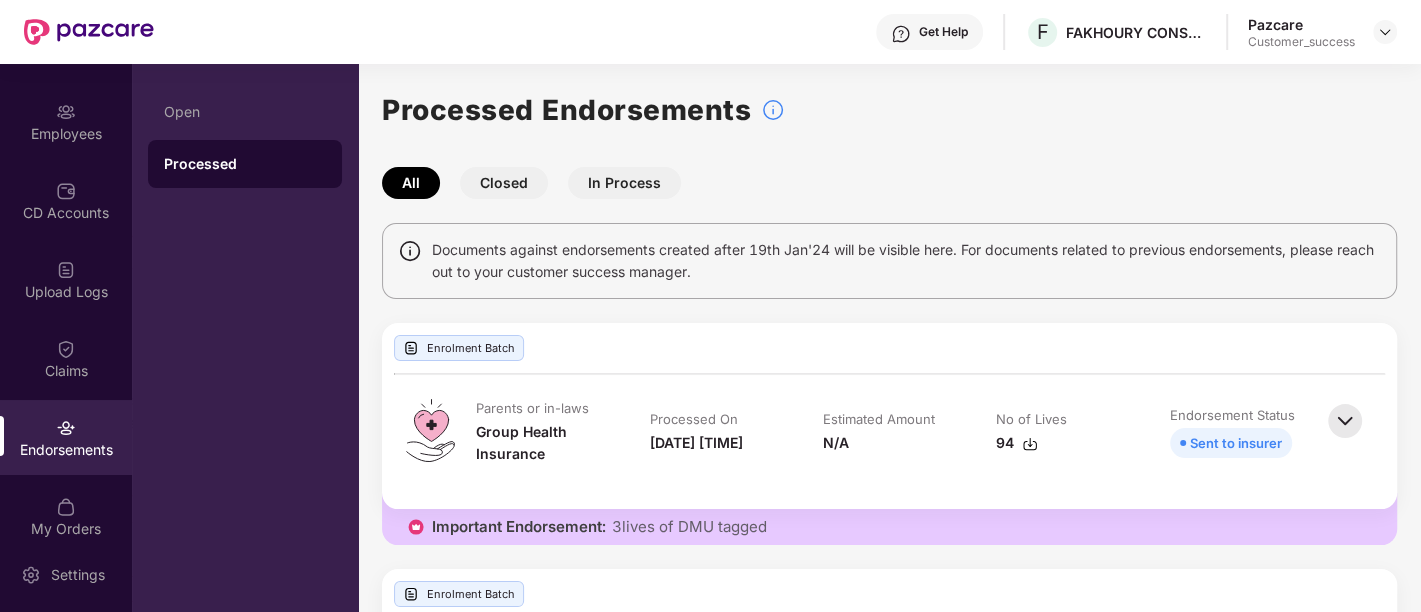scroll, scrollTop: 370, scrollLeft: 0, axis: vertical 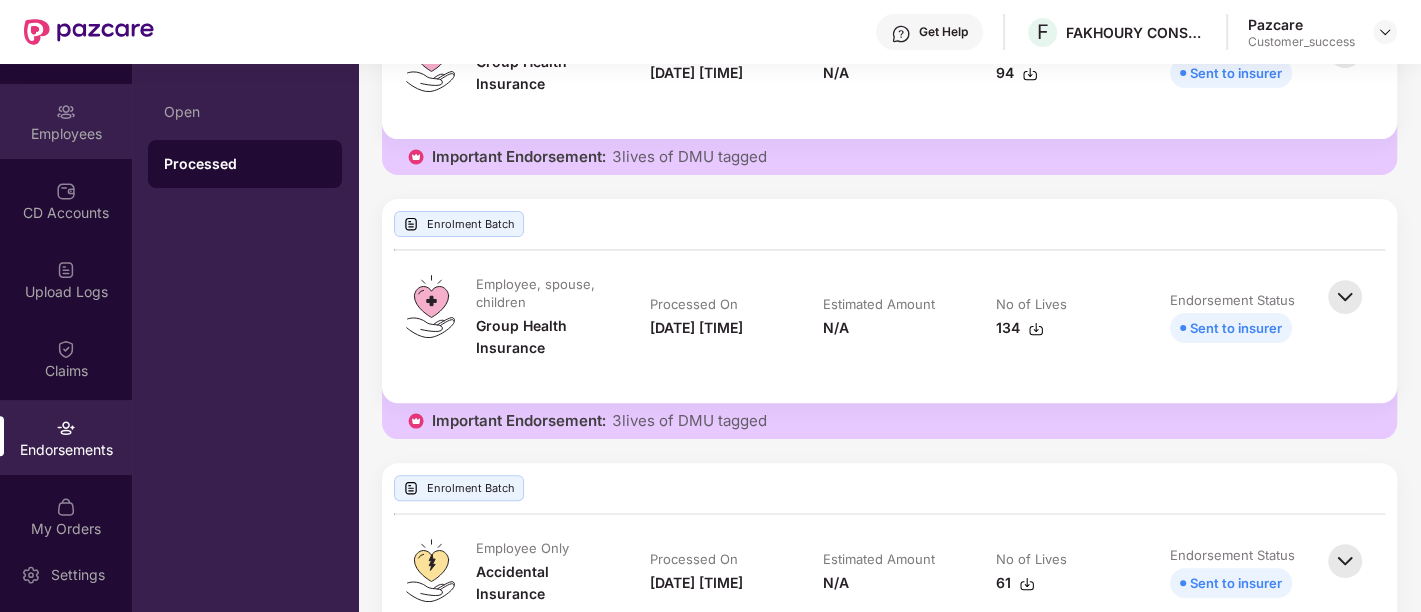 click at bounding box center [66, 112] 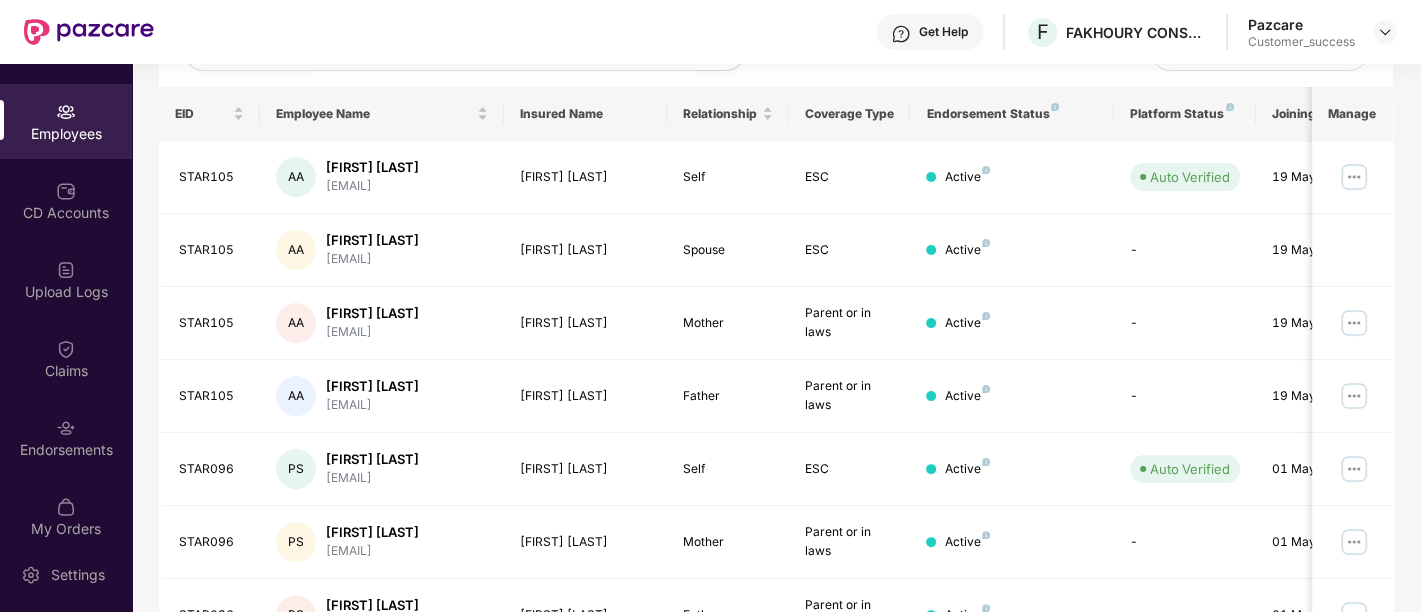 scroll, scrollTop: 0, scrollLeft: 0, axis: both 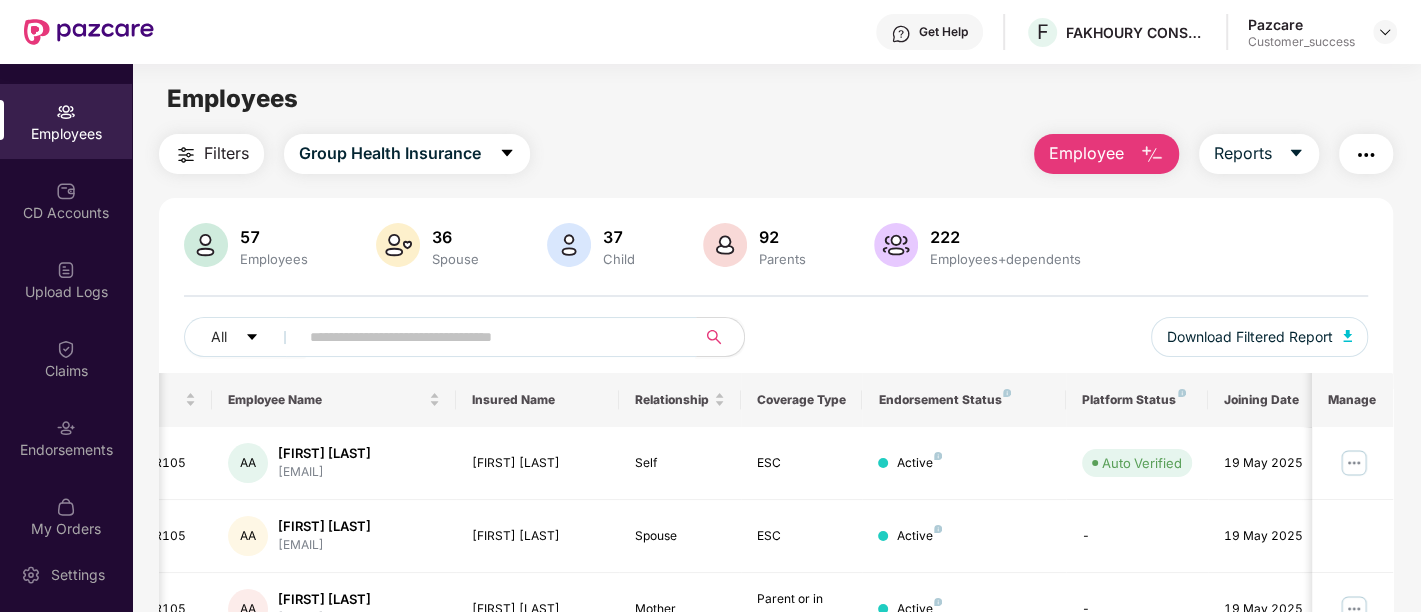click at bounding box center [489, 337] 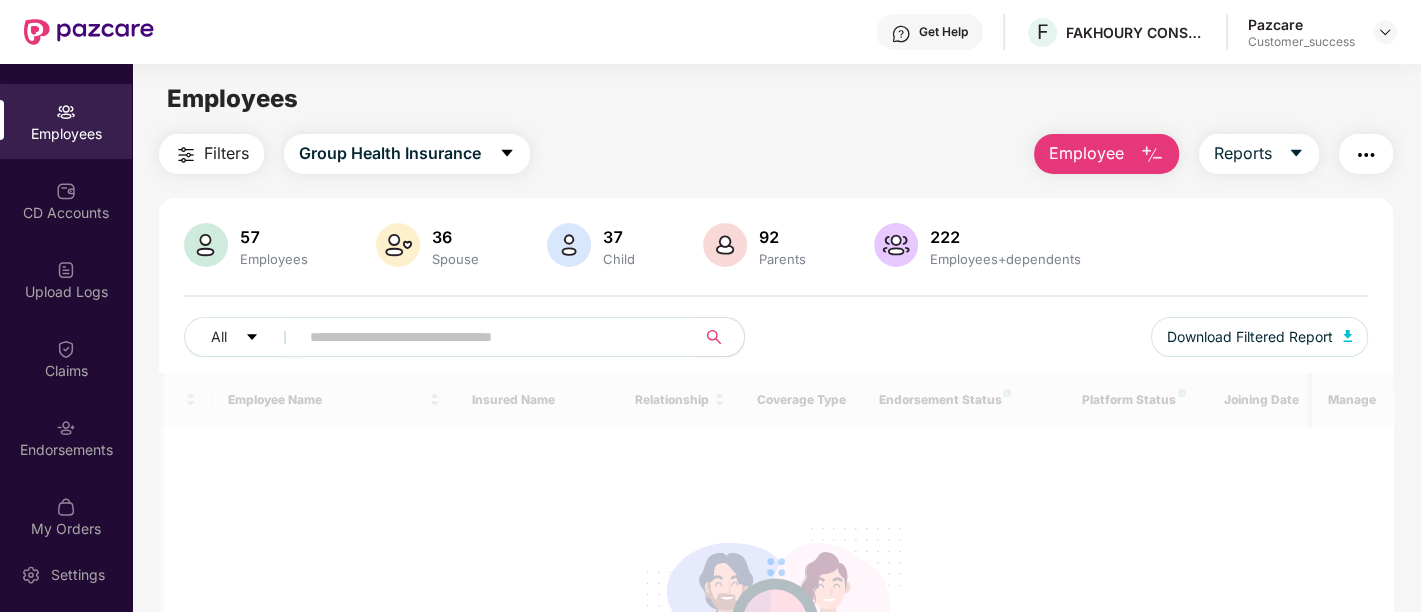 click at bounding box center [489, 337] 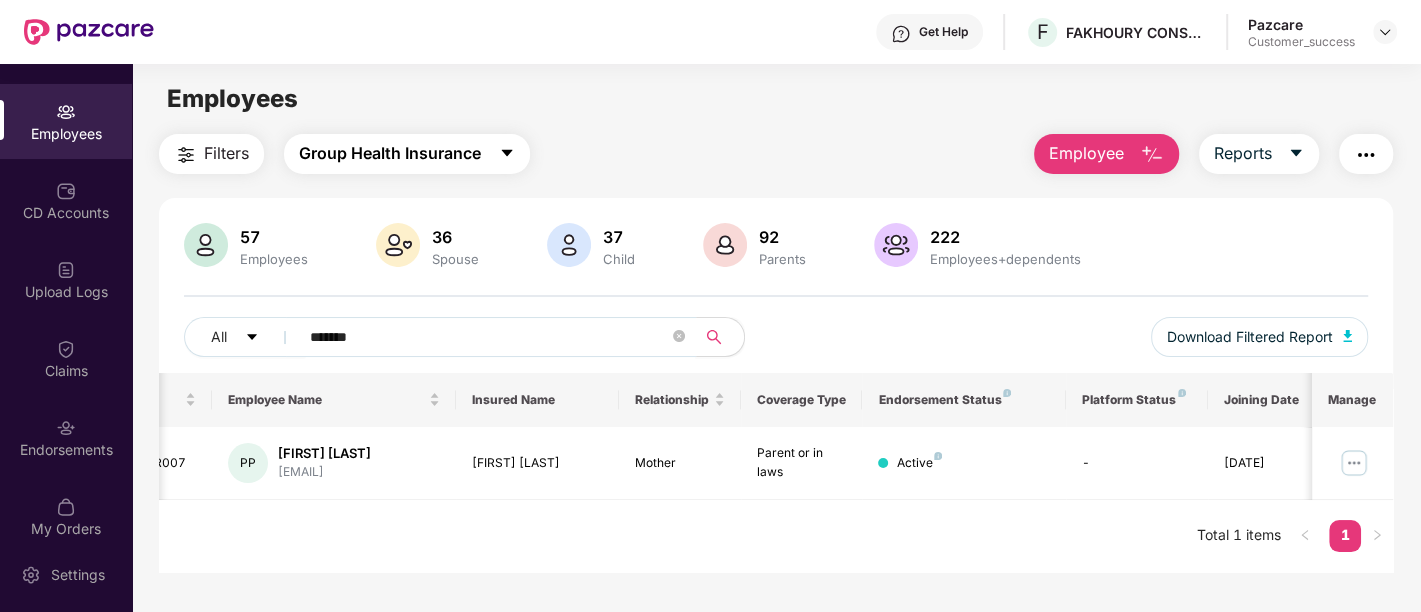 type on "*******" 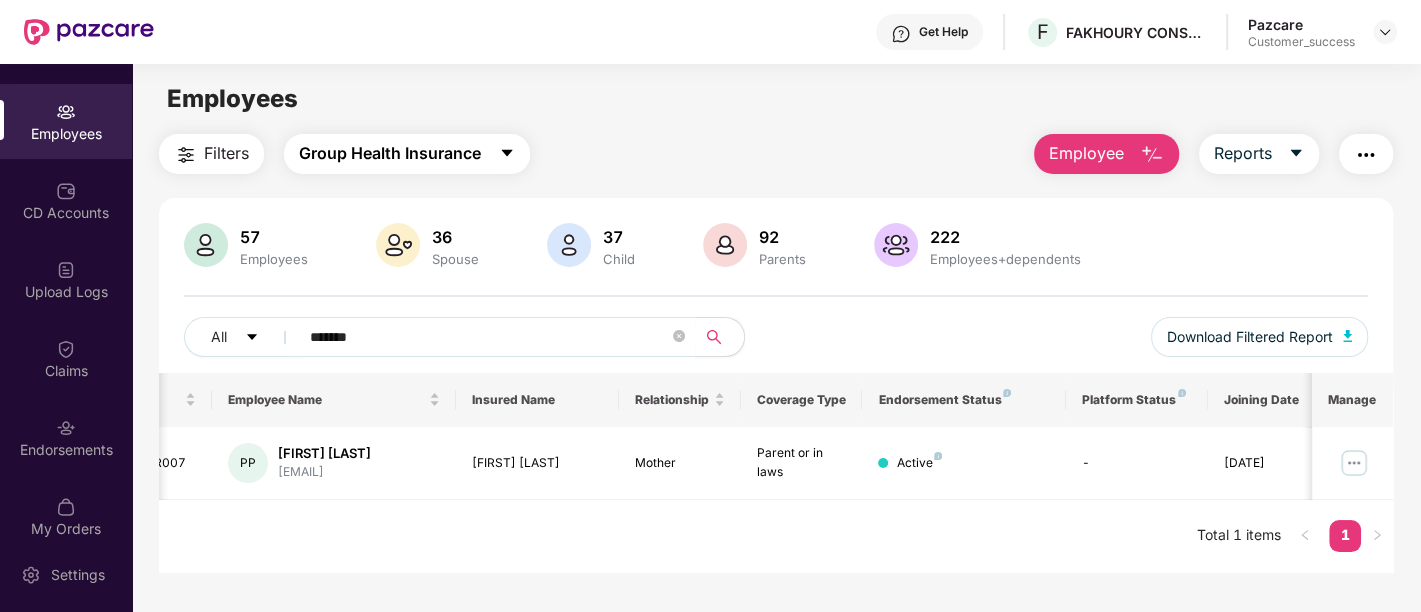 click on "Group Health Insurance" at bounding box center [390, 153] 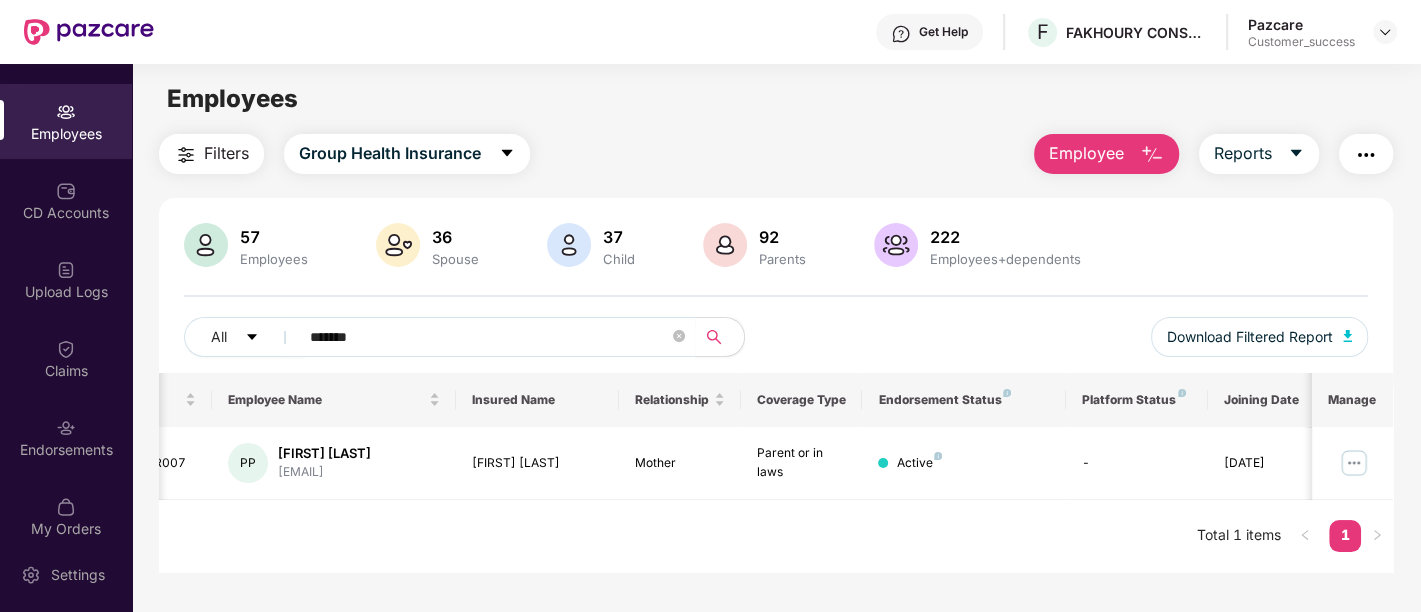 click on "Employees Filters Group Health Insurance Employee Reports 57 Employees 36 Spouse 37 Child 92 Parents 222 Employees+dependents All ******* Download Filtered Report STAR007 PP [FIRST] [LAST] [EMAIL] [FIRST] [LAST] Mother Parent or in laws Active - [DATE] Total 1 items 1" at bounding box center (776, 370) 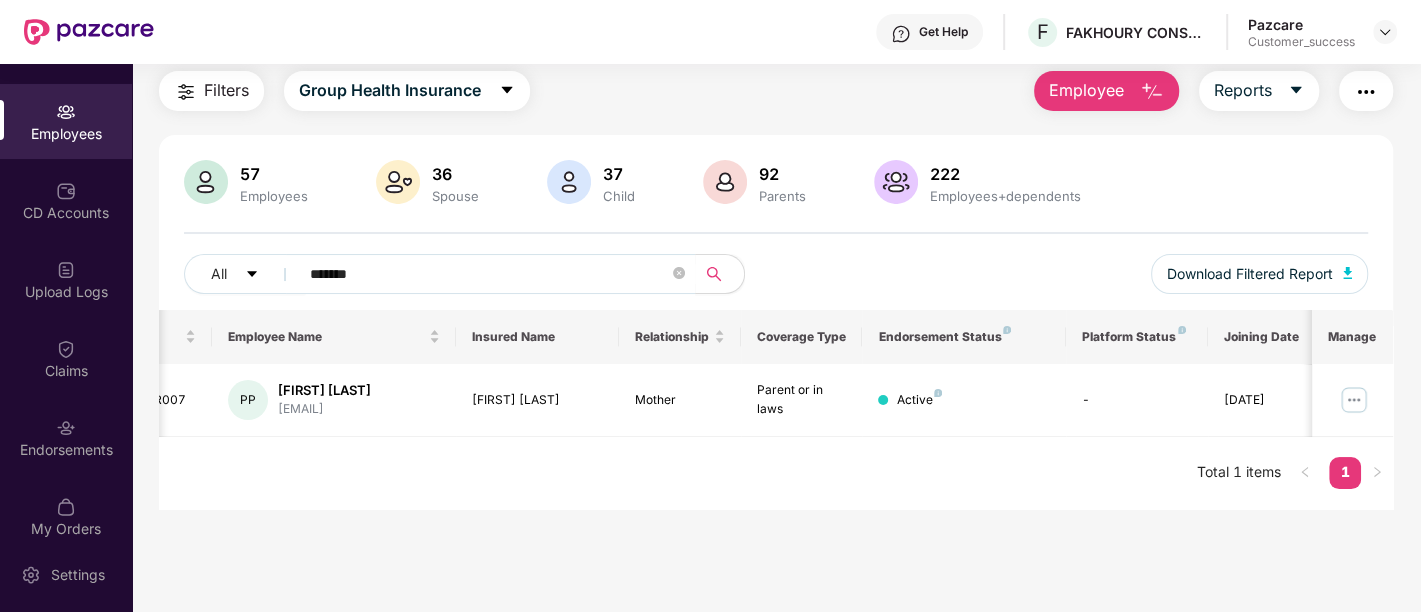 scroll, scrollTop: 0, scrollLeft: 0, axis: both 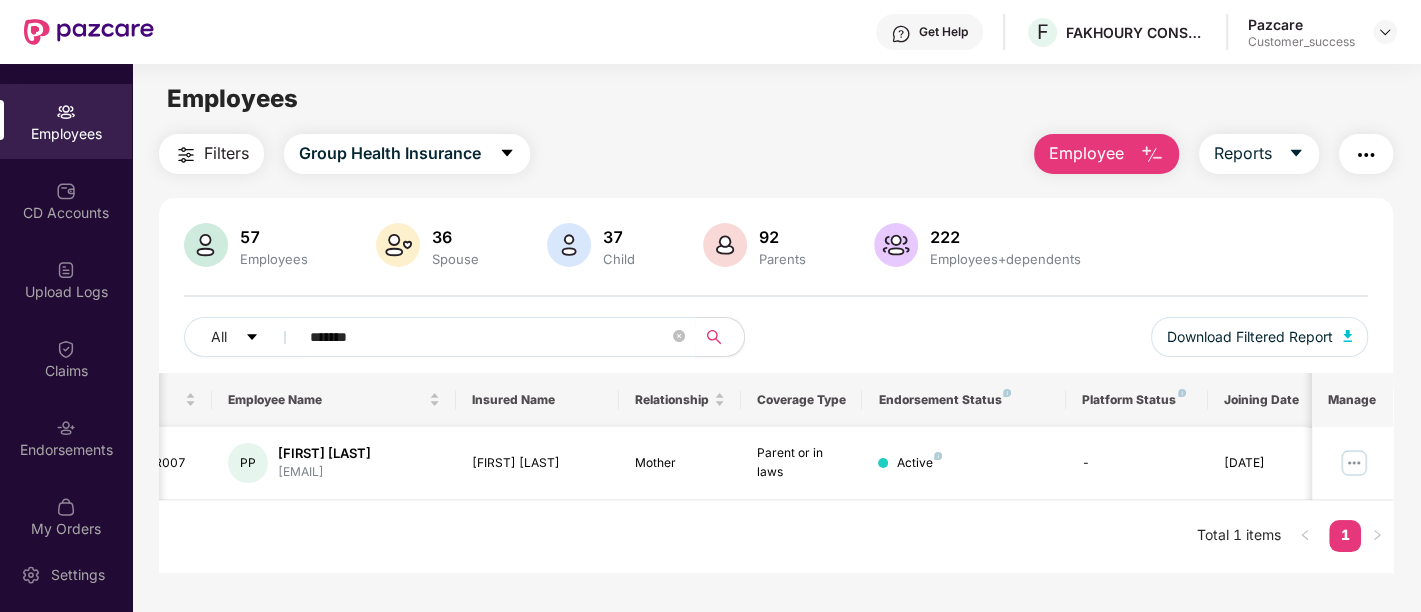 click on "STAR007" at bounding box center (164, 463) 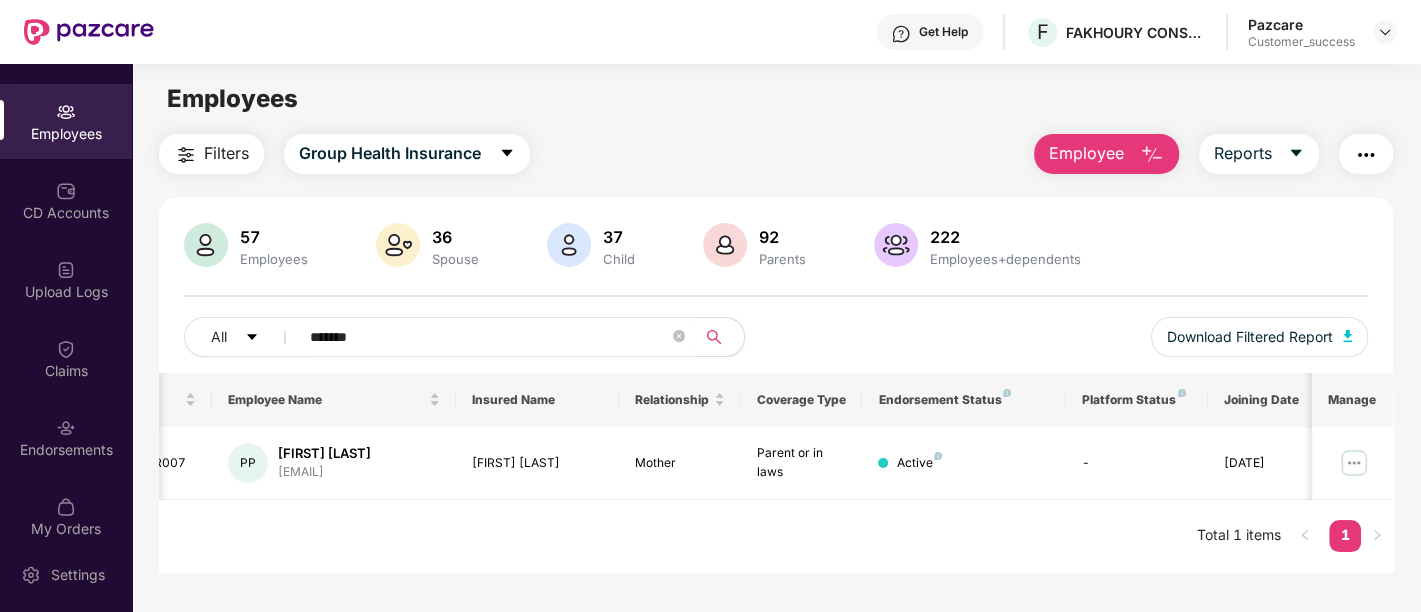click on "STAR007 PP [FIRST] [LAST] [EMAIL] [FIRST] [LAST] Mother Parent or in laws Active - [DATE] Total 1 items 1" at bounding box center [776, 472] 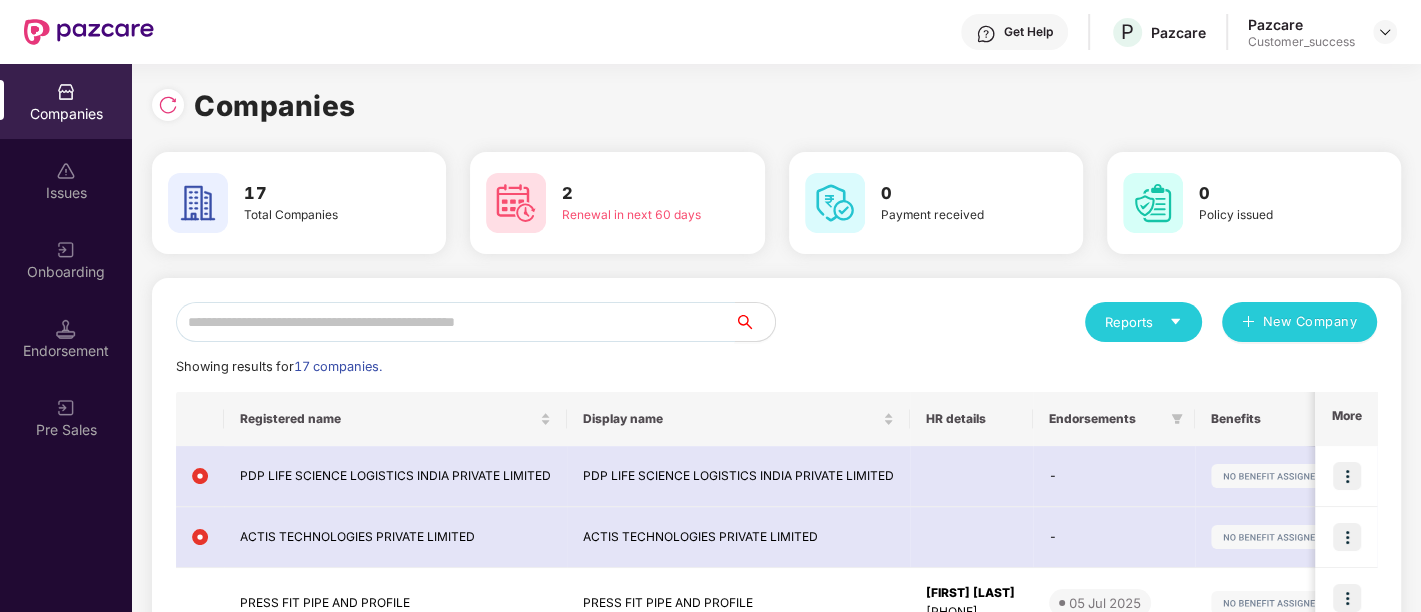 scroll, scrollTop: 0, scrollLeft: 1, axis: horizontal 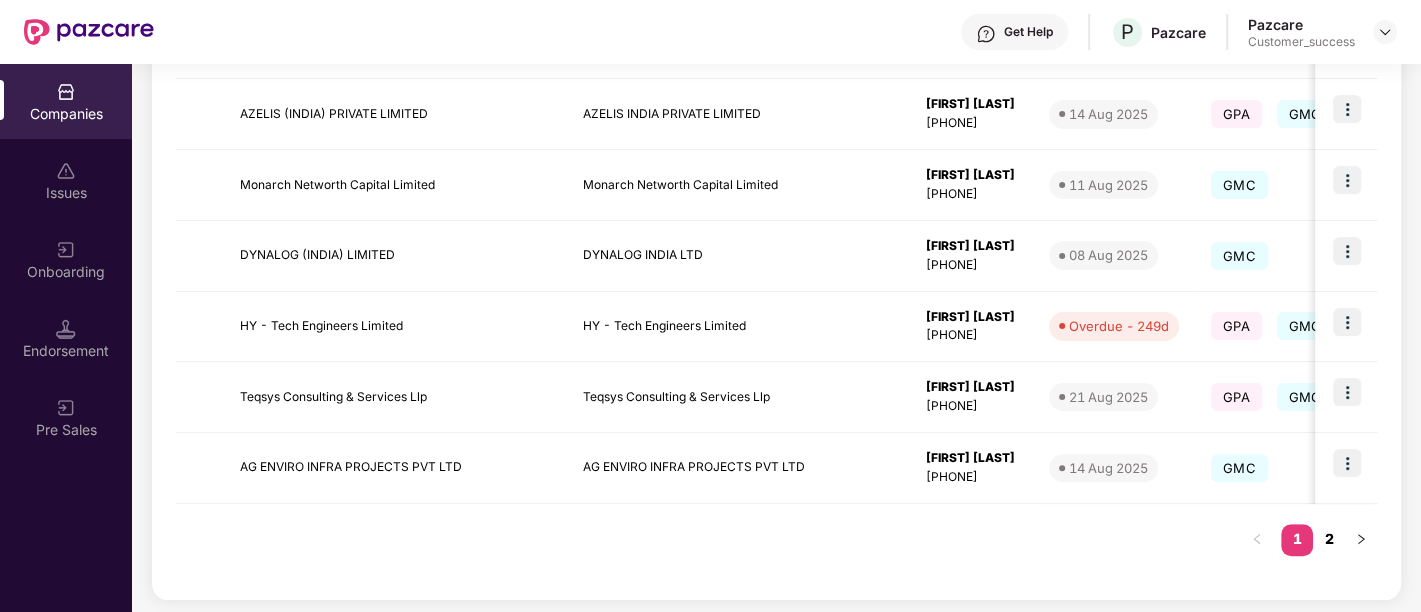 click on "2" at bounding box center [1329, 539] 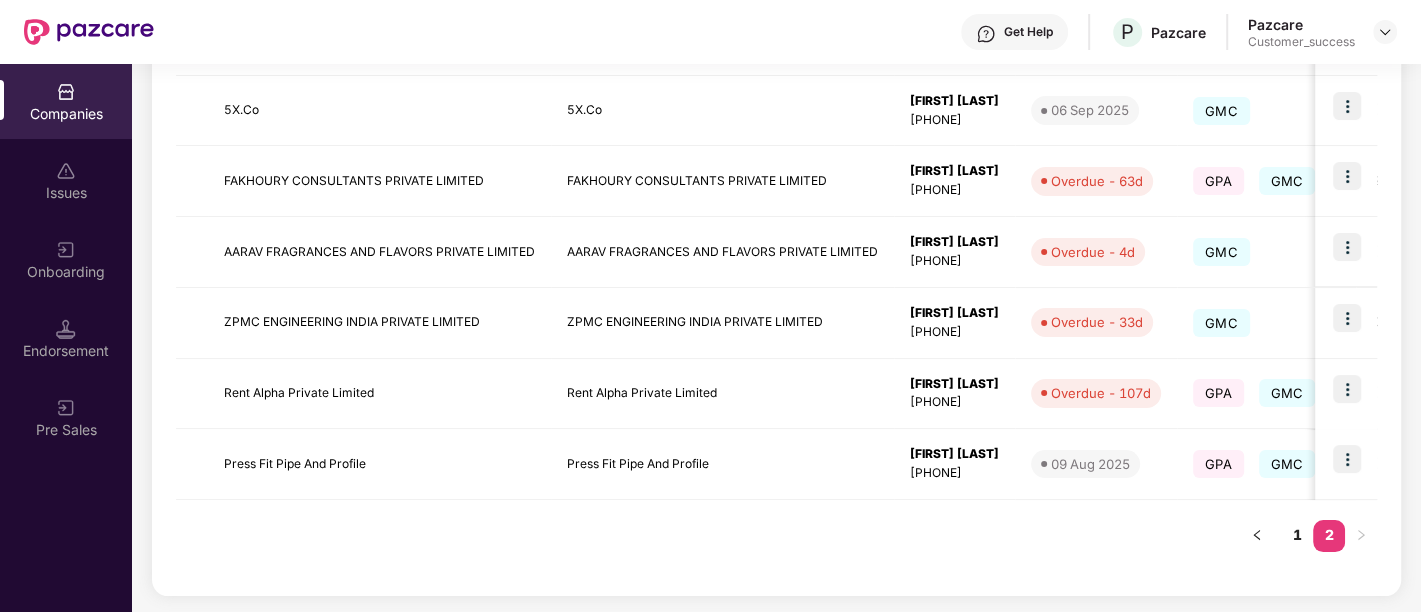 scroll, scrollTop: 438, scrollLeft: 0, axis: vertical 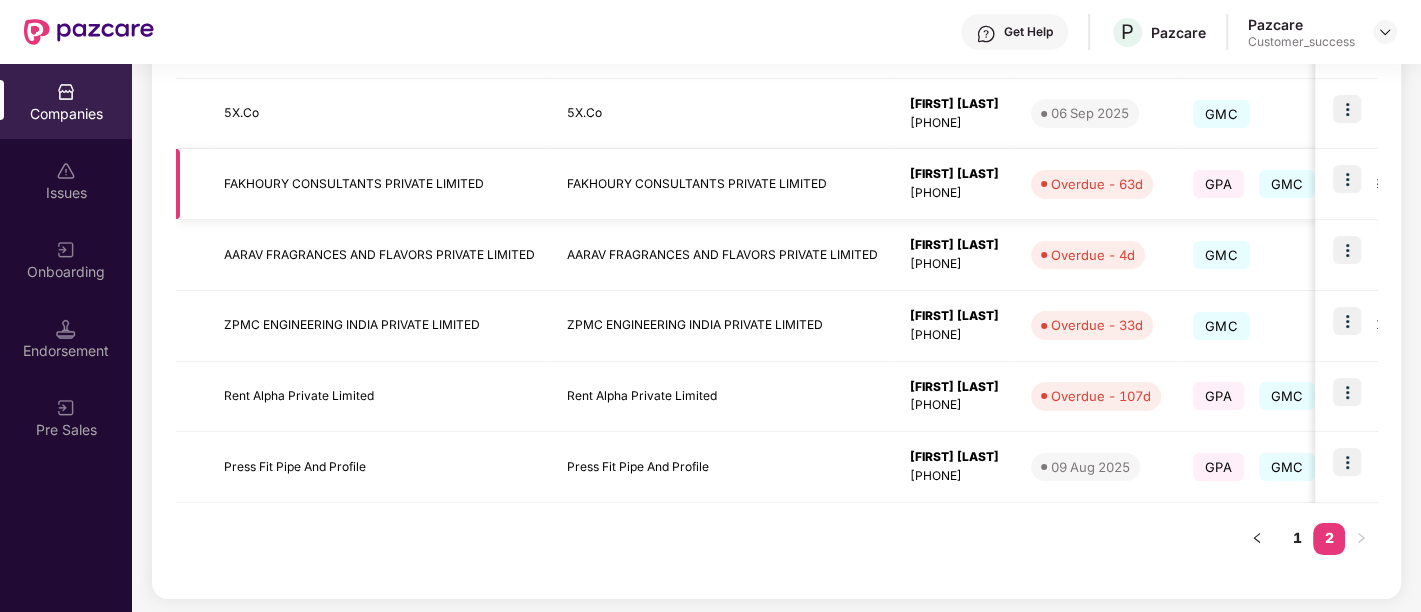 click on "FAKHOURY CONSULTANTS PRIVATE LIMITED" at bounding box center [379, 184] 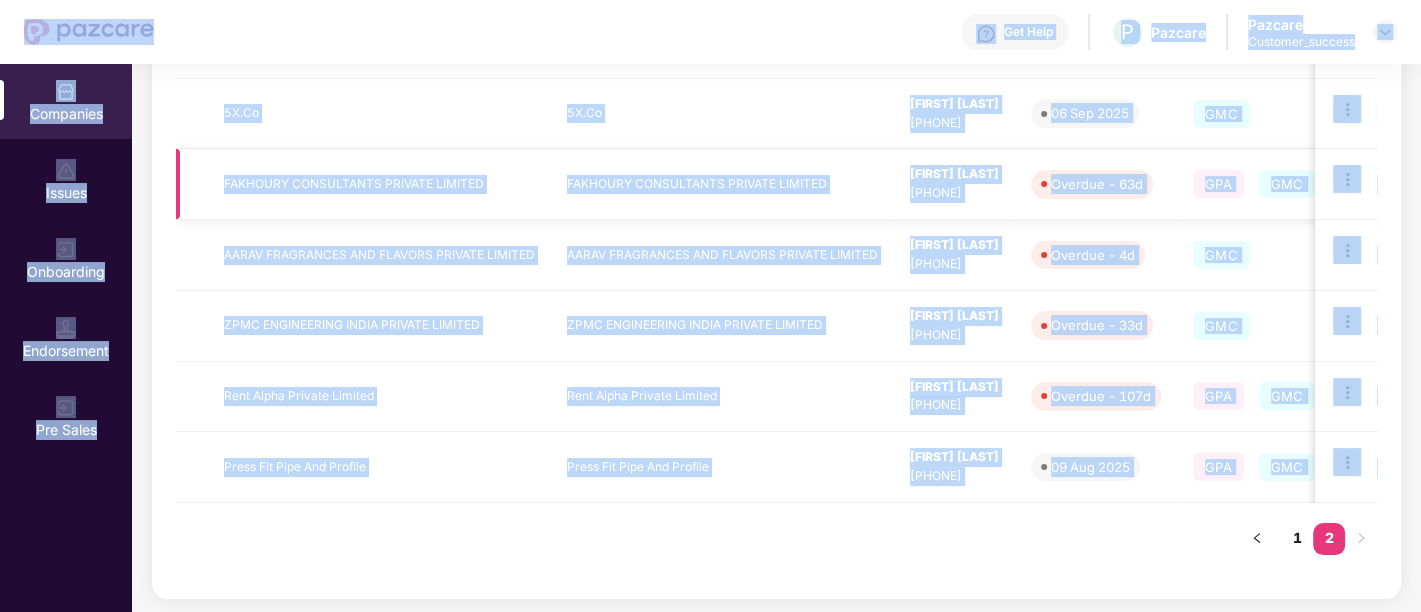 scroll, scrollTop: 0, scrollLeft: 0, axis: both 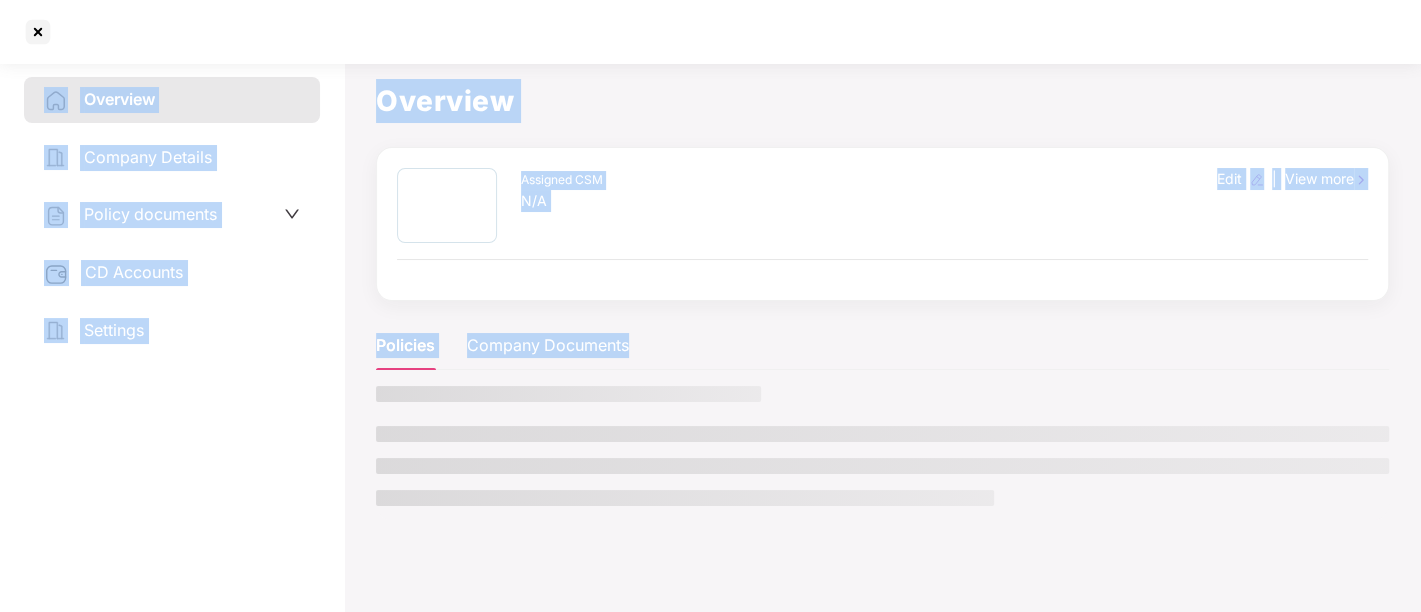 click at bounding box center (447, 205) 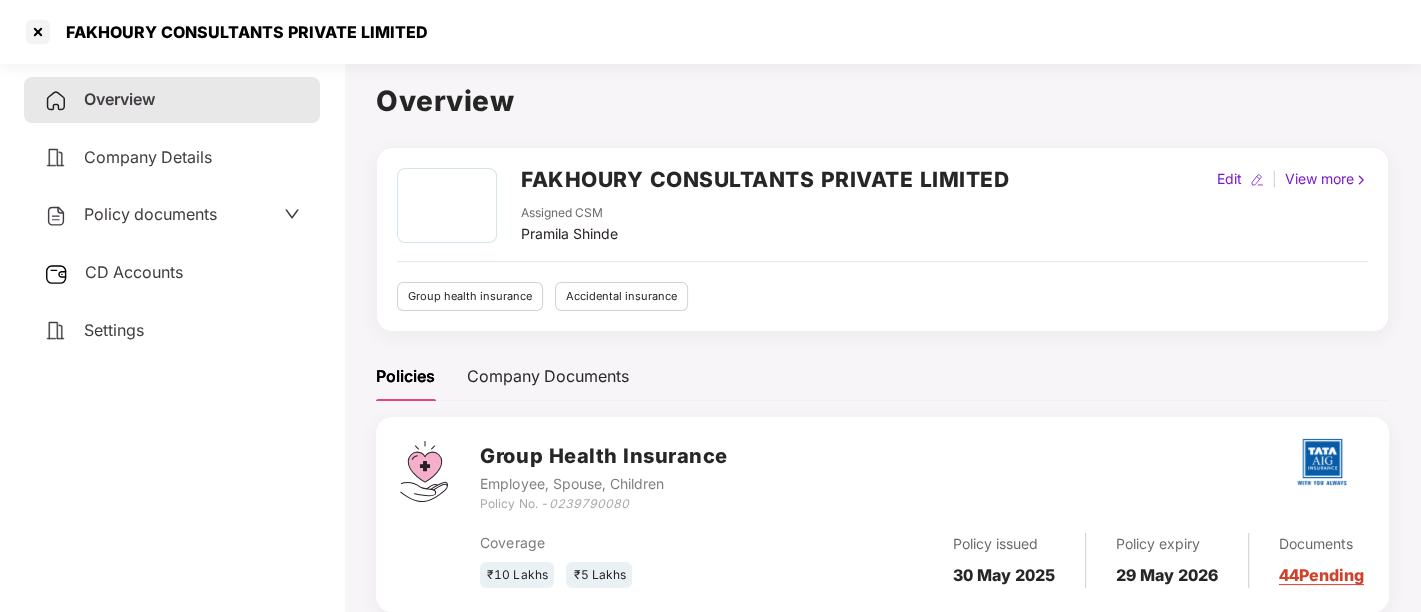 click on "Policy documents" at bounding box center (172, 215) 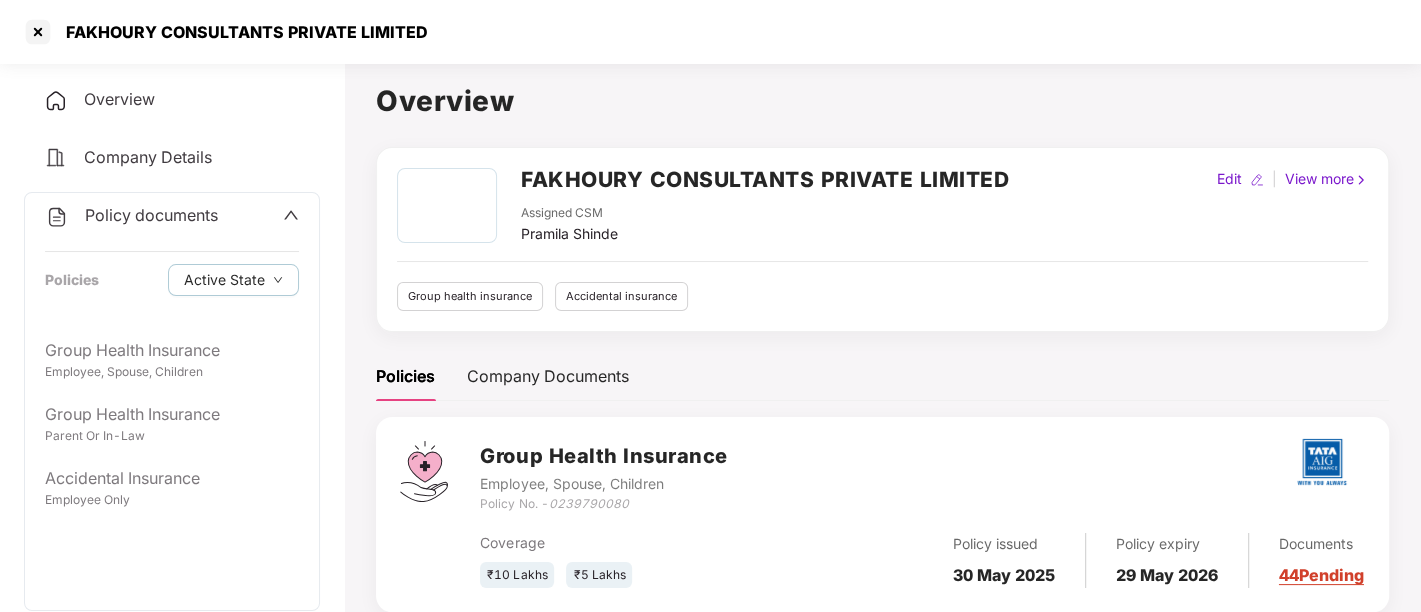 click on "Company Details" at bounding box center (148, 157) 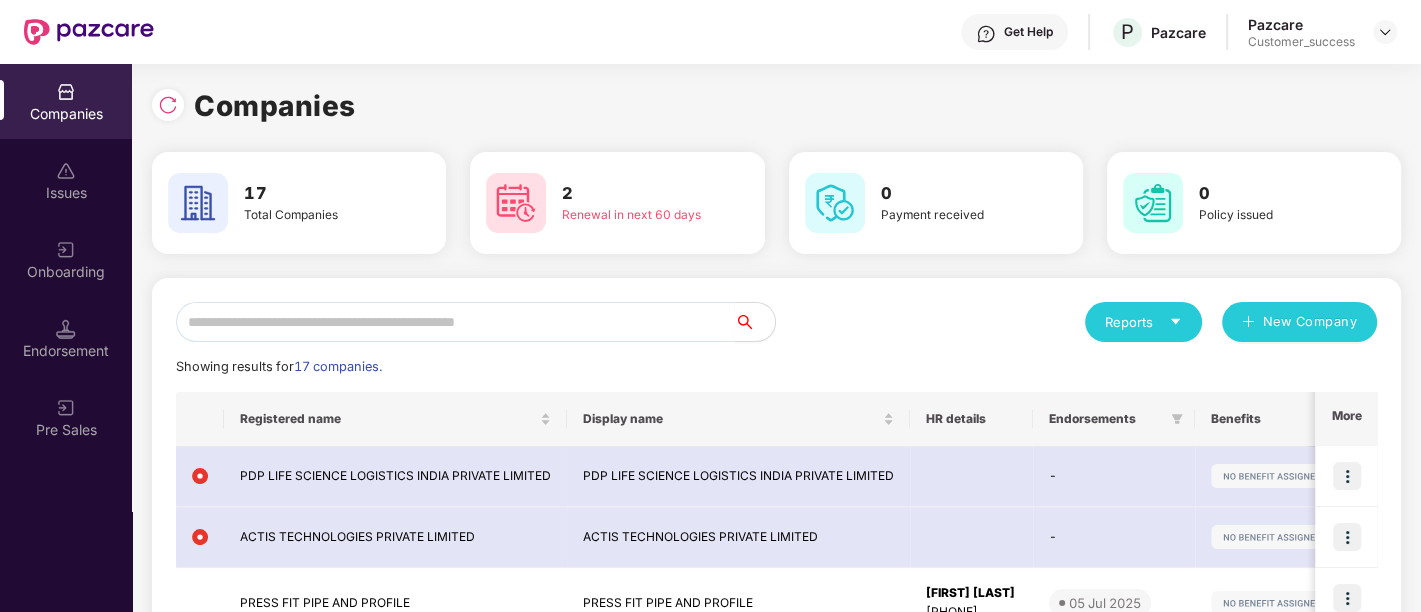 scroll, scrollTop: 0, scrollLeft: 1, axis: horizontal 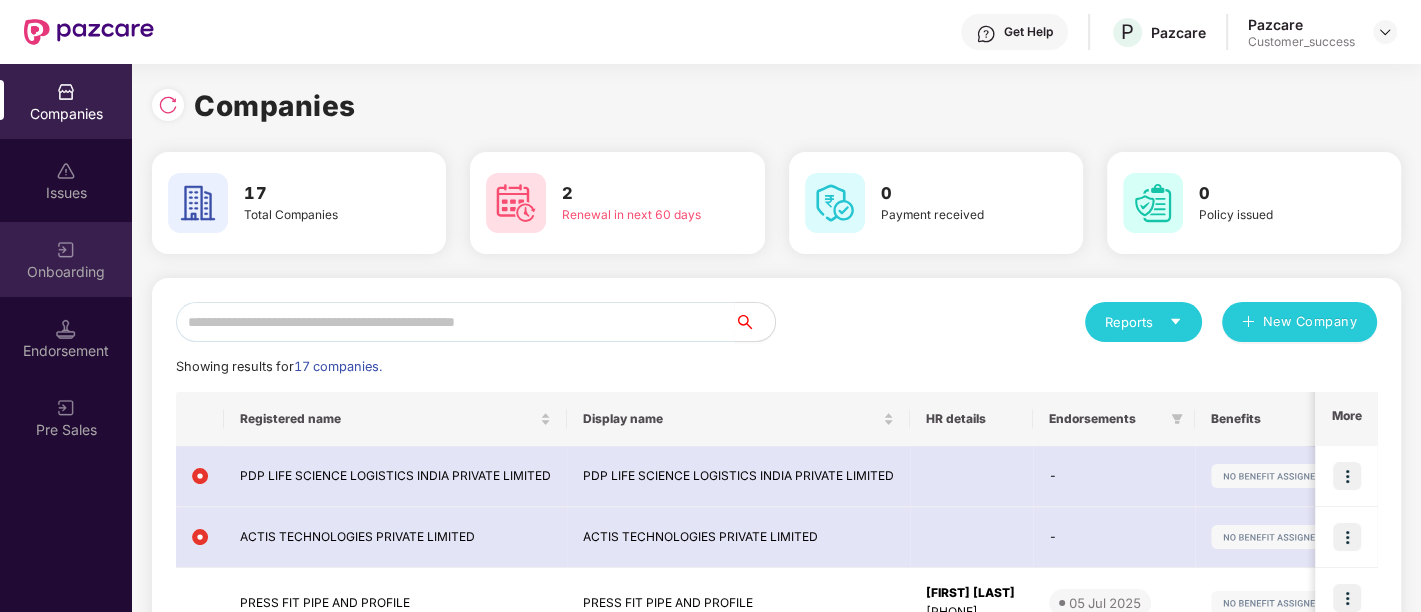 click on "Onboarding" at bounding box center [66, 272] 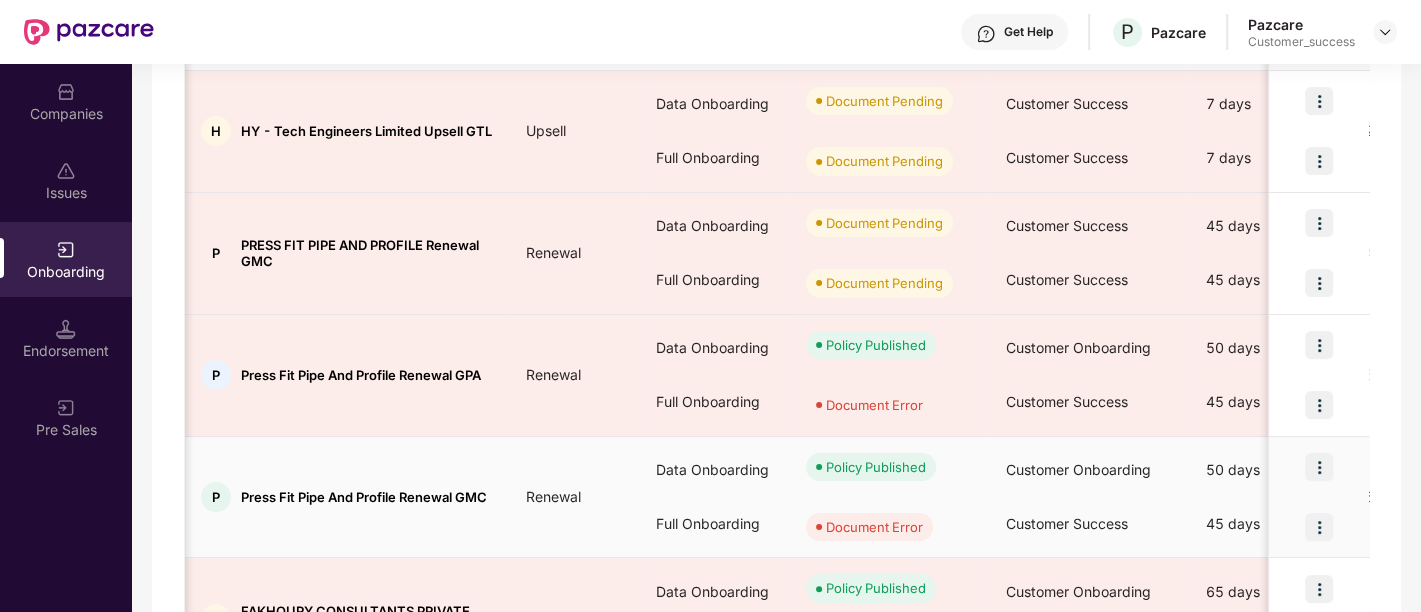 scroll, scrollTop: 454, scrollLeft: 0, axis: vertical 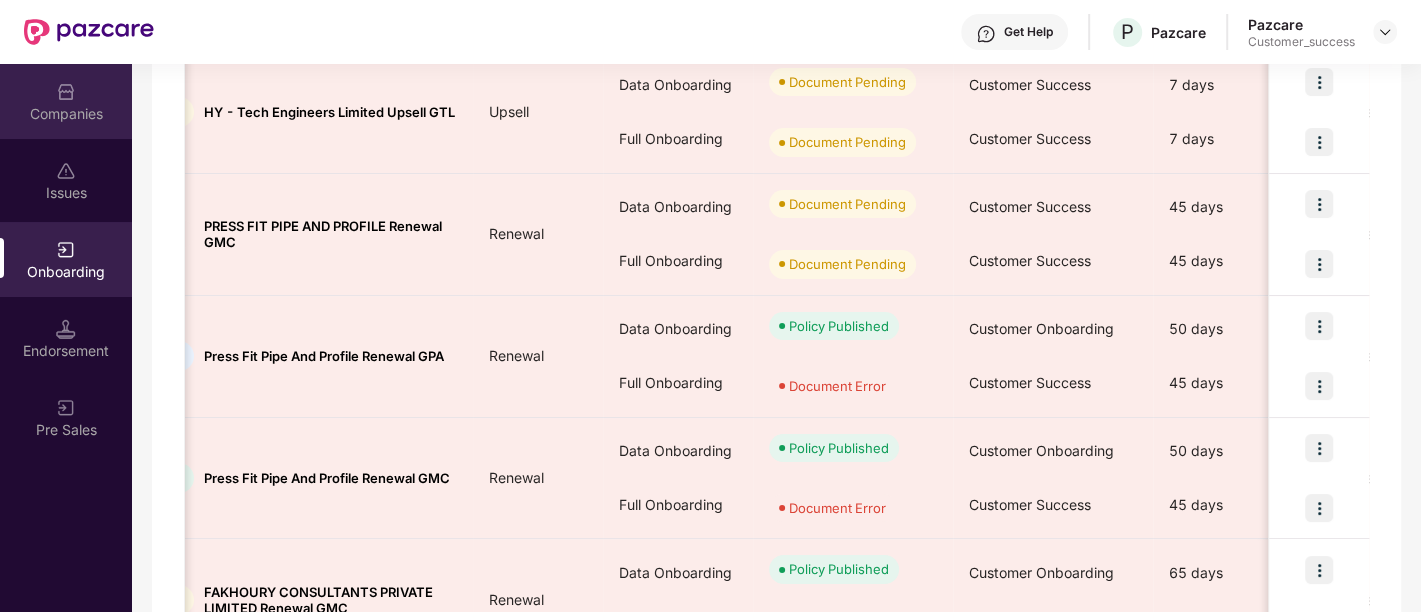 drag, startPoint x: 51, startPoint y: 55, endPoint x: 88, endPoint y: 113, distance: 68.7968 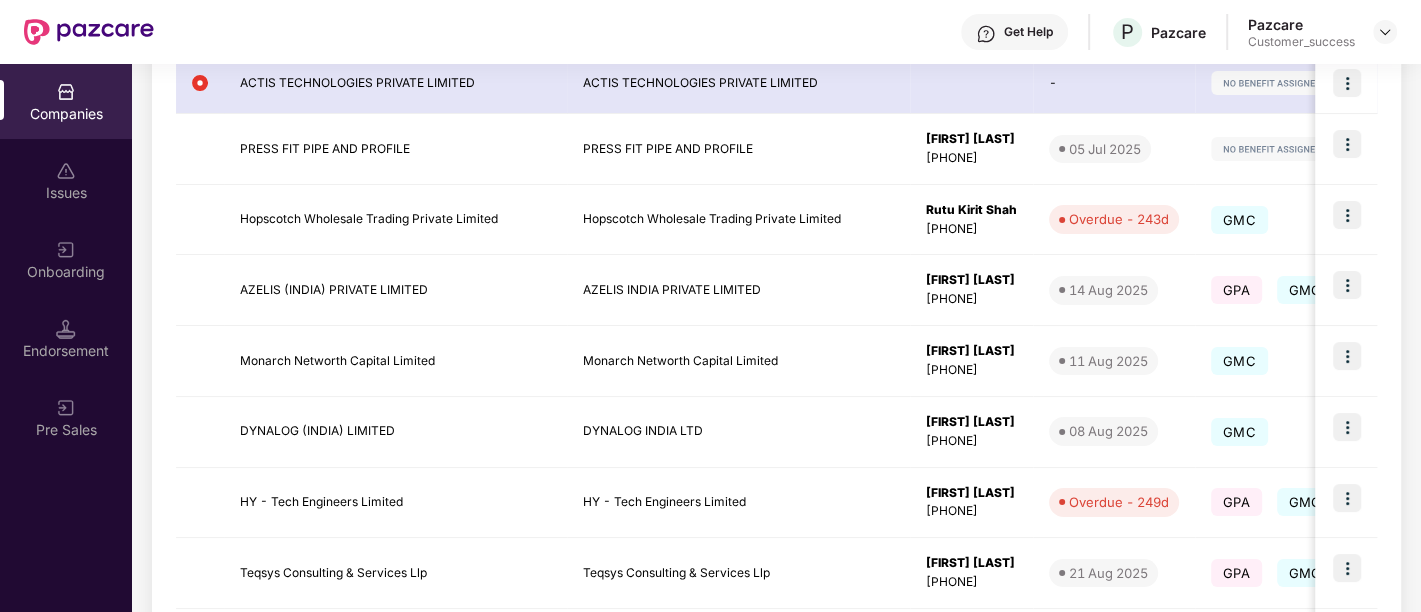 scroll, scrollTop: 0, scrollLeft: 0, axis: both 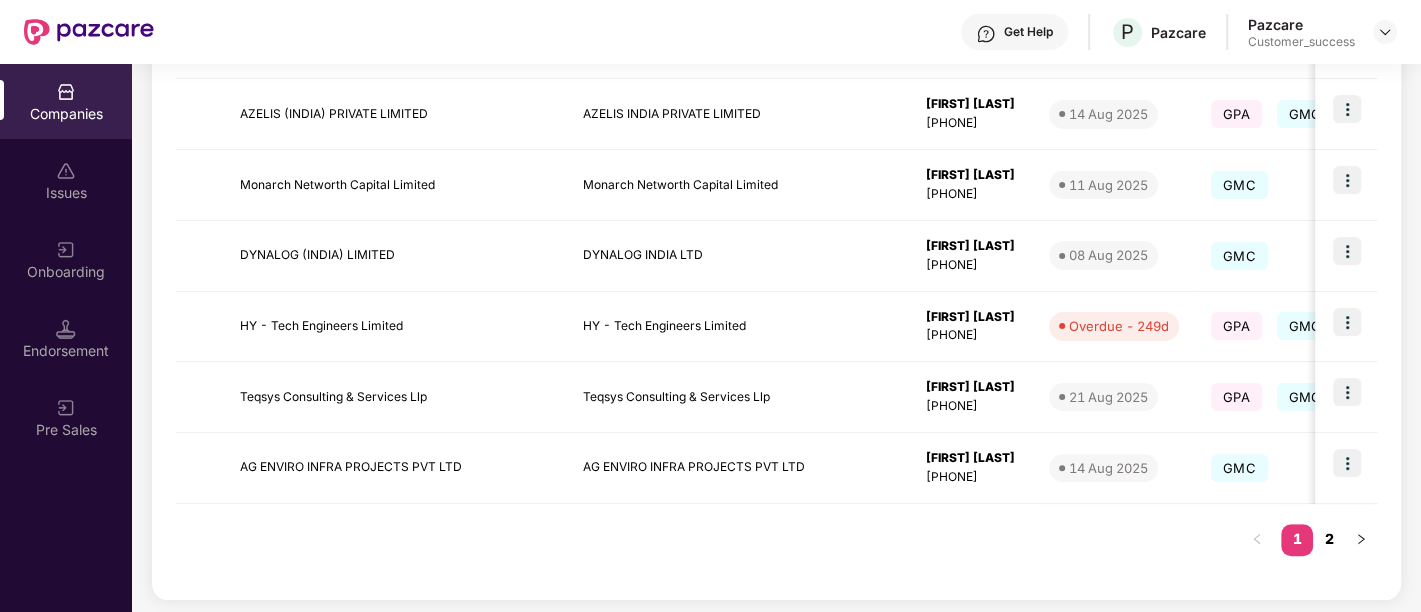 click on "2" at bounding box center (1329, 539) 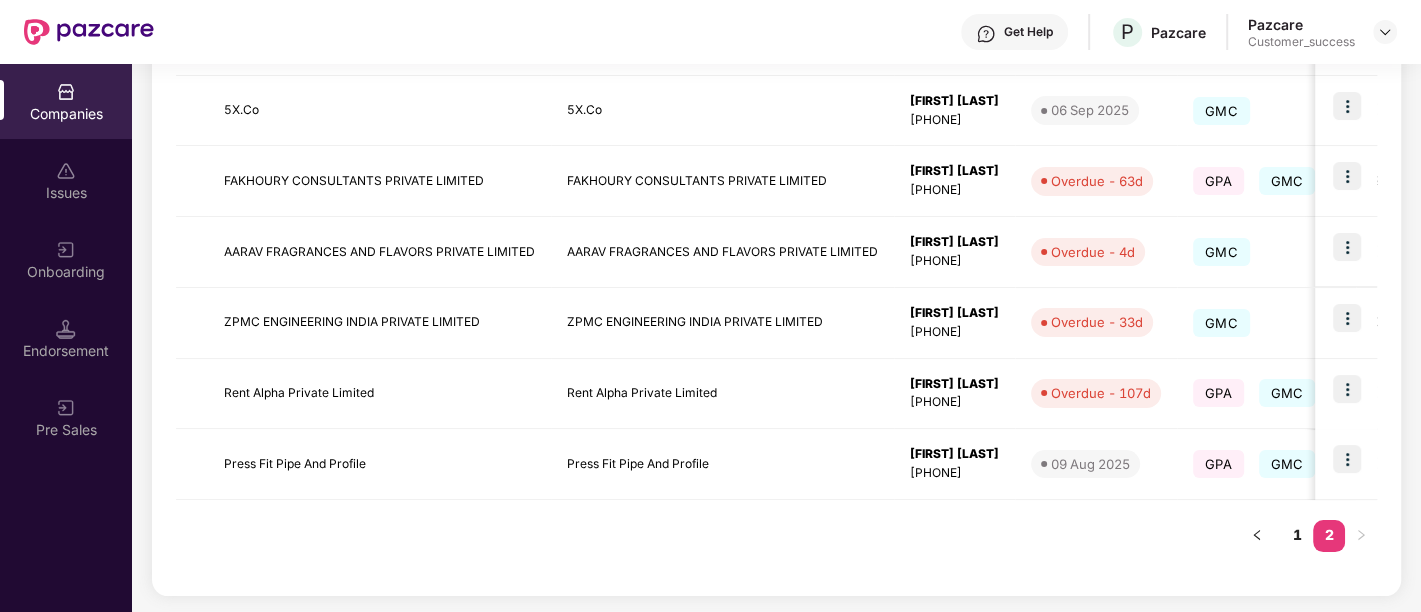 scroll, scrollTop: 438, scrollLeft: 0, axis: vertical 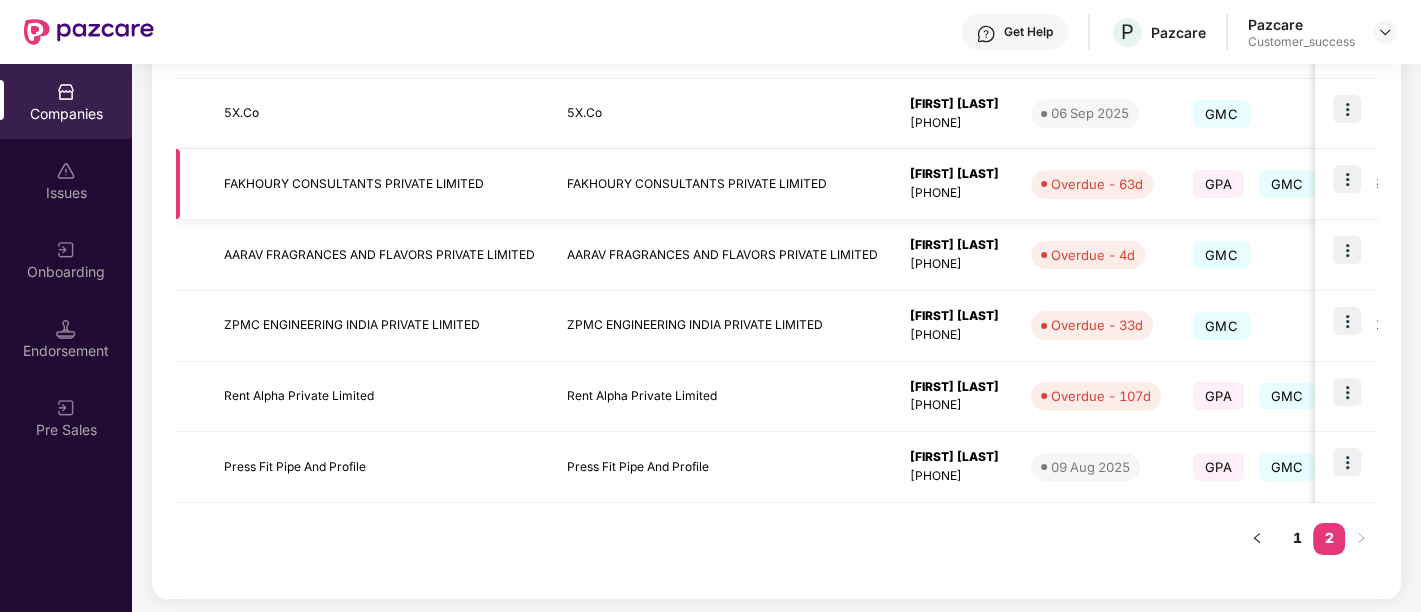 click on "FAKHOURY CONSULTANTS PRIVATE LIMITED" at bounding box center (722, 184) 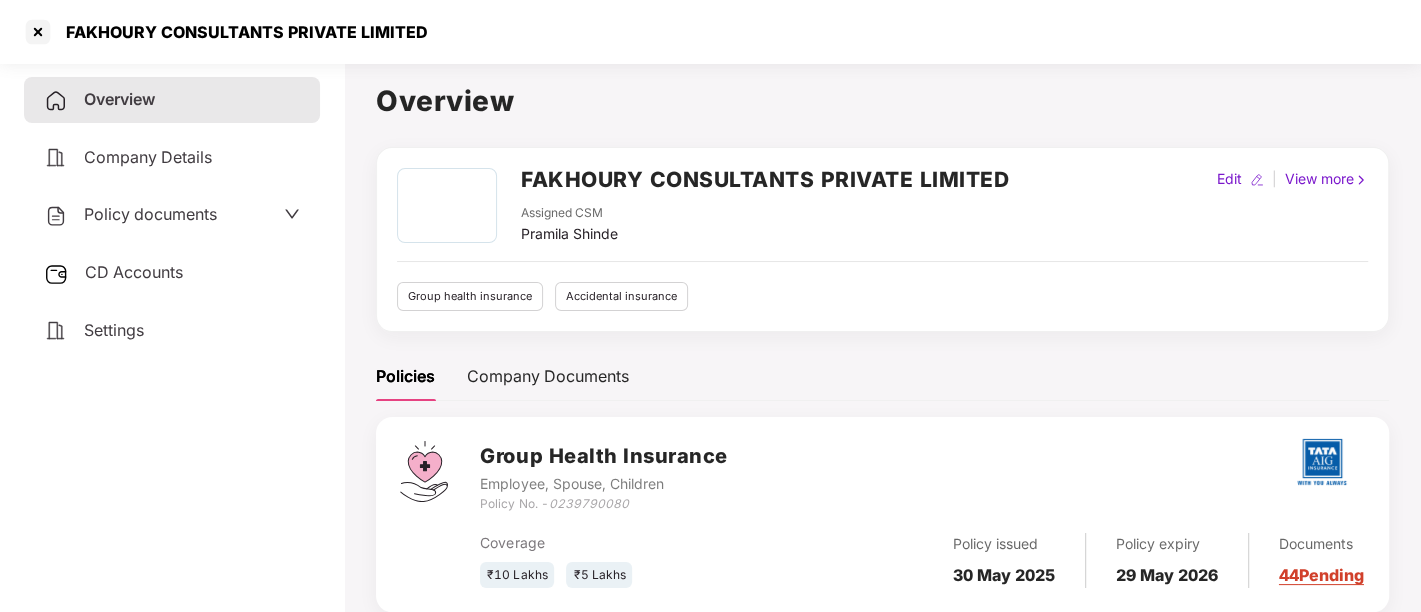 click on "Company Details" at bounding box center (172, 158) 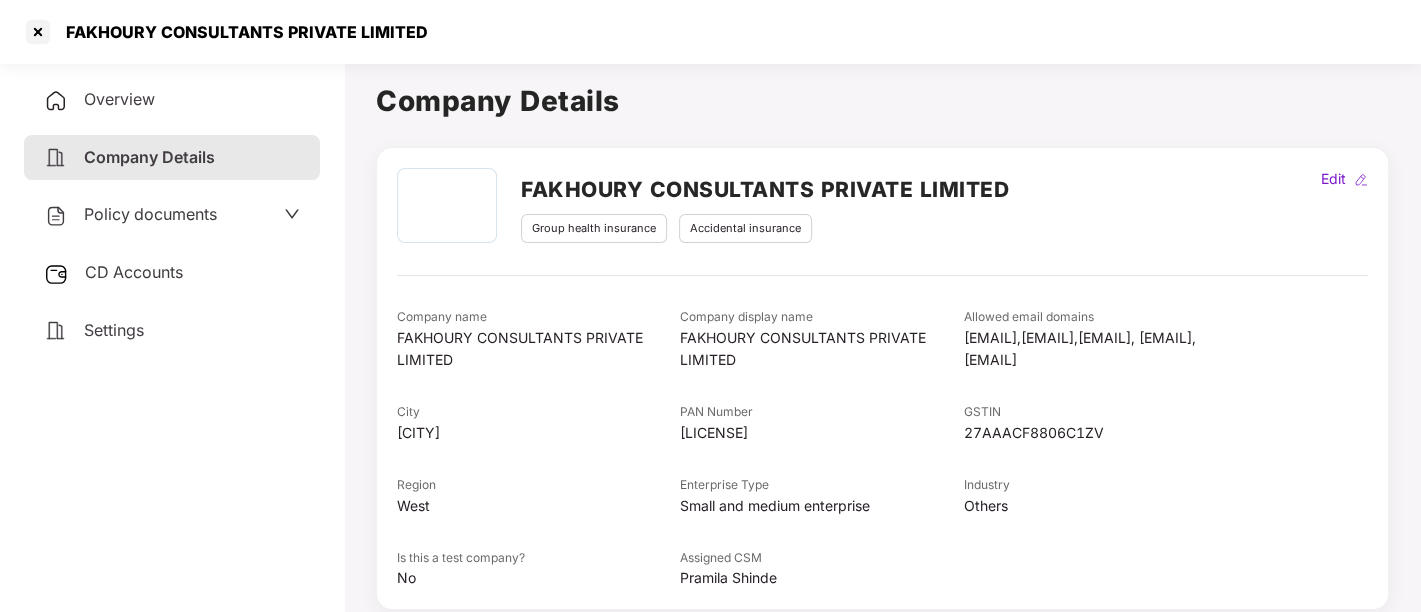 click on "Policy documents" at bounding box center (172, 215) 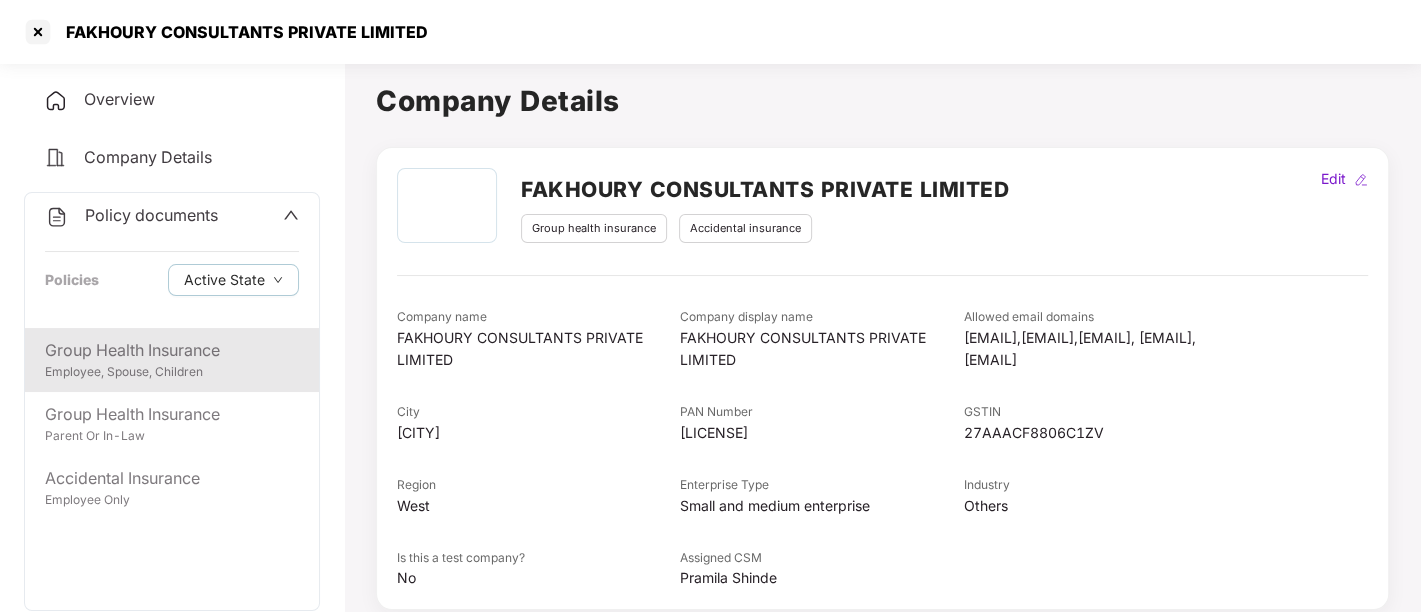 click on "Employee, Spouse, Children" at bounding box center [172, 372] 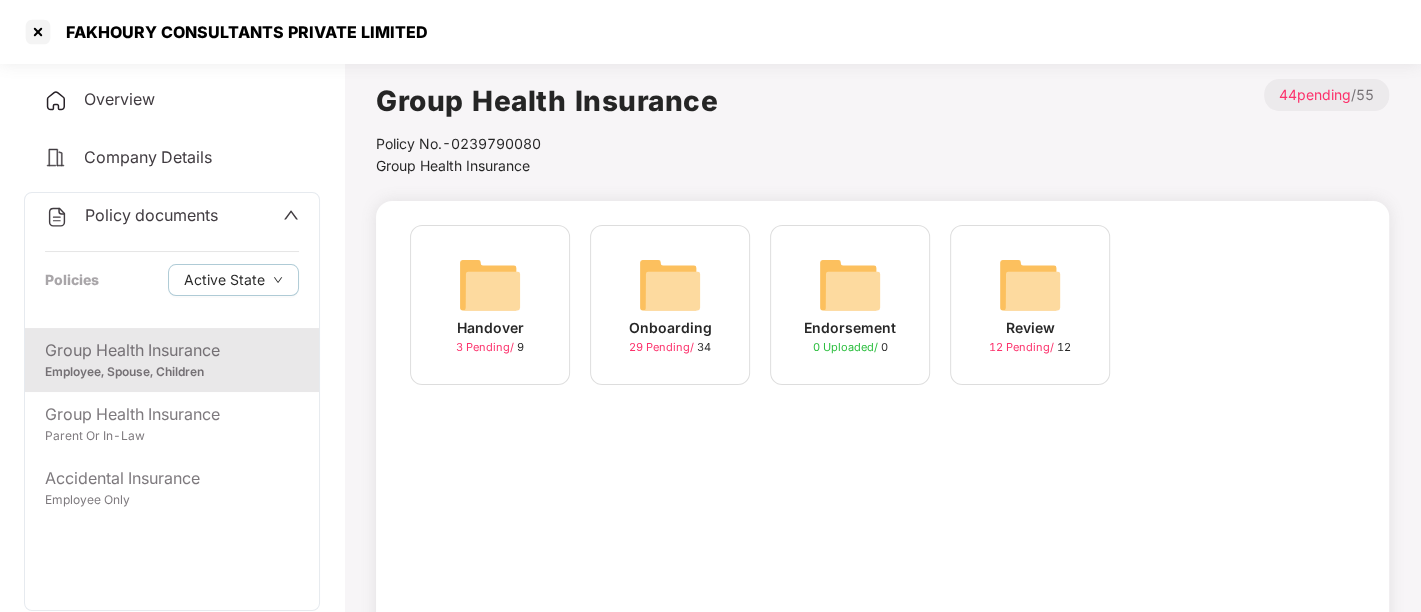 click on "Onboarding 29 Pending  /     34" at bounding box center (670, 305) 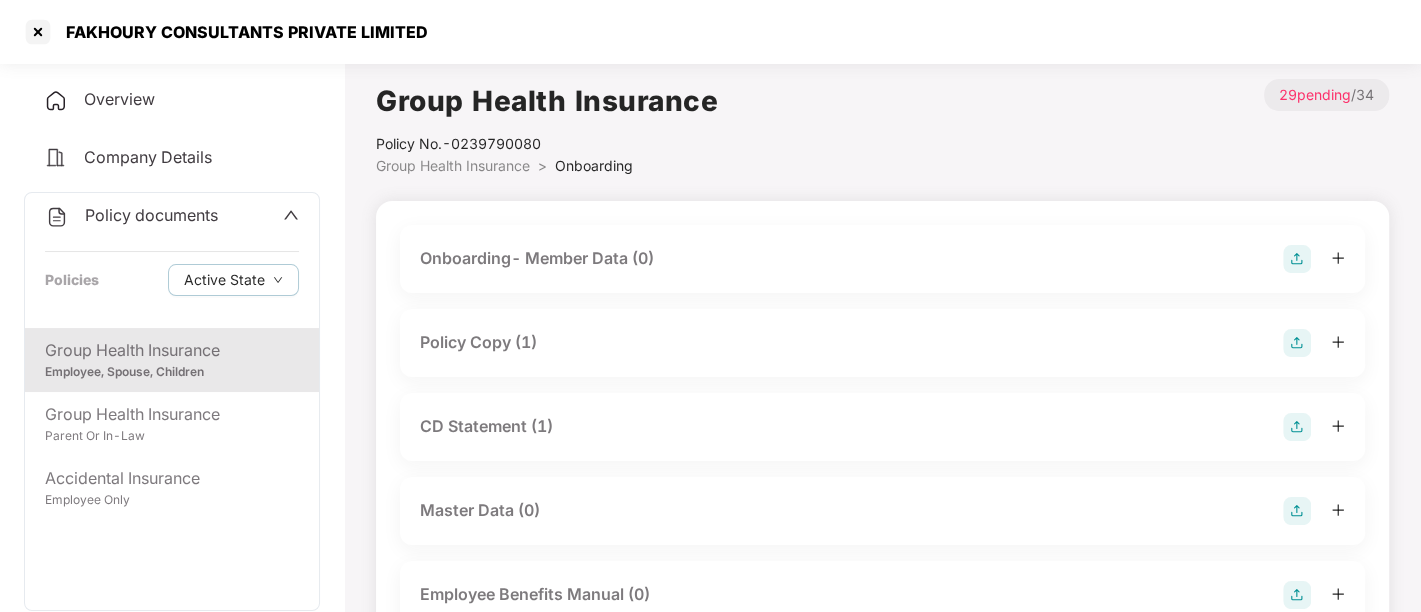 click on "Policy Copy (1)" at bounding box center [882, 343] 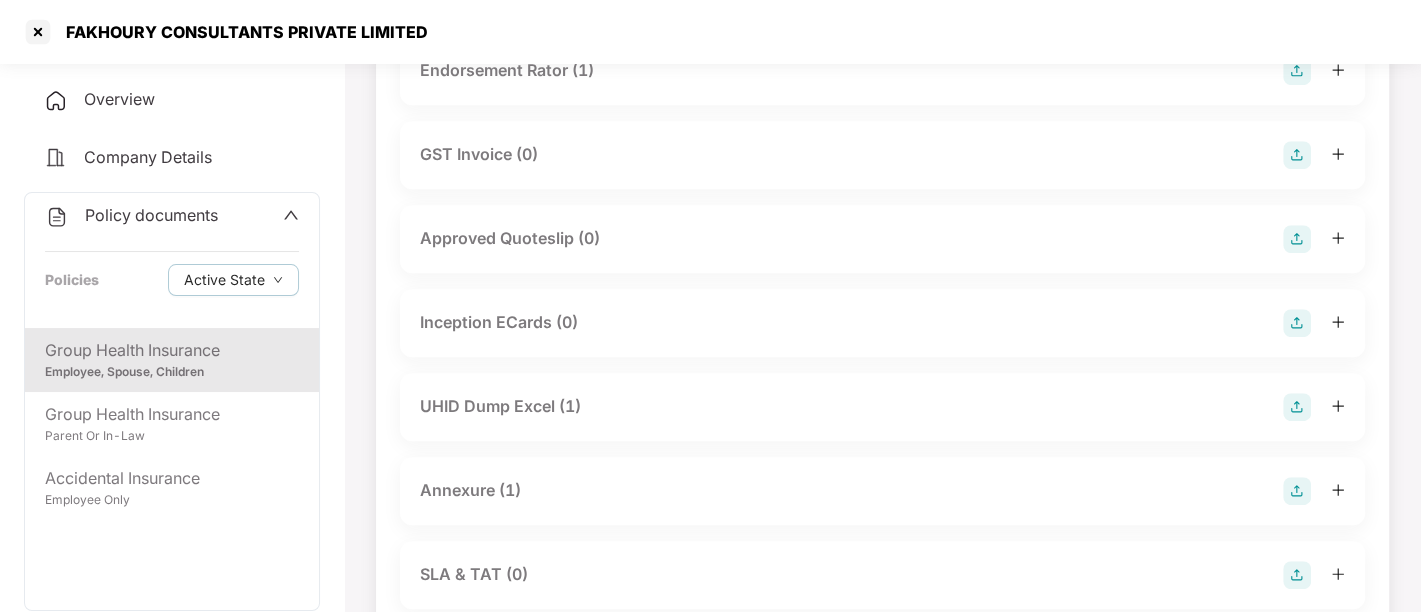 scroll, scrollTop: 700, scrollLeft: 0, axis: vertical 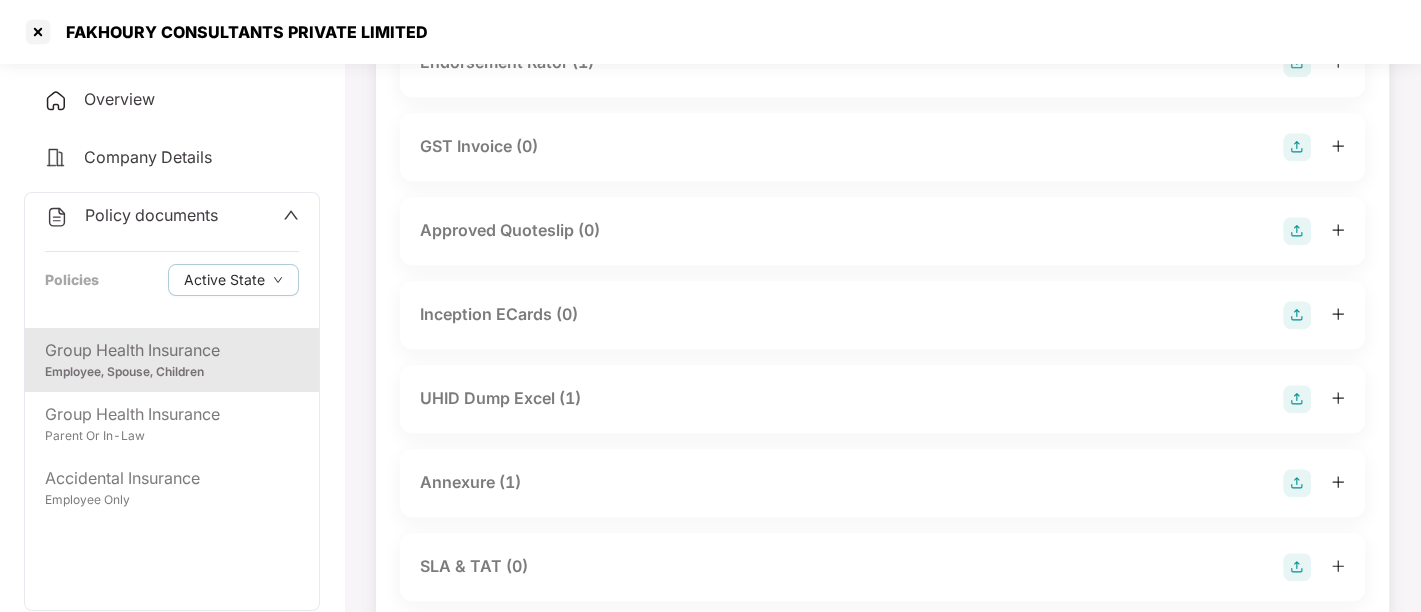 click on "UHID Dump Excel (1)" at bounding box center [882, 399] 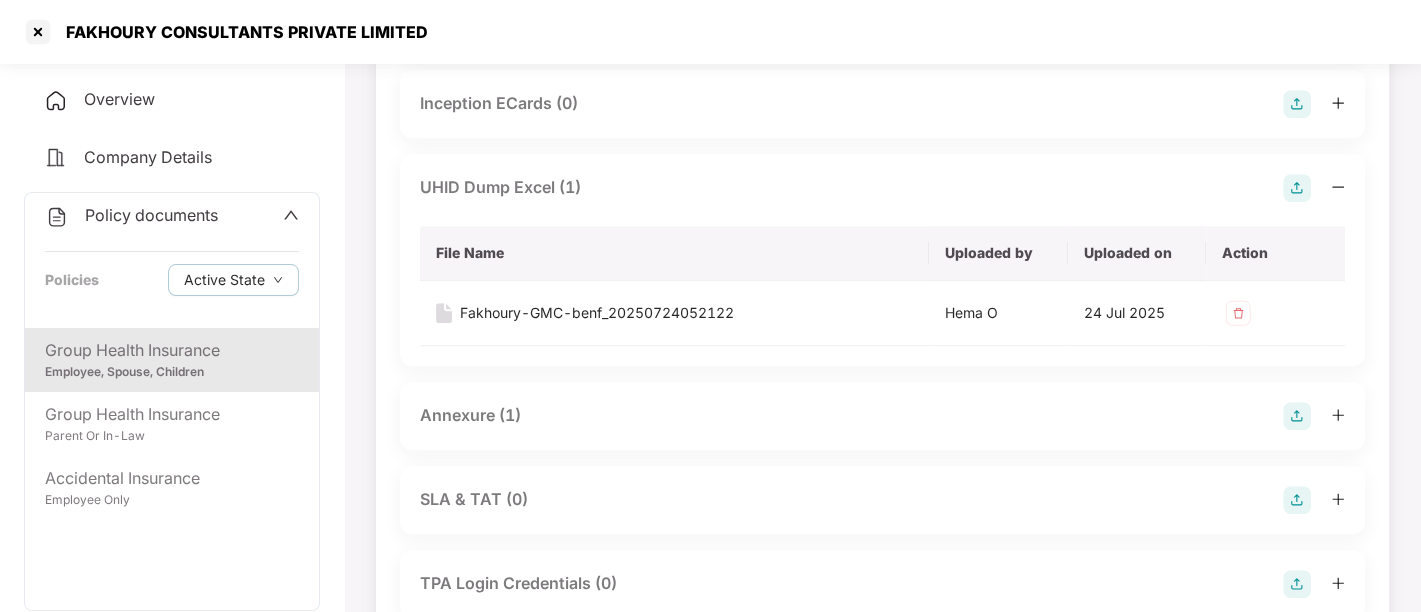 scroll, scrollTop: 915, scrollLeft: 0, axis: vertical 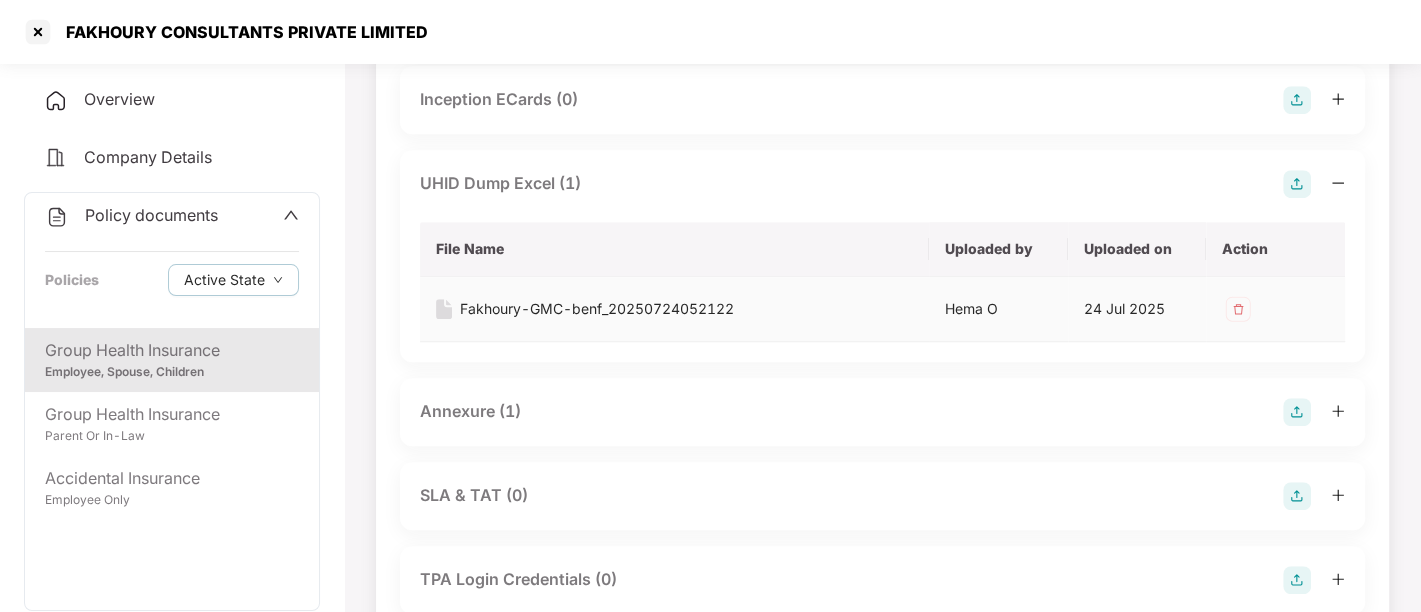 click on "Fakhoury-GMC-benf_20250724052122" at bounding box center (597, 309) 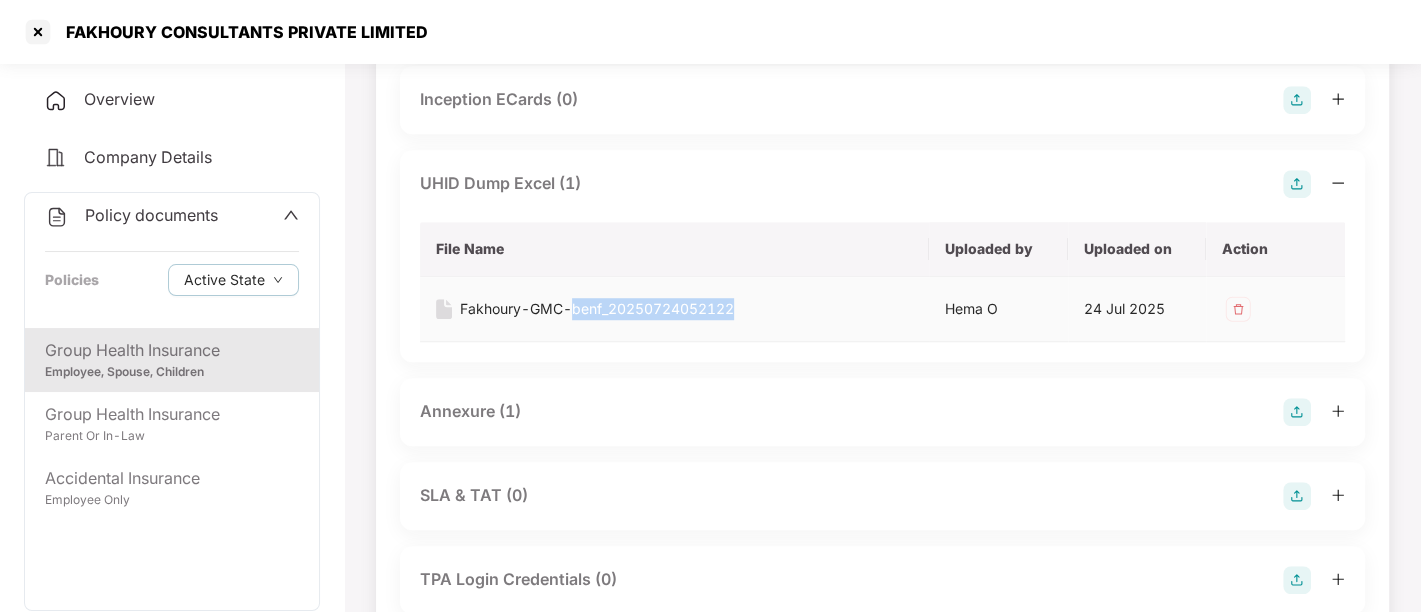 click on "Fakhoury-GMC-benf_20250724052122" at bounding box center (597, 309) 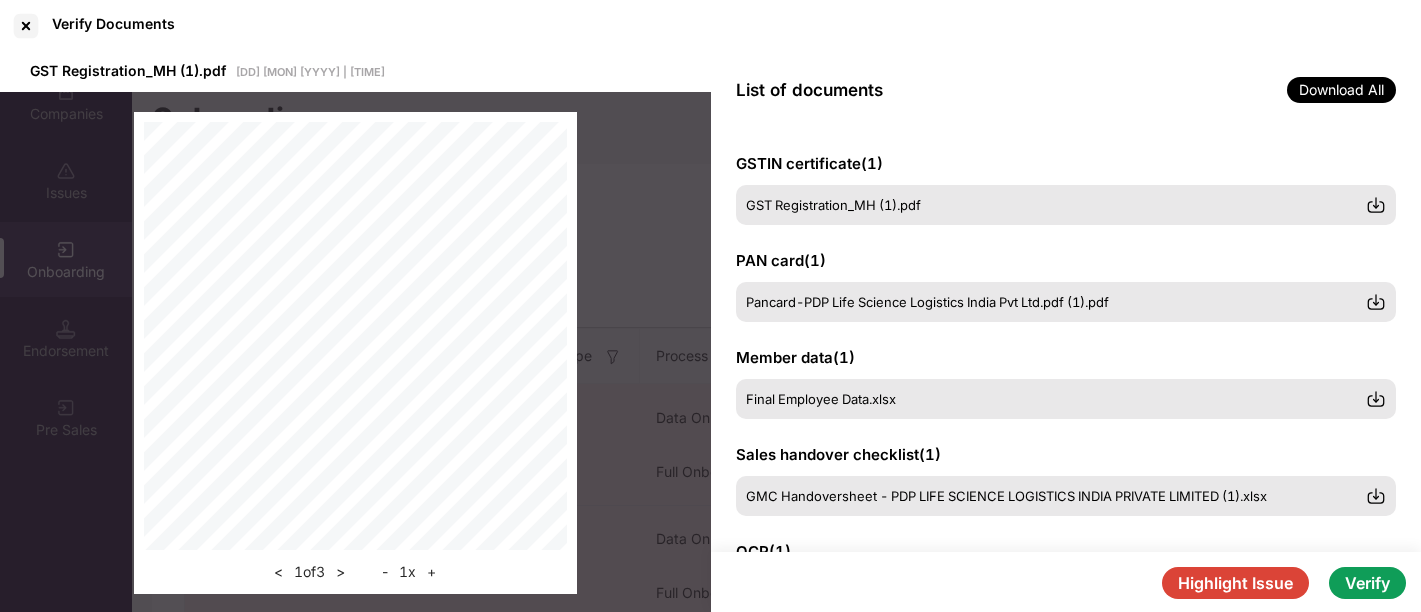 scroll, scrollTop: 0, scrollLeft: 0, axis: both 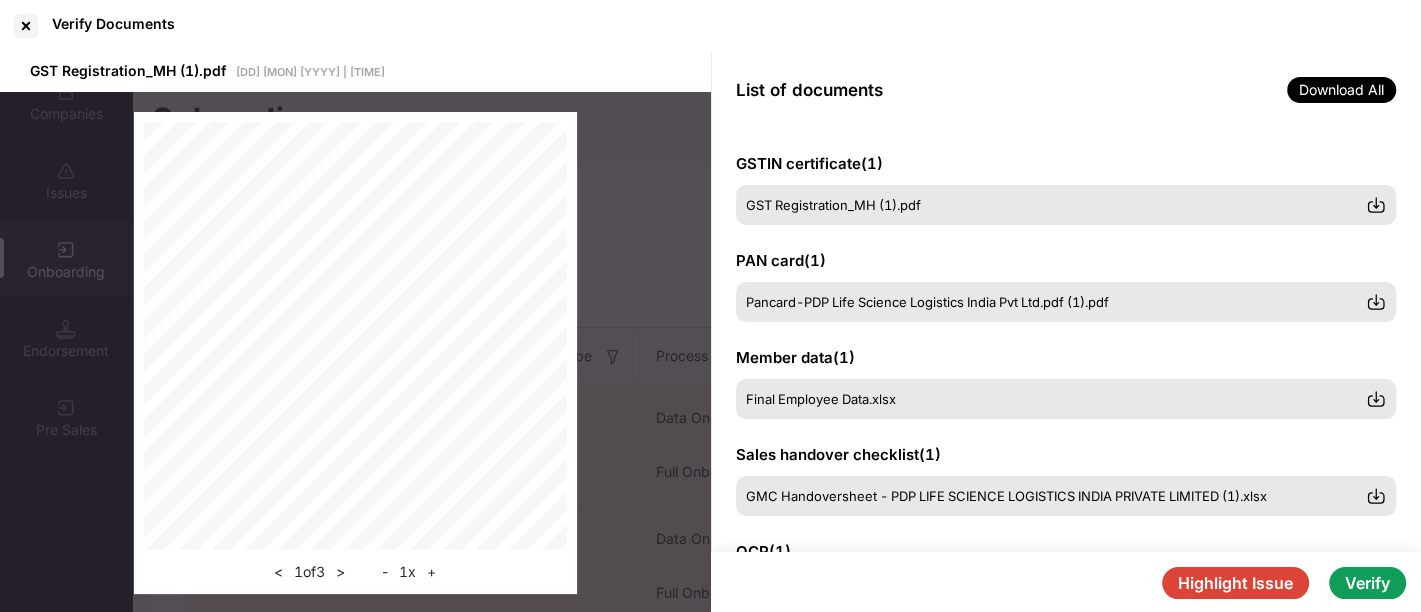 click on "Verify Documents" at bounding box center (710, 26) 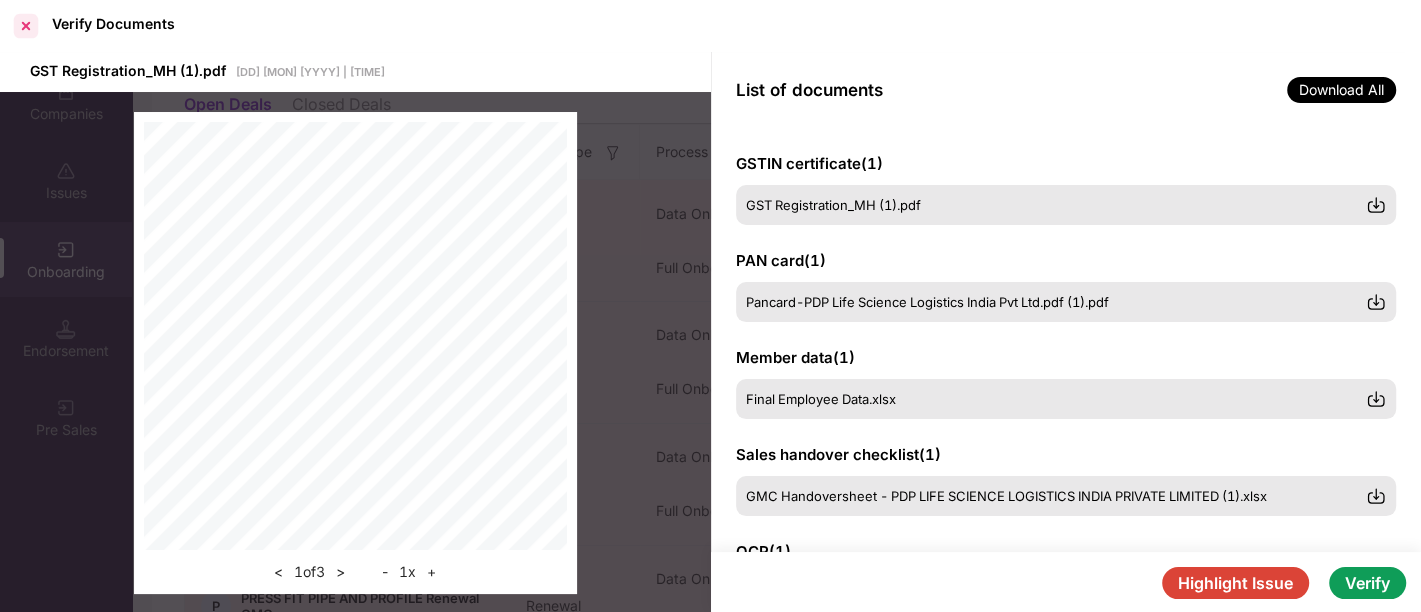 click at bounding box center [26, 26] 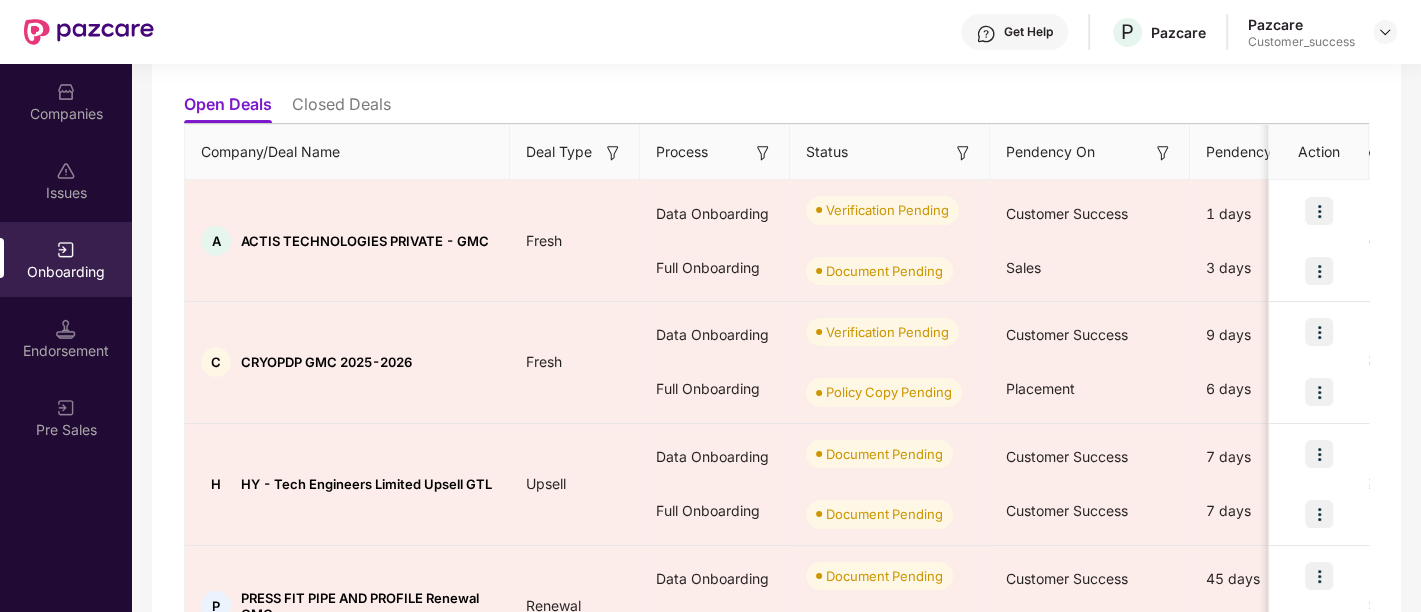 click on "Companies" at bounding box center (66, 101) 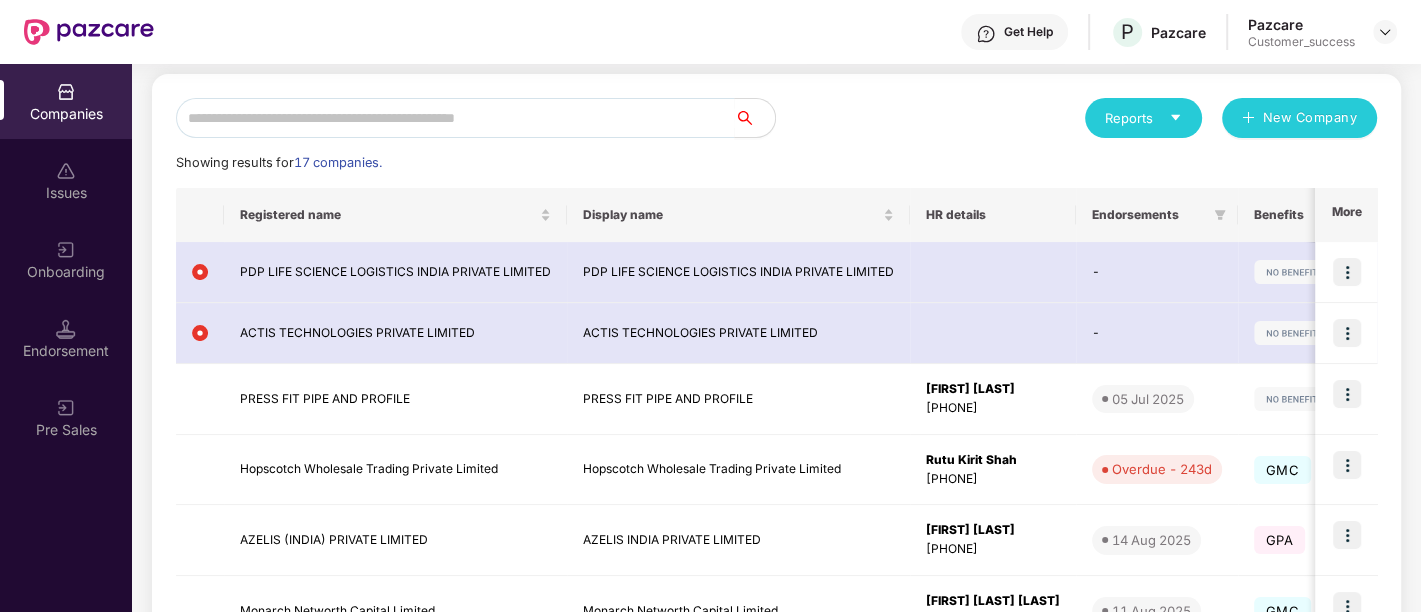 scroll, scrollTop: 0, scrollLeft: 0, axis: both 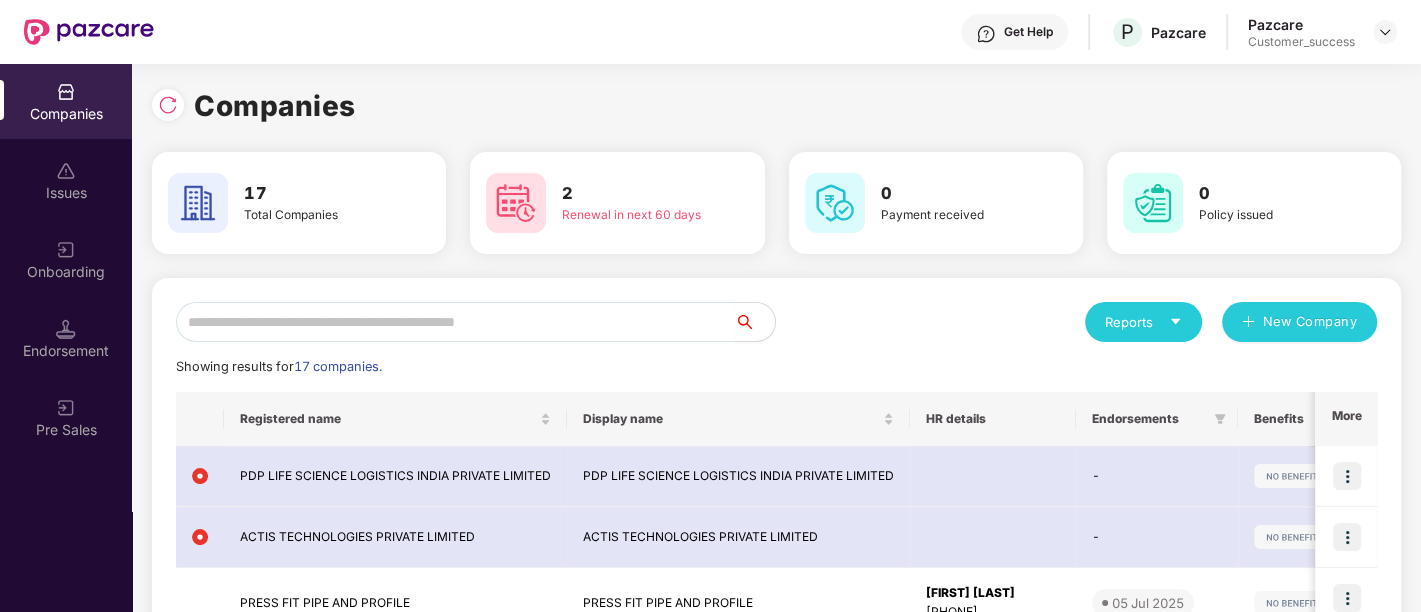 click on "Companies" at bounding box center (66, 114) 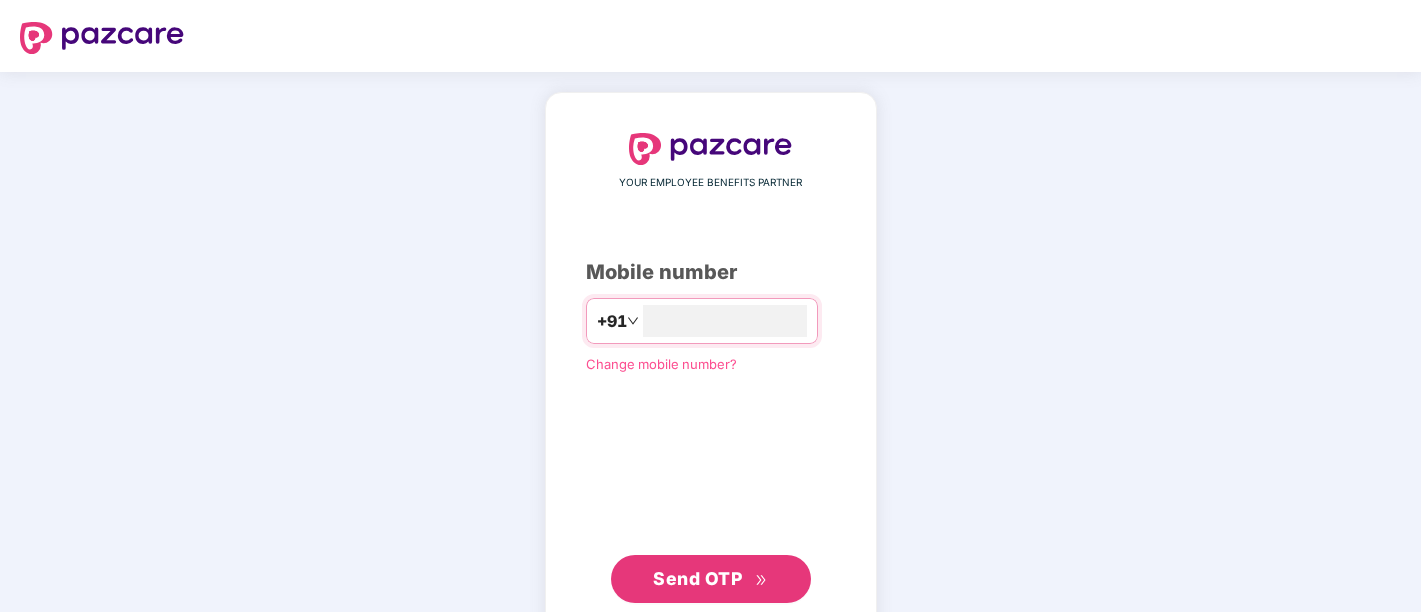 scroll, scrollTop: 0, scrollLeft: 0, axis: both 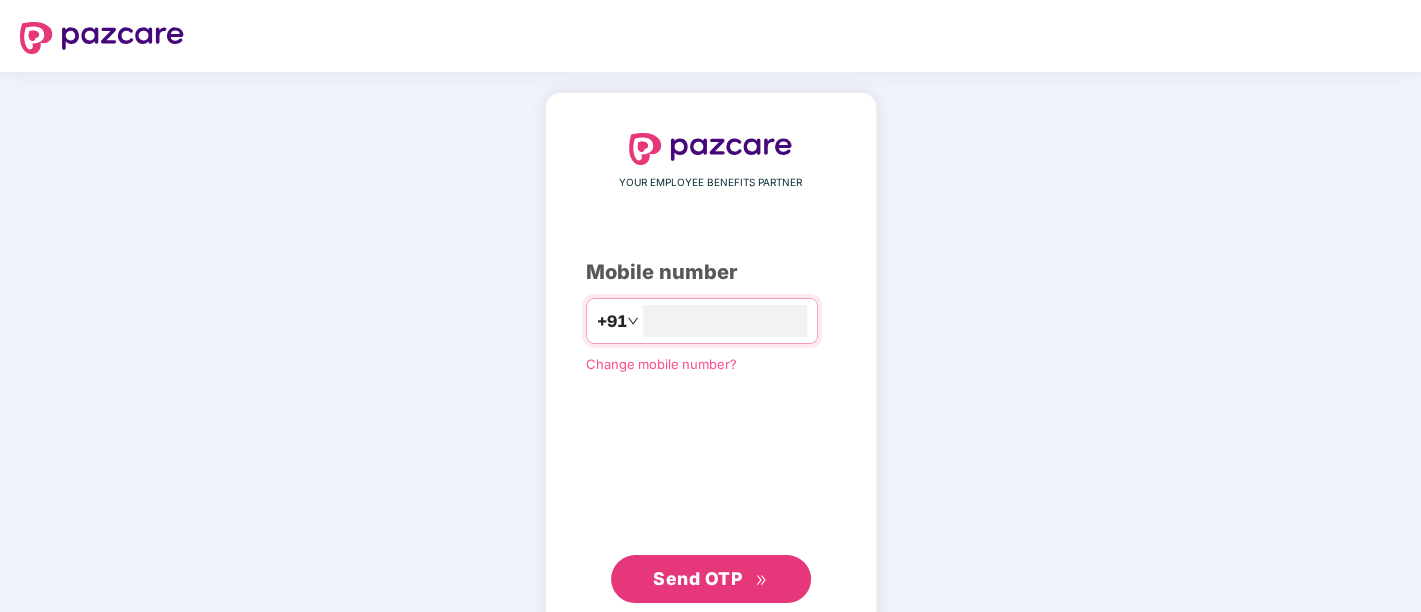 type on "*" 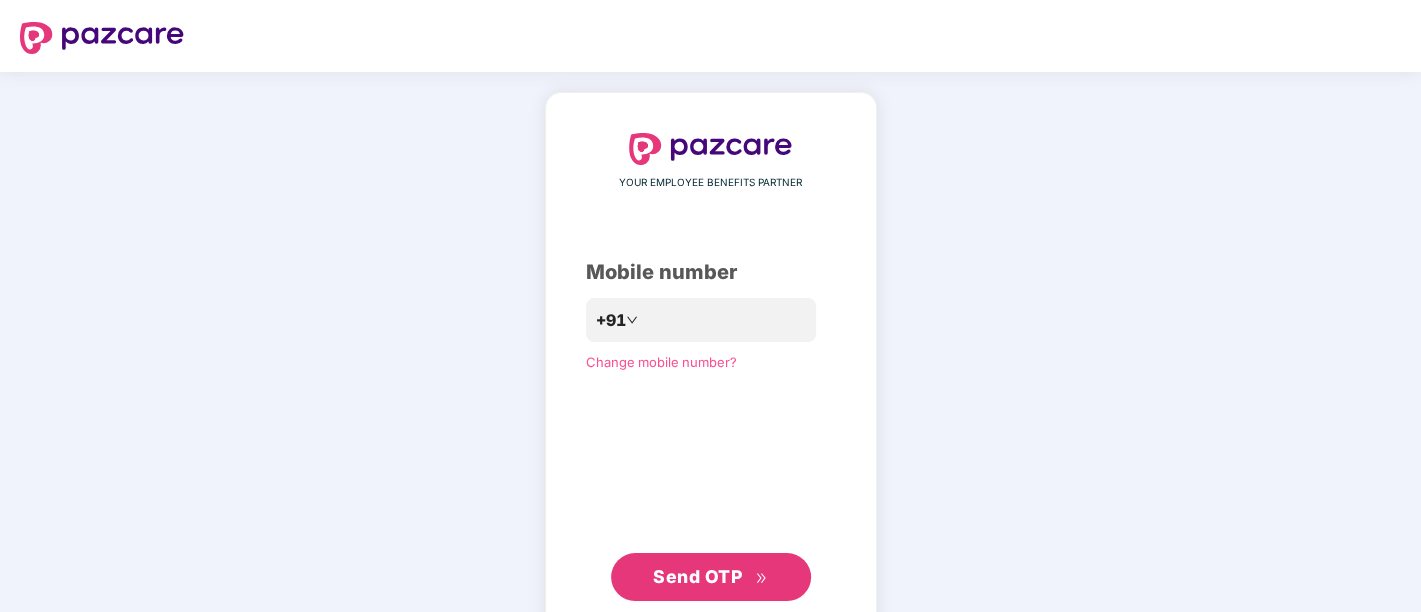click on "Send OTP" at bounding box center (697, 576) 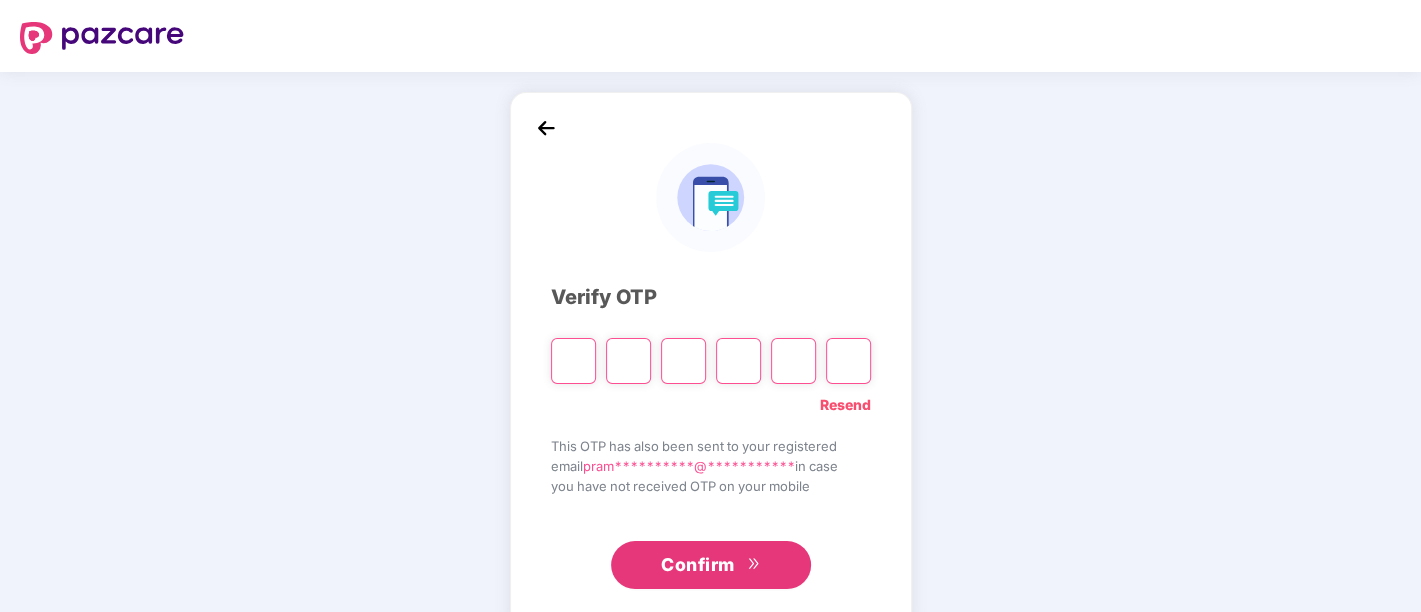 click on "Confirm" at bounding box center [698, 565] 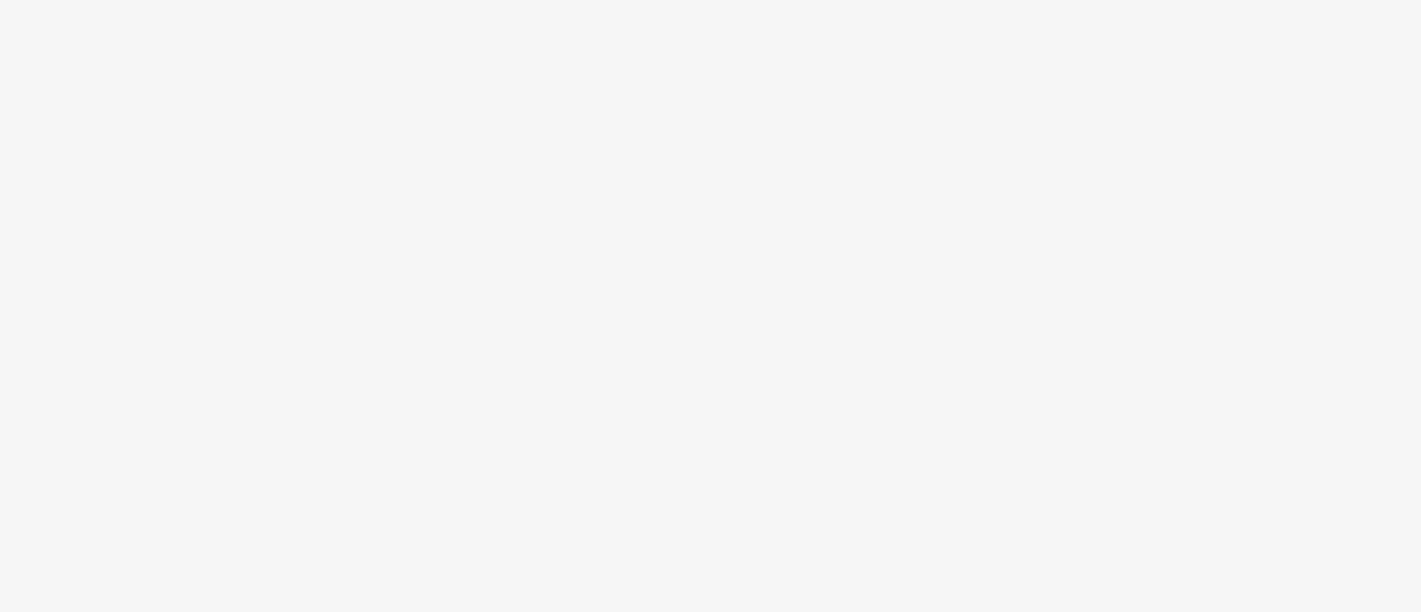 scroll, scrollTop: 0, scrollLeft: 0, axis: both 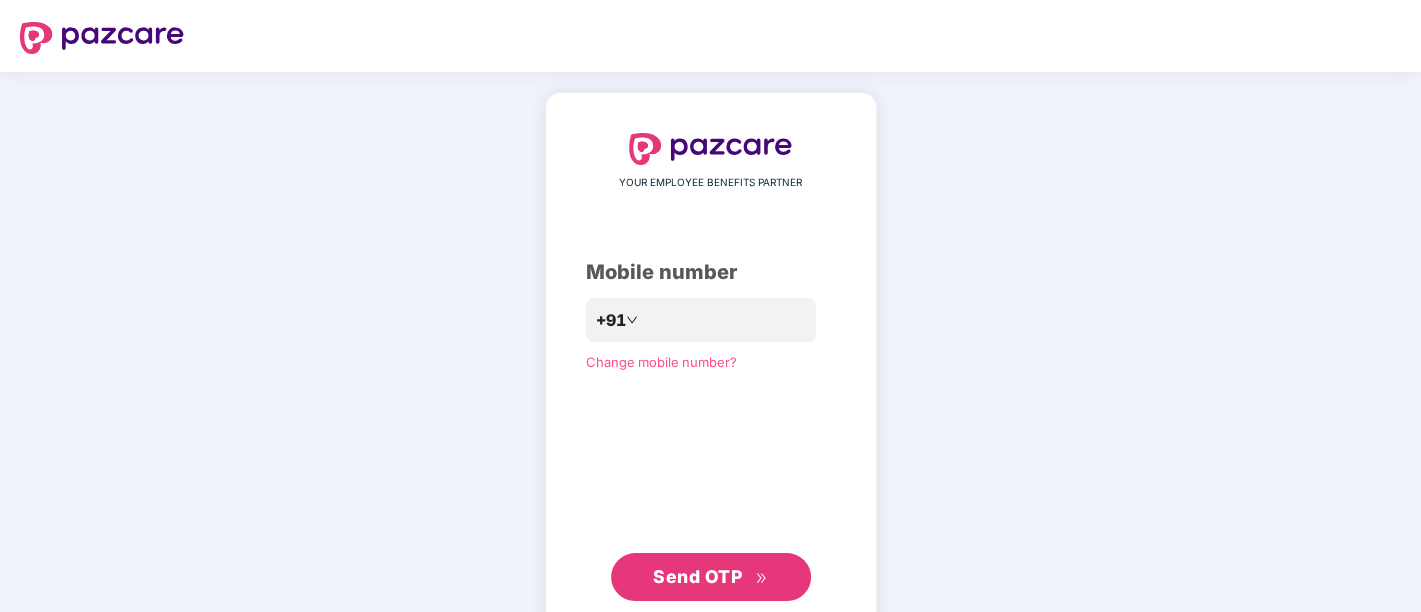 click on "YOUR EMPLOYEE BENEFITS PARTNER Mobile number +91 Change mobile number? Send OTP" at bounding box center [710, 367] 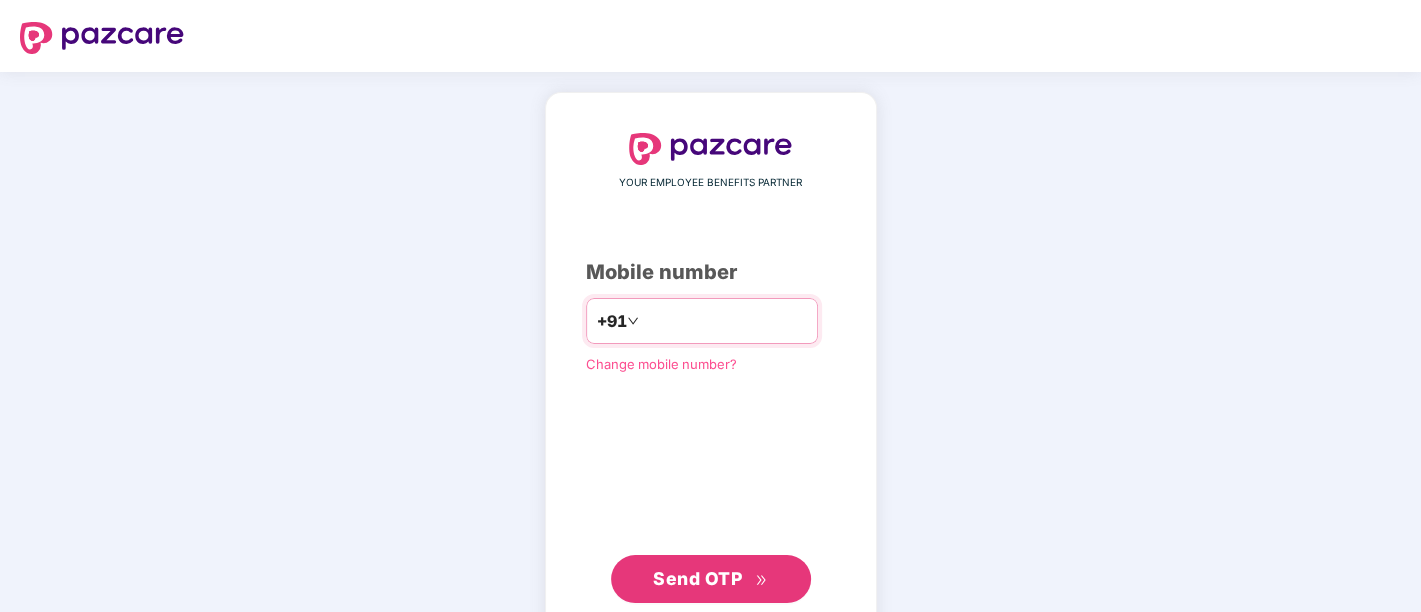 click at bounding box center (725, 321) 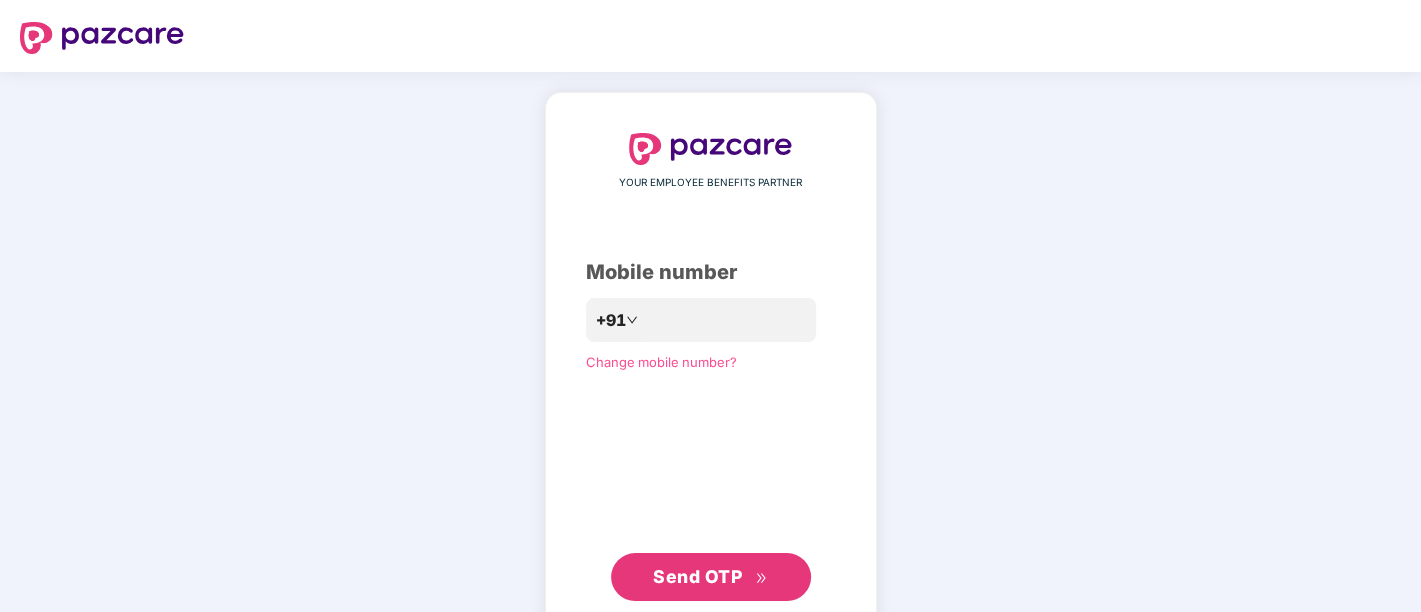 click on "Send OTP" at bounding box center (697, 576) 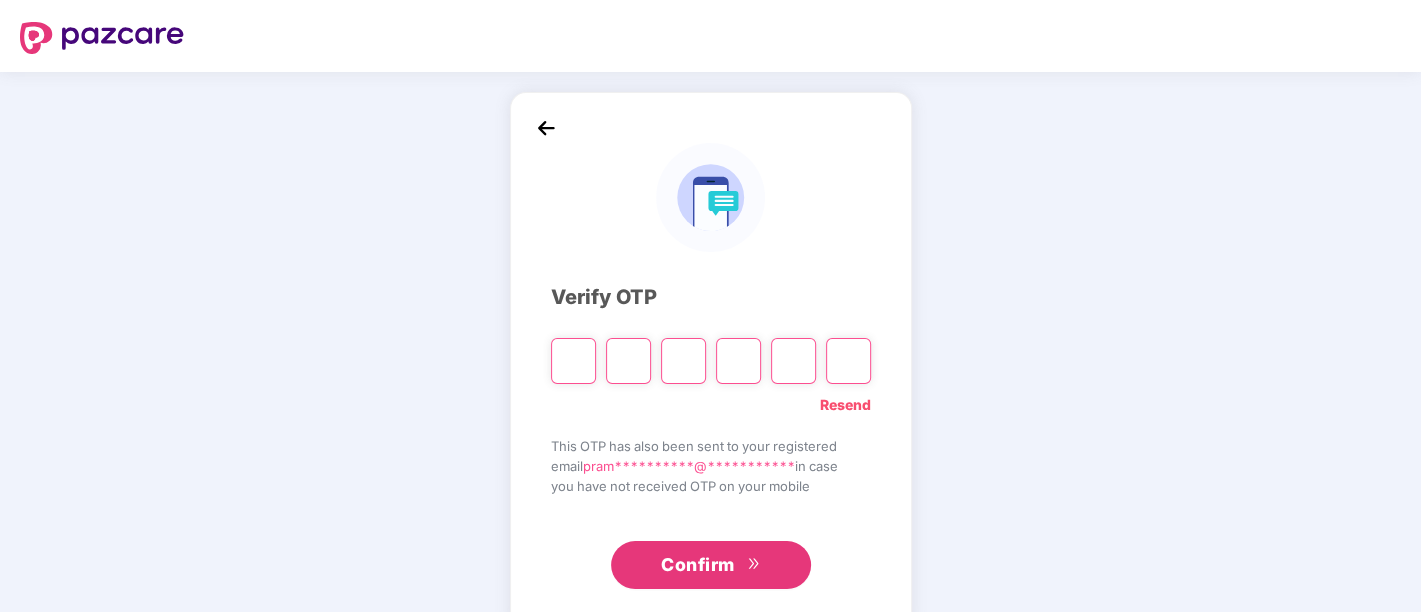 type on "*" 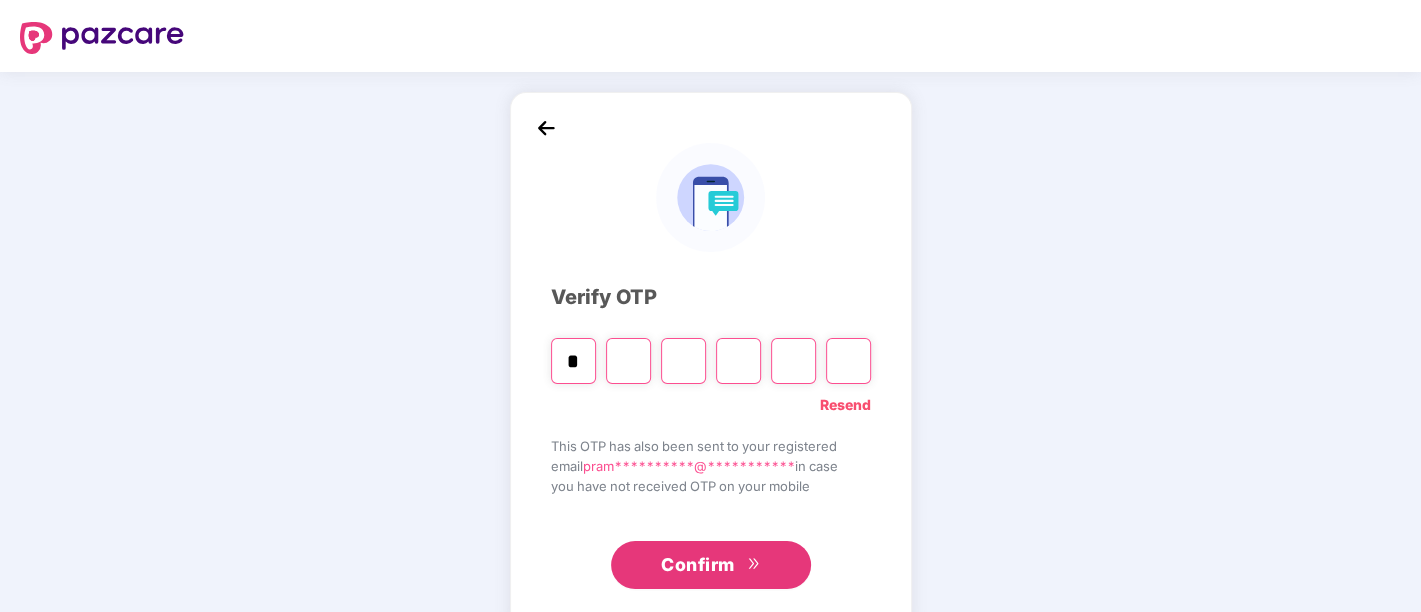 type on "*" 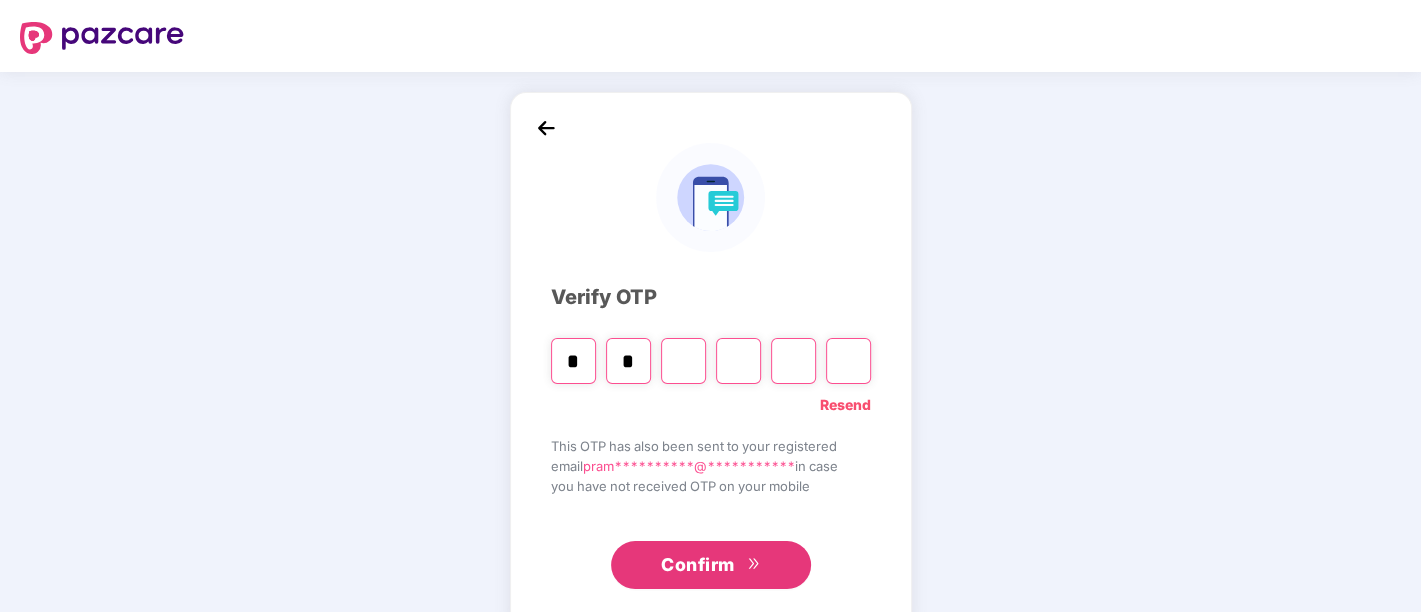 type on "*" 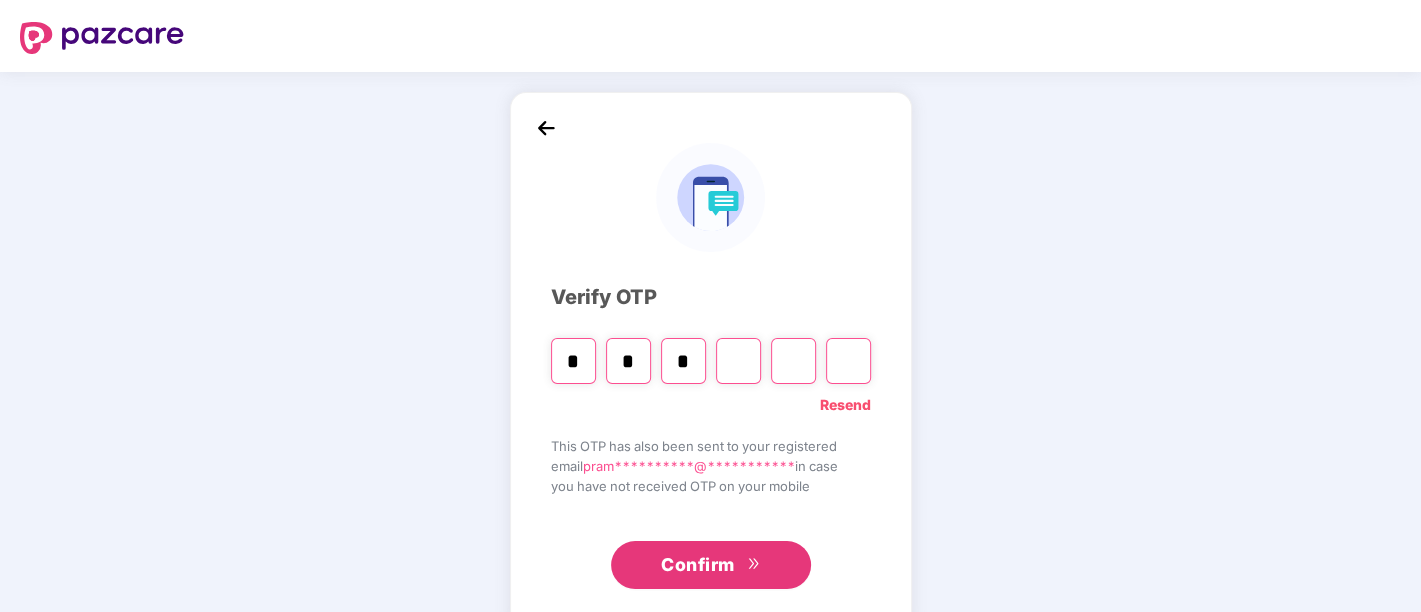 type on "*" 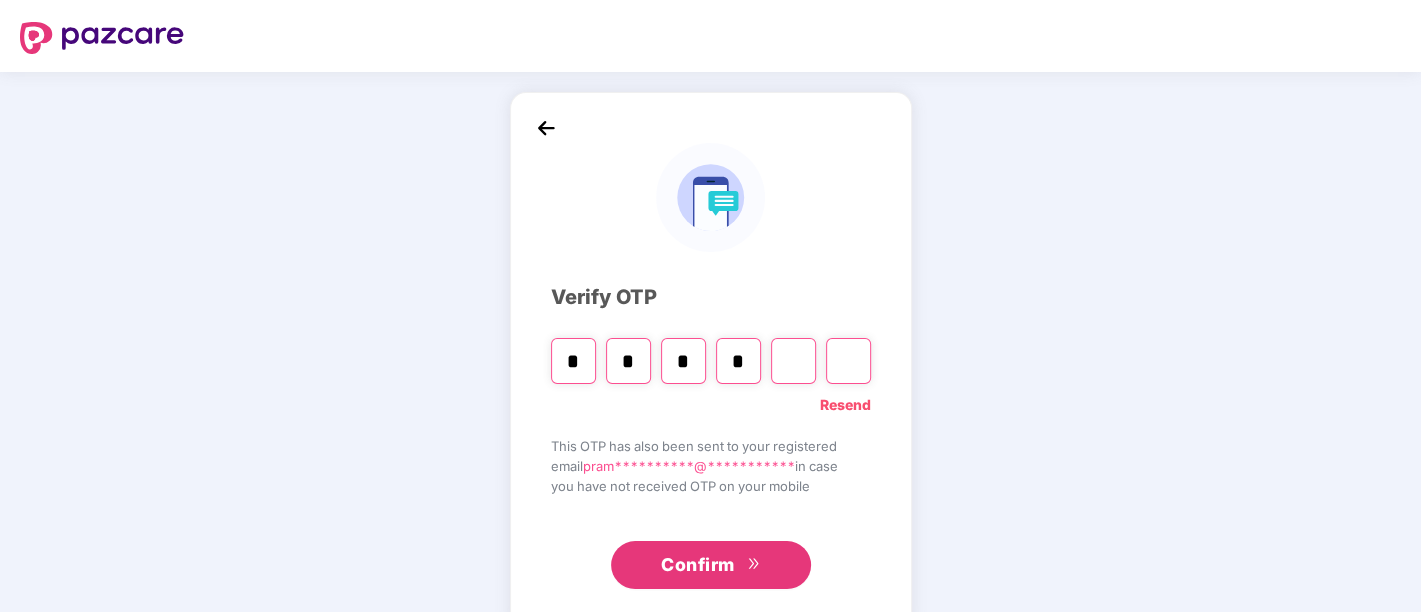 type on "*" 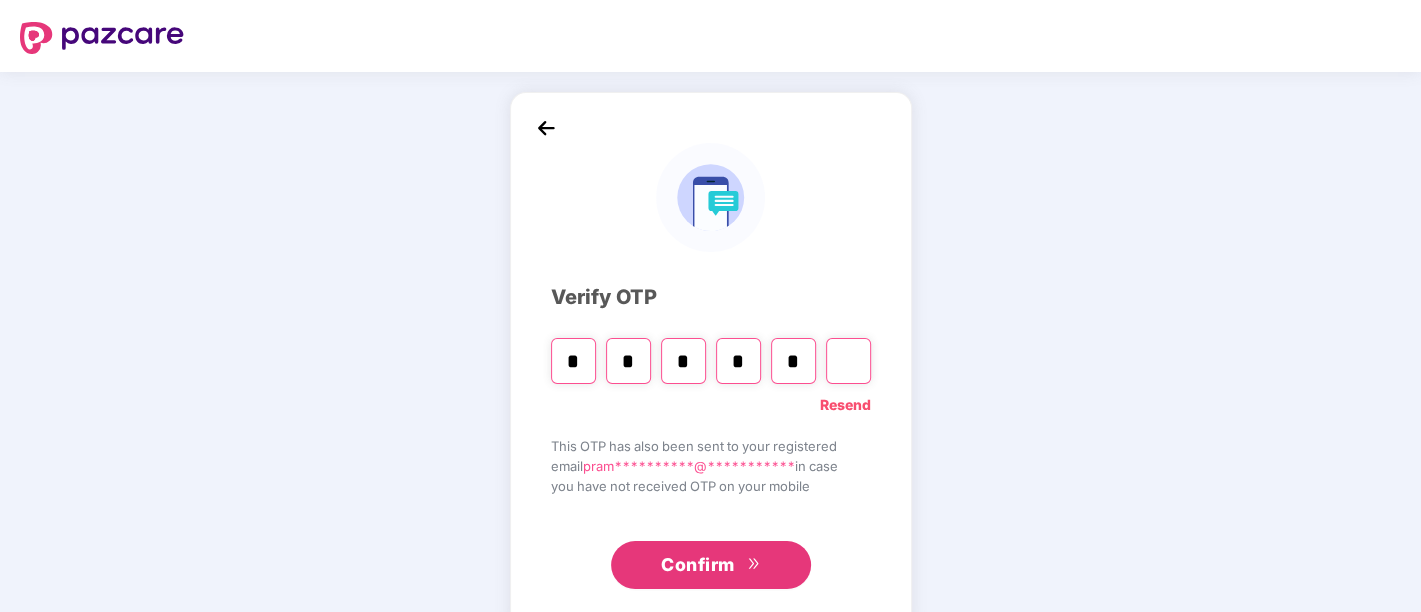 type on "*" 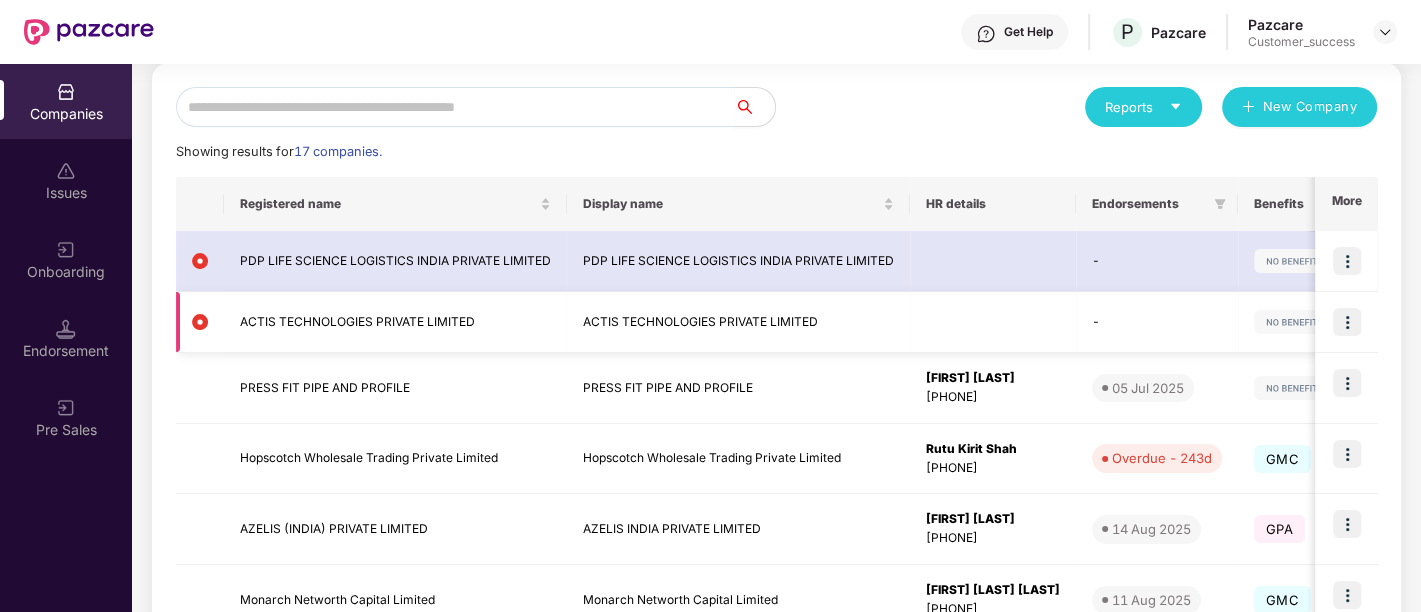 scroll, scrollTop: 232, scrollLeft: 0, axis: vertical 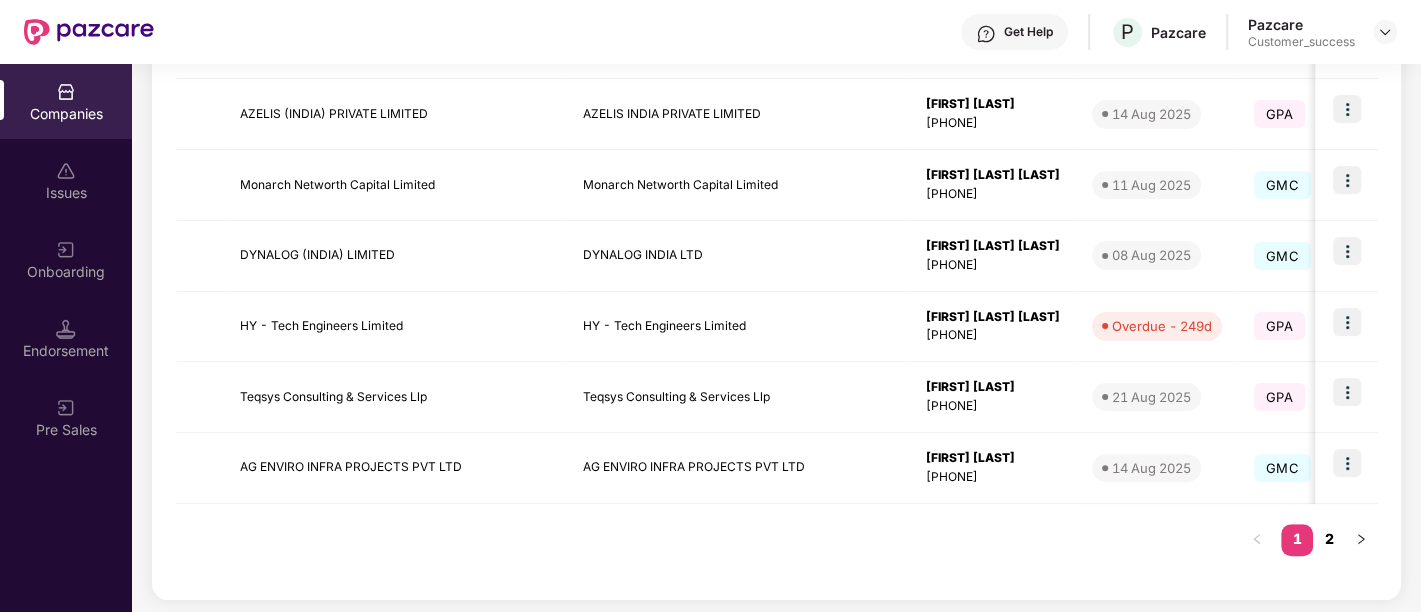 click on "2" at bounding box center [1329, 539] 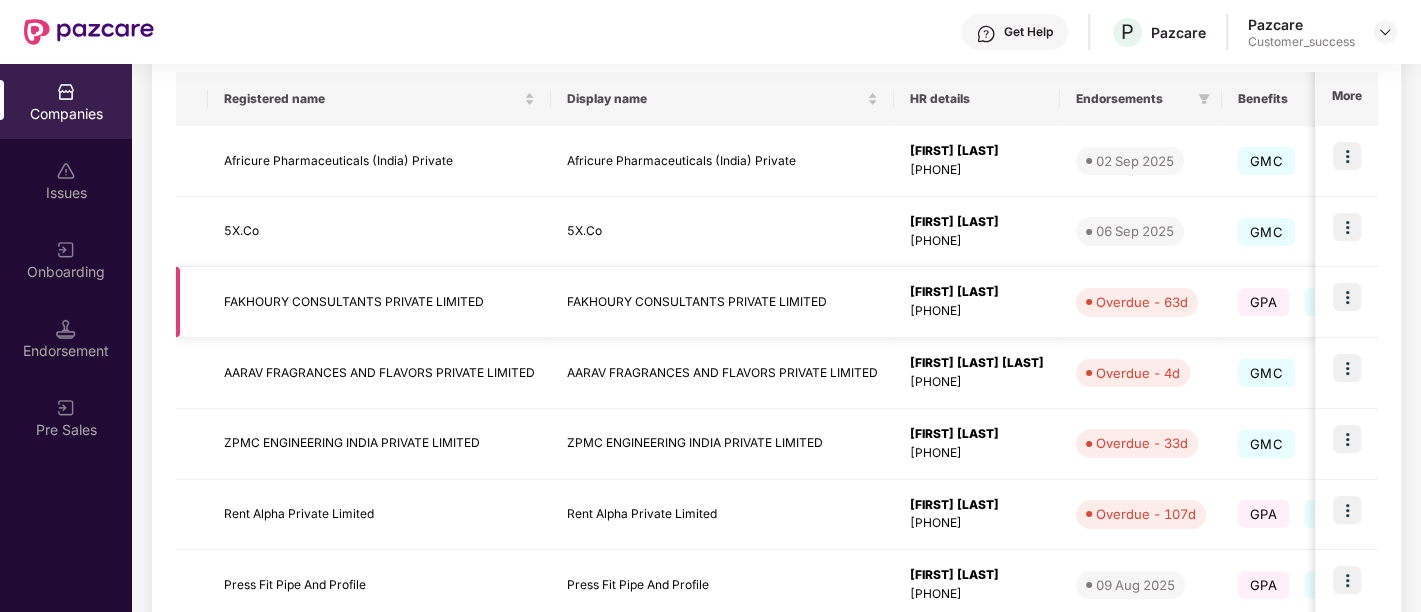 scroll, scrollTop: 318, scrollLeft: 0, axis: vertical 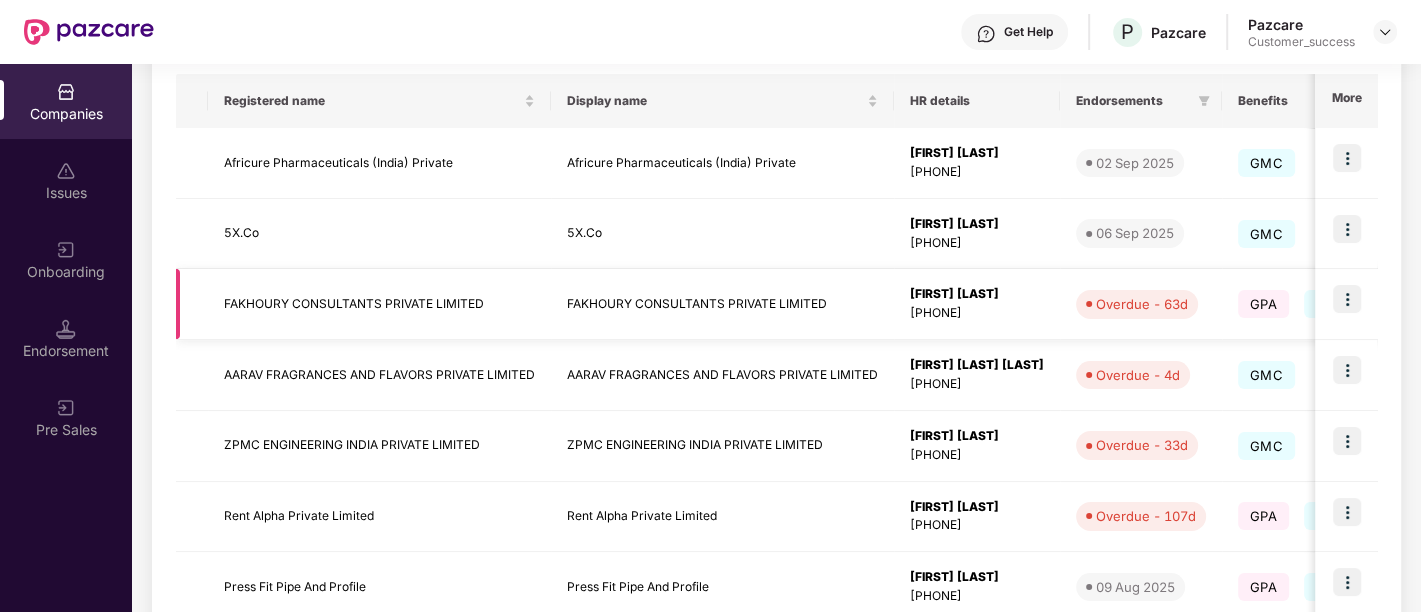 click at bounding box center [1347, 299] 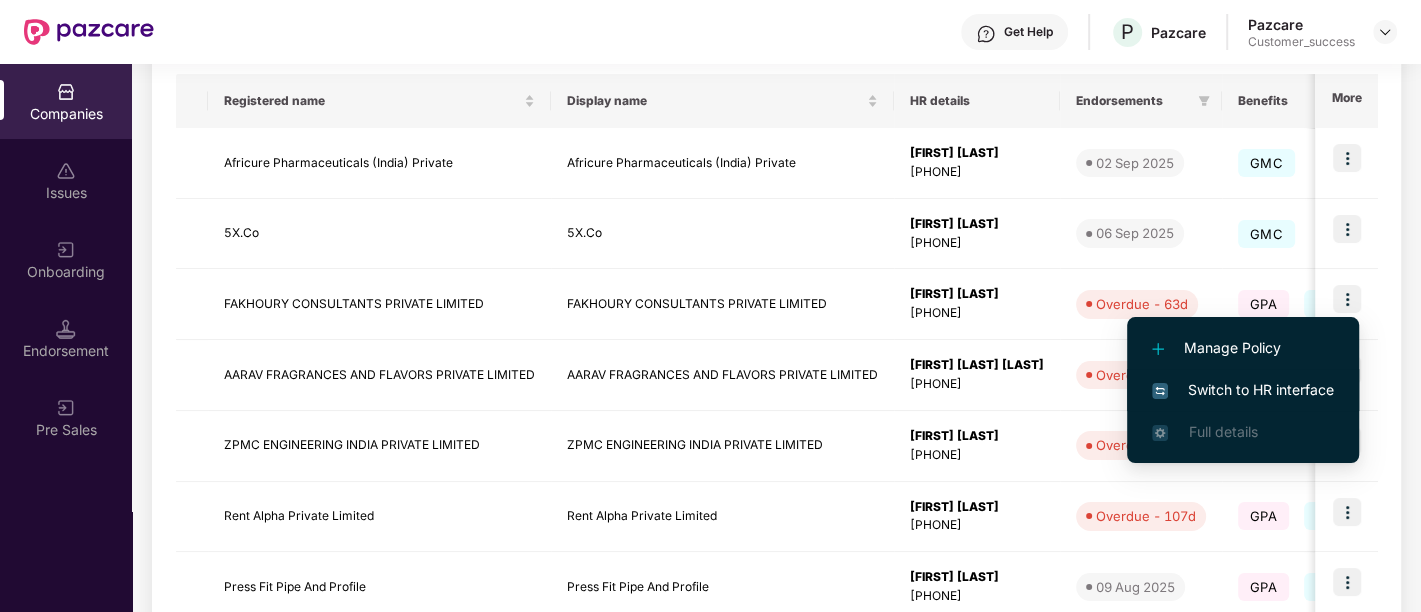 click on "Switch to HR interface" at bounding box center (1243, 390) 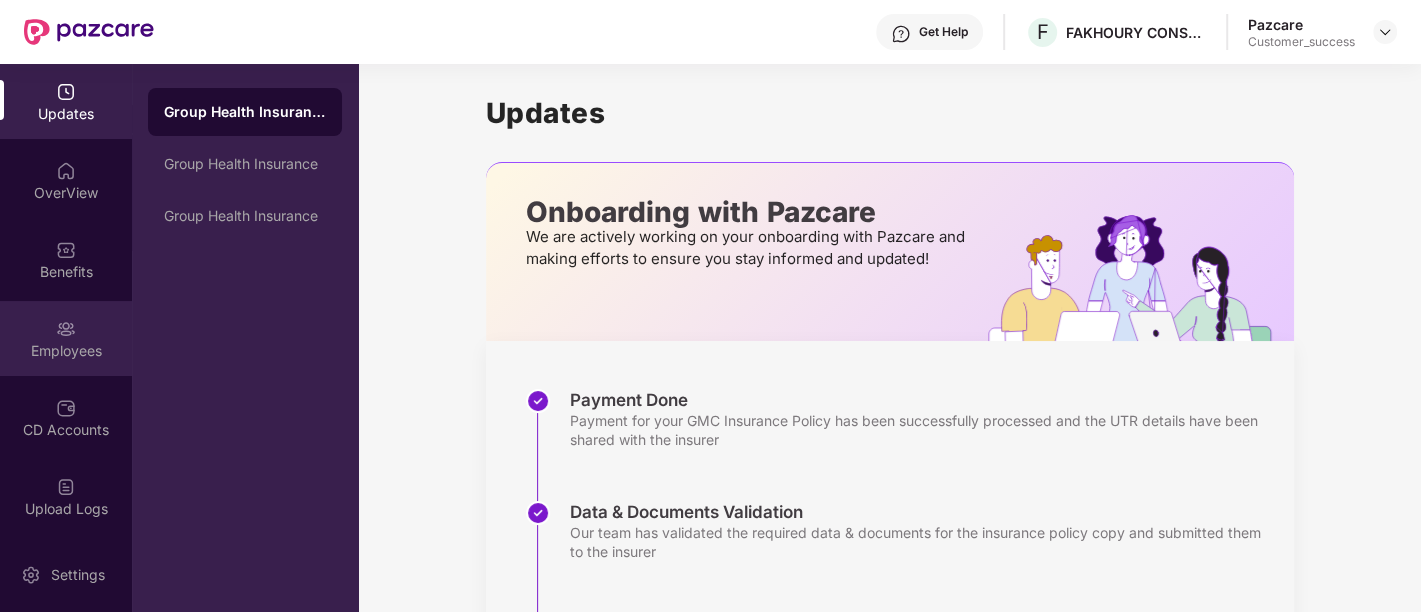 click on "Employees" at bounding box center (66, 338) 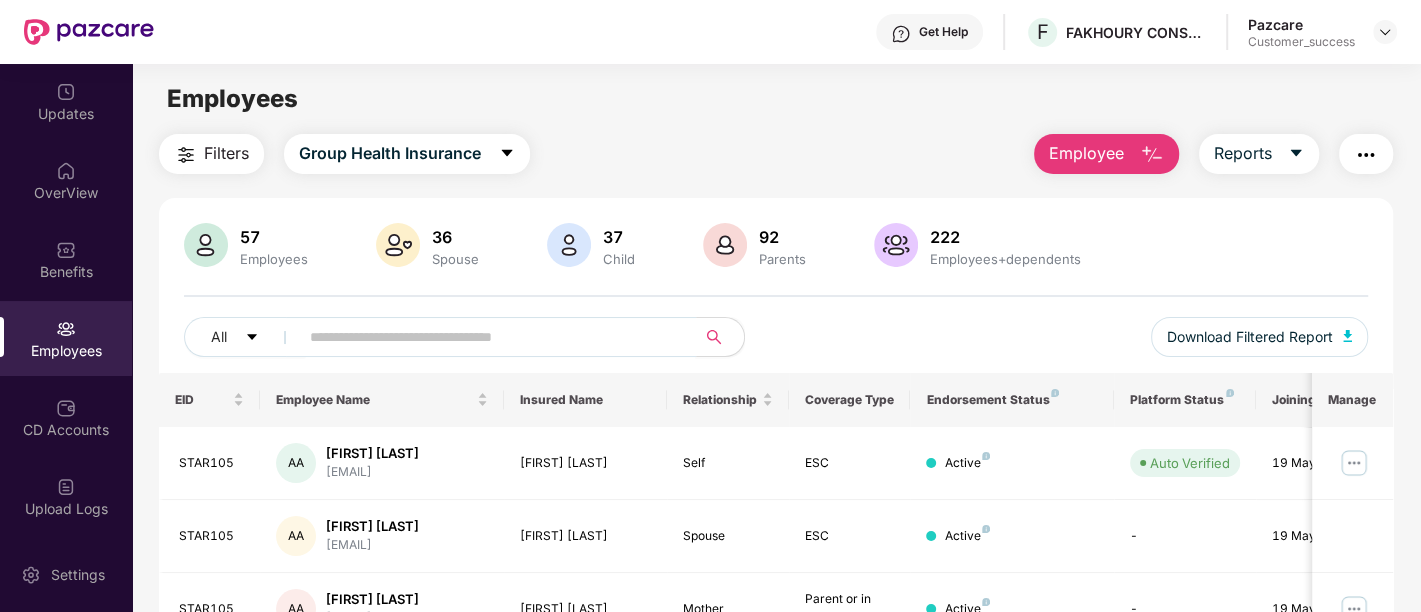 click at bounding box center [489, 337] 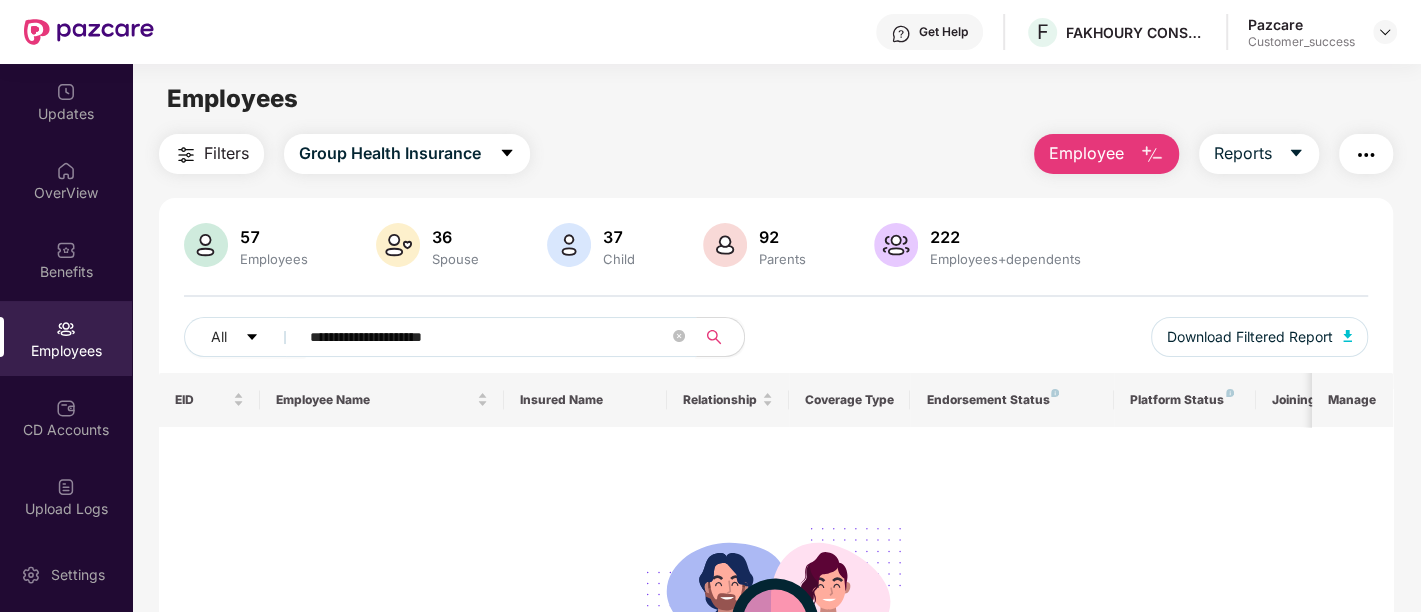 type on "**********" 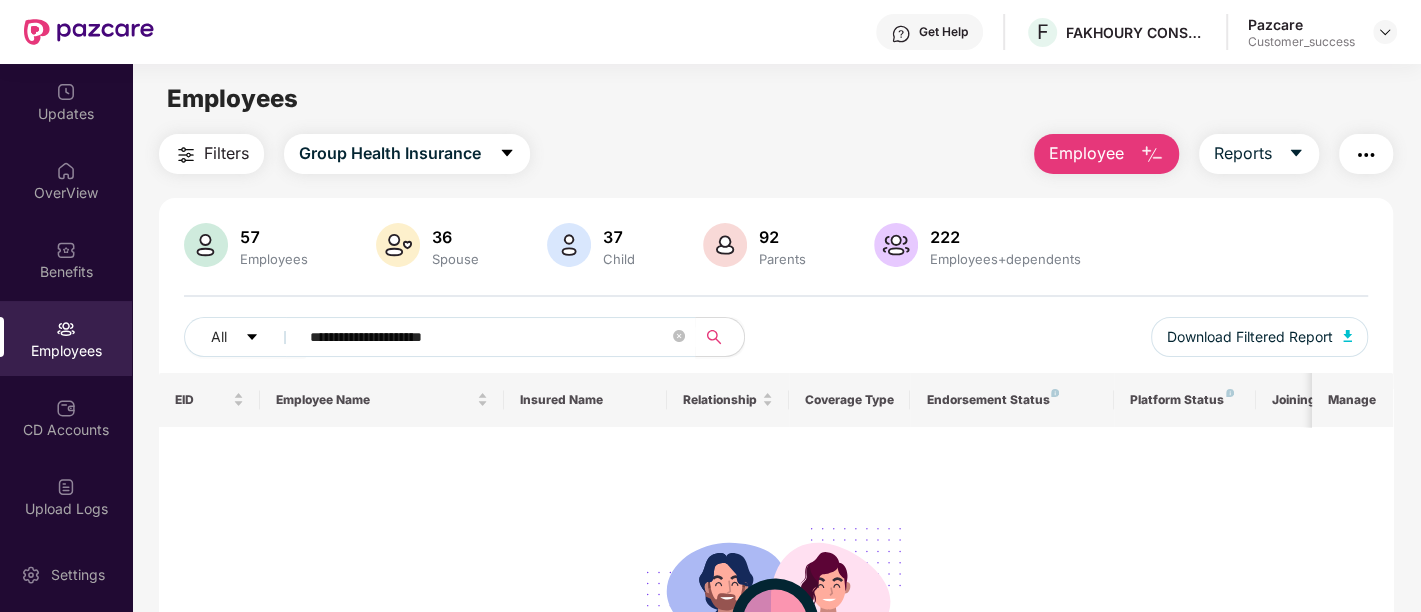 click on "Employees" at bounding box center [776, 99] 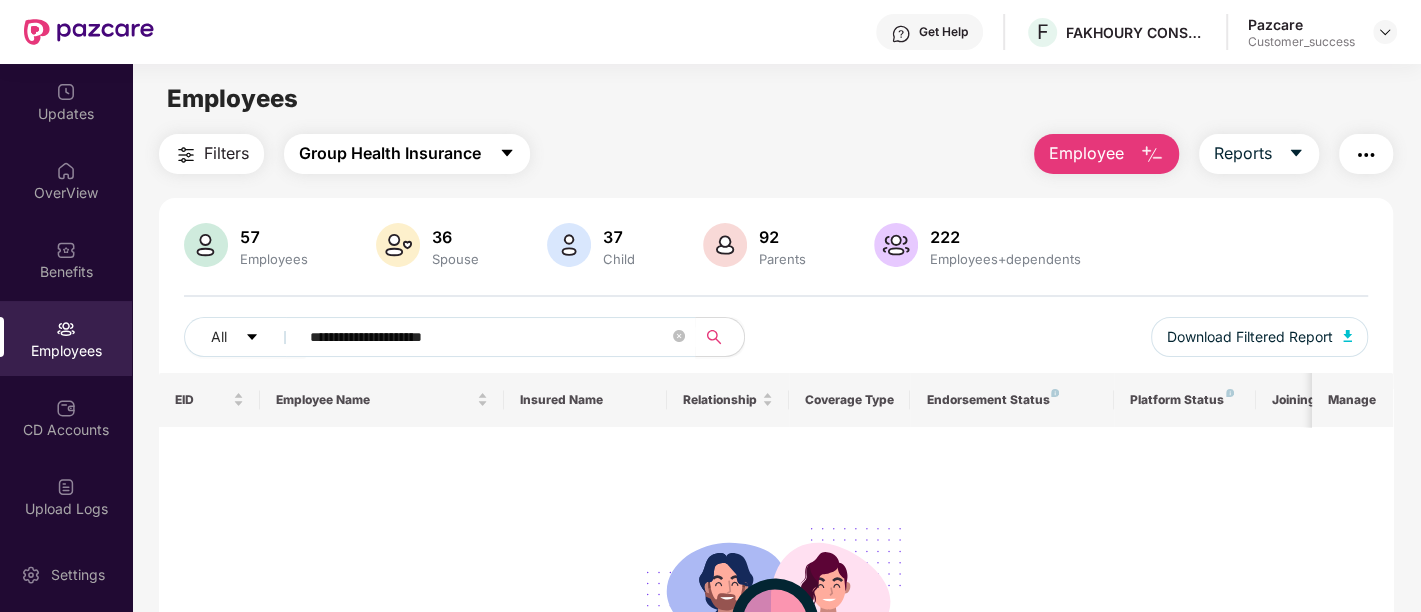 click 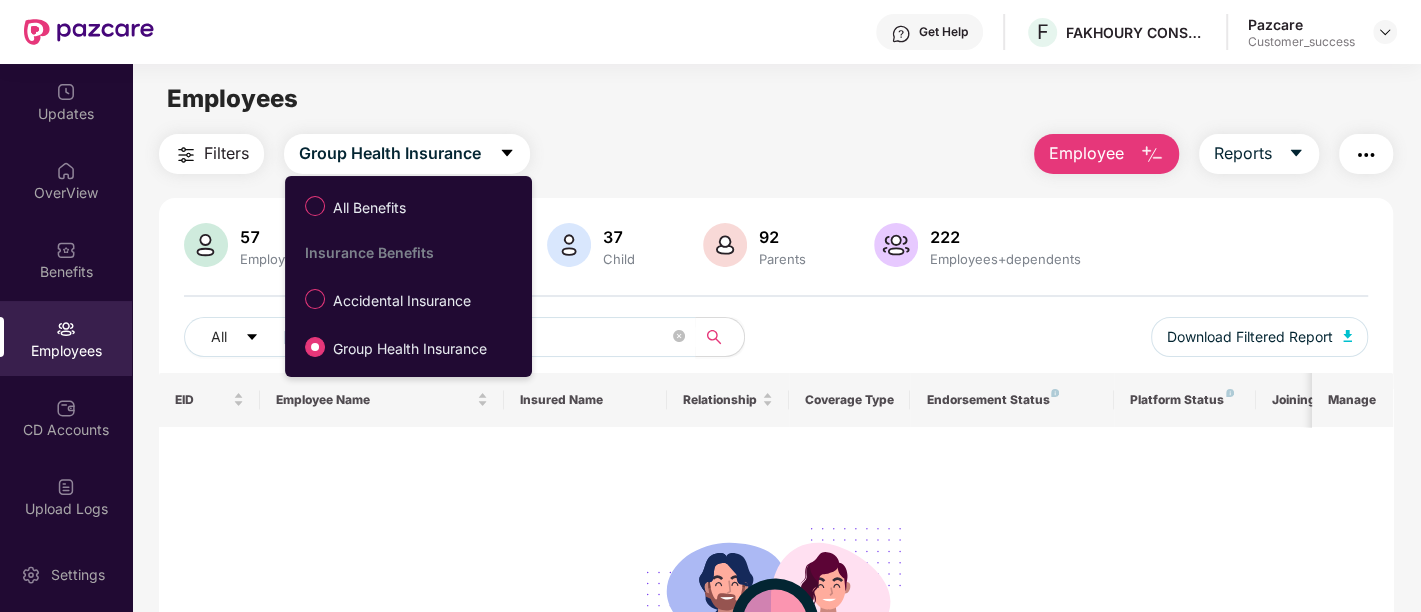 click on "Employees" at bounding box center [776, 99] 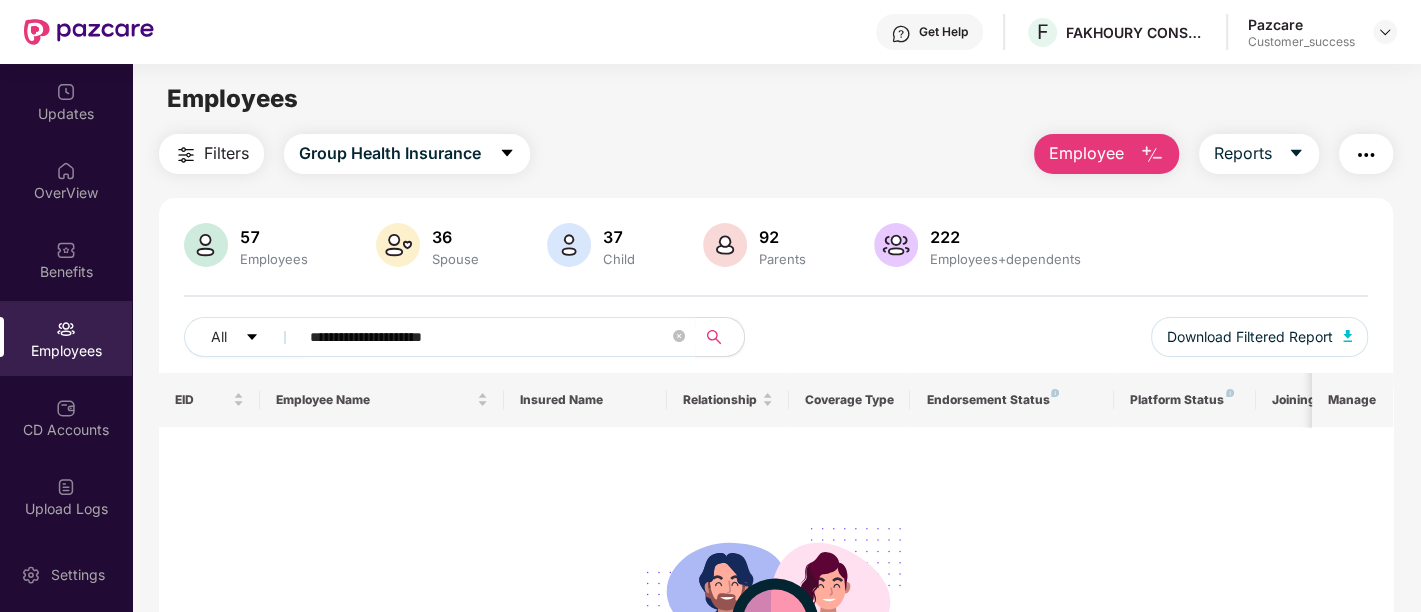 click at bounding box center (776, 604) 